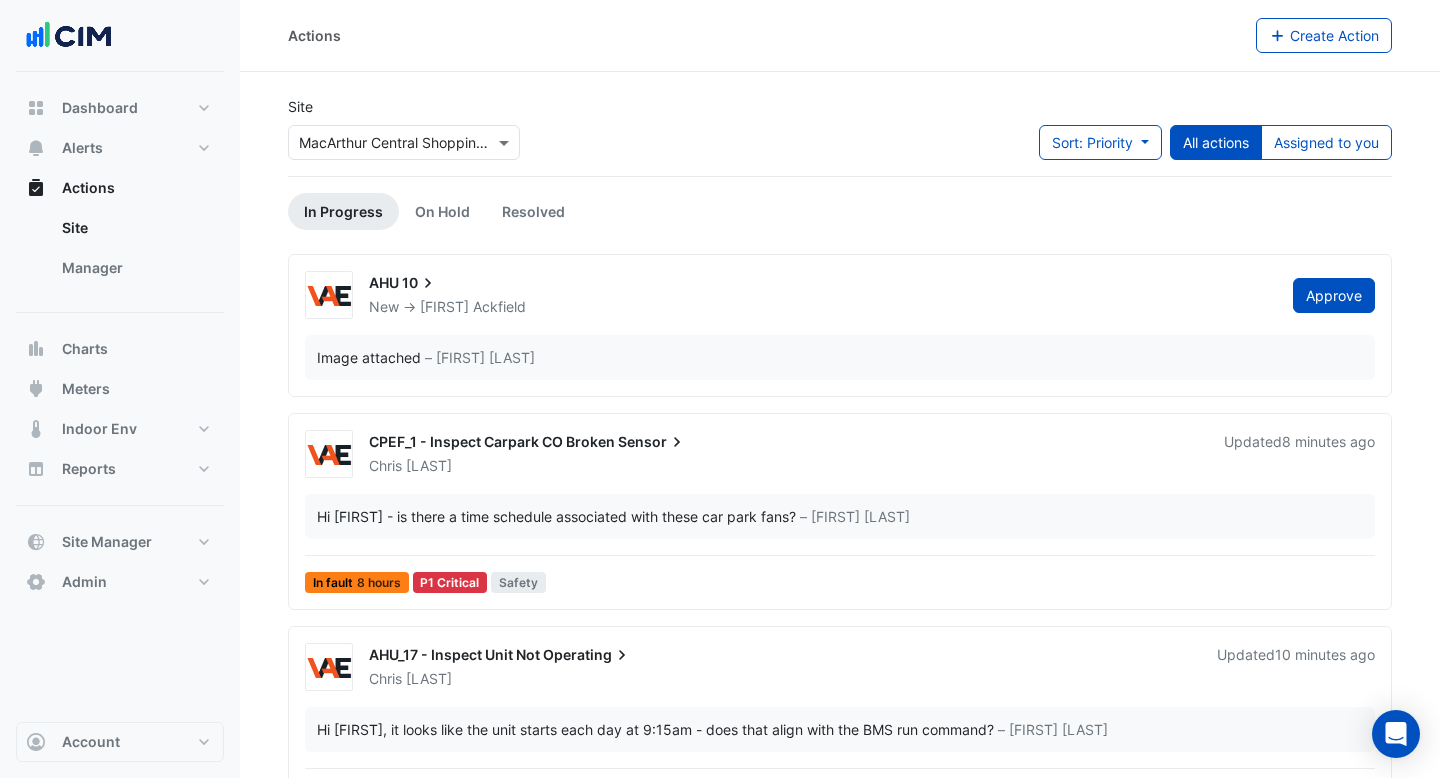 scroll, scrollTop: 0, scrollLeft: 0, axis: both 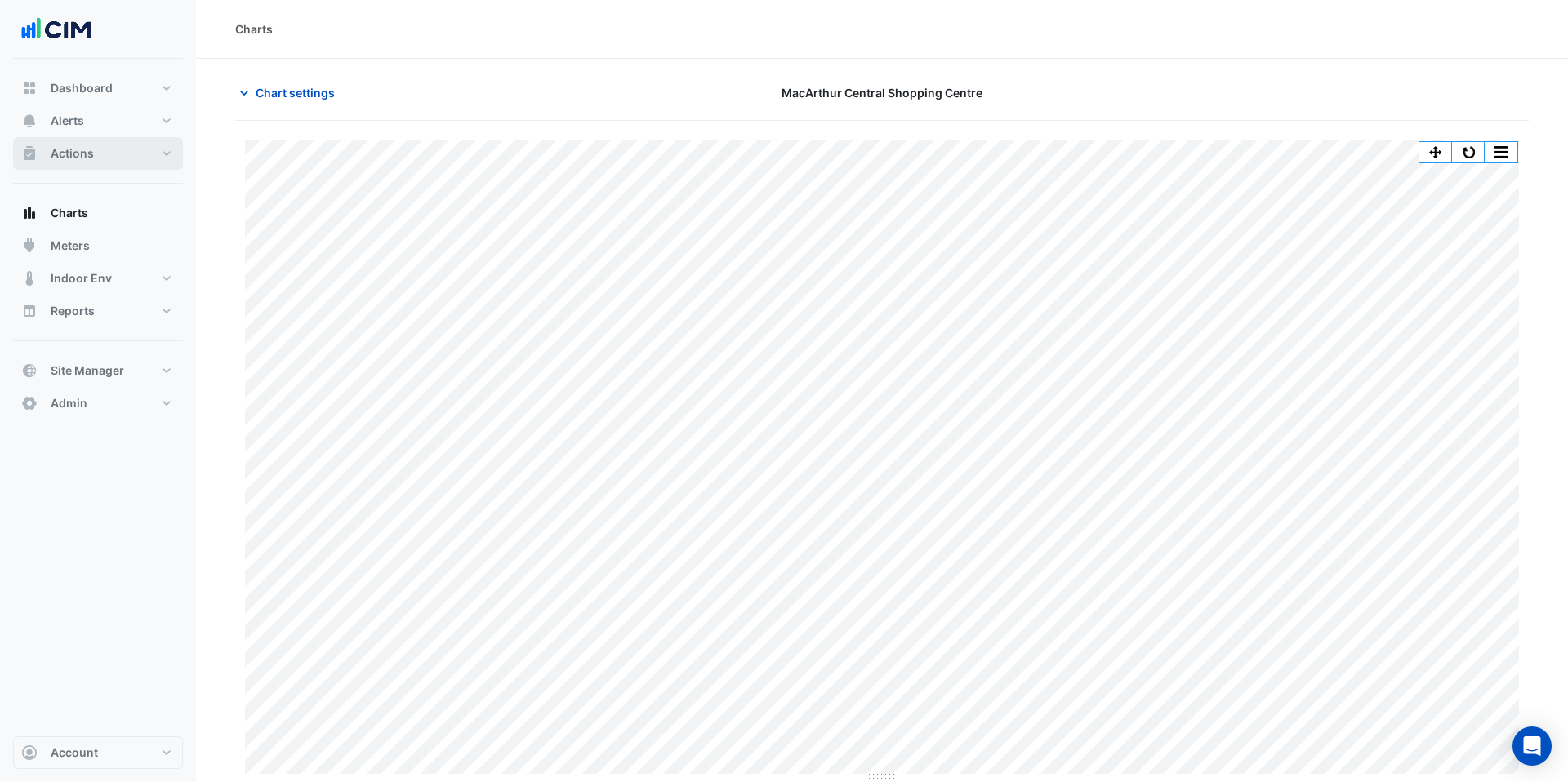 click on "Actions" at bounding box center [98, 153] 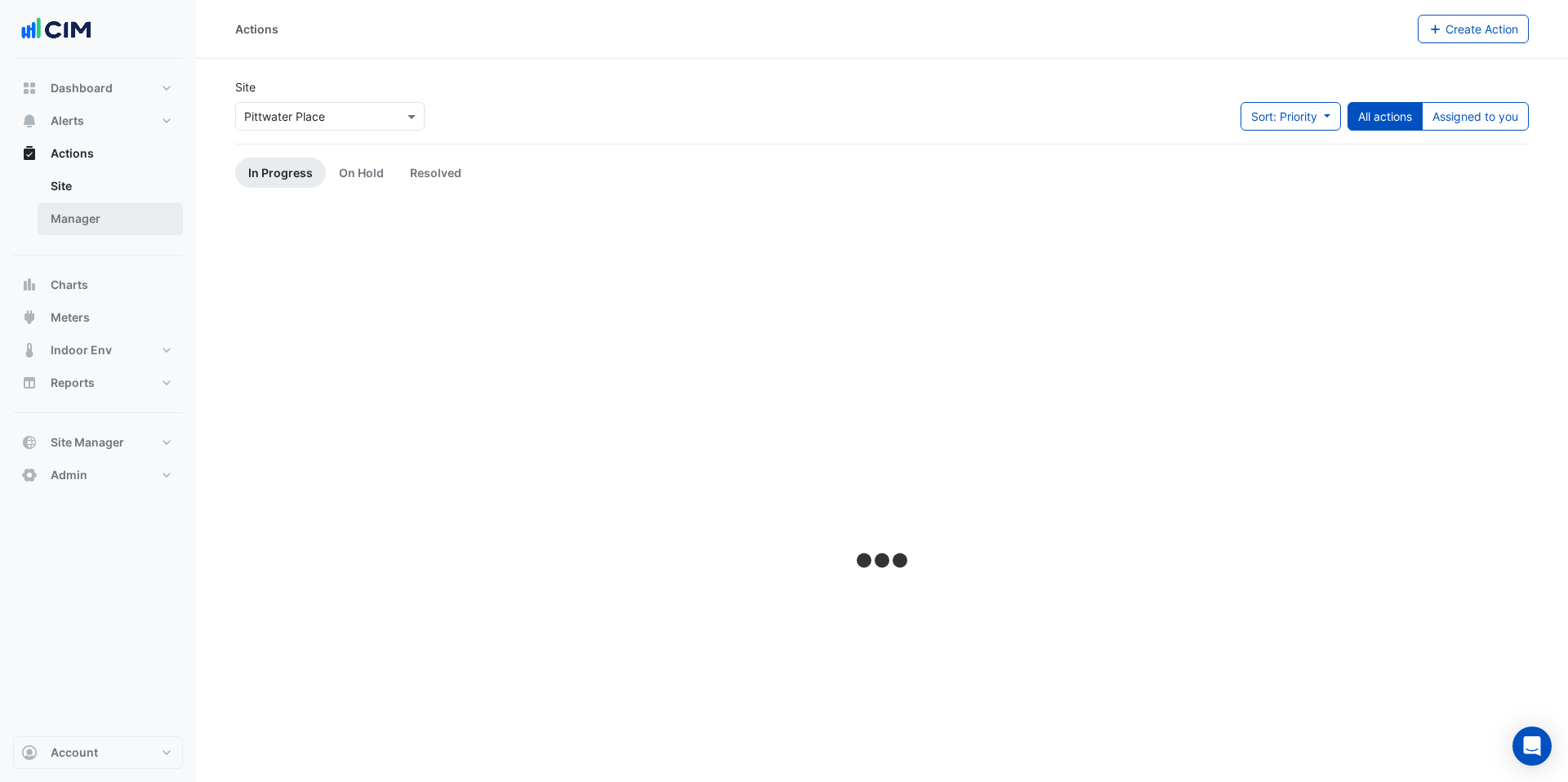 click on "Manager" at bounding box center [110, 219] 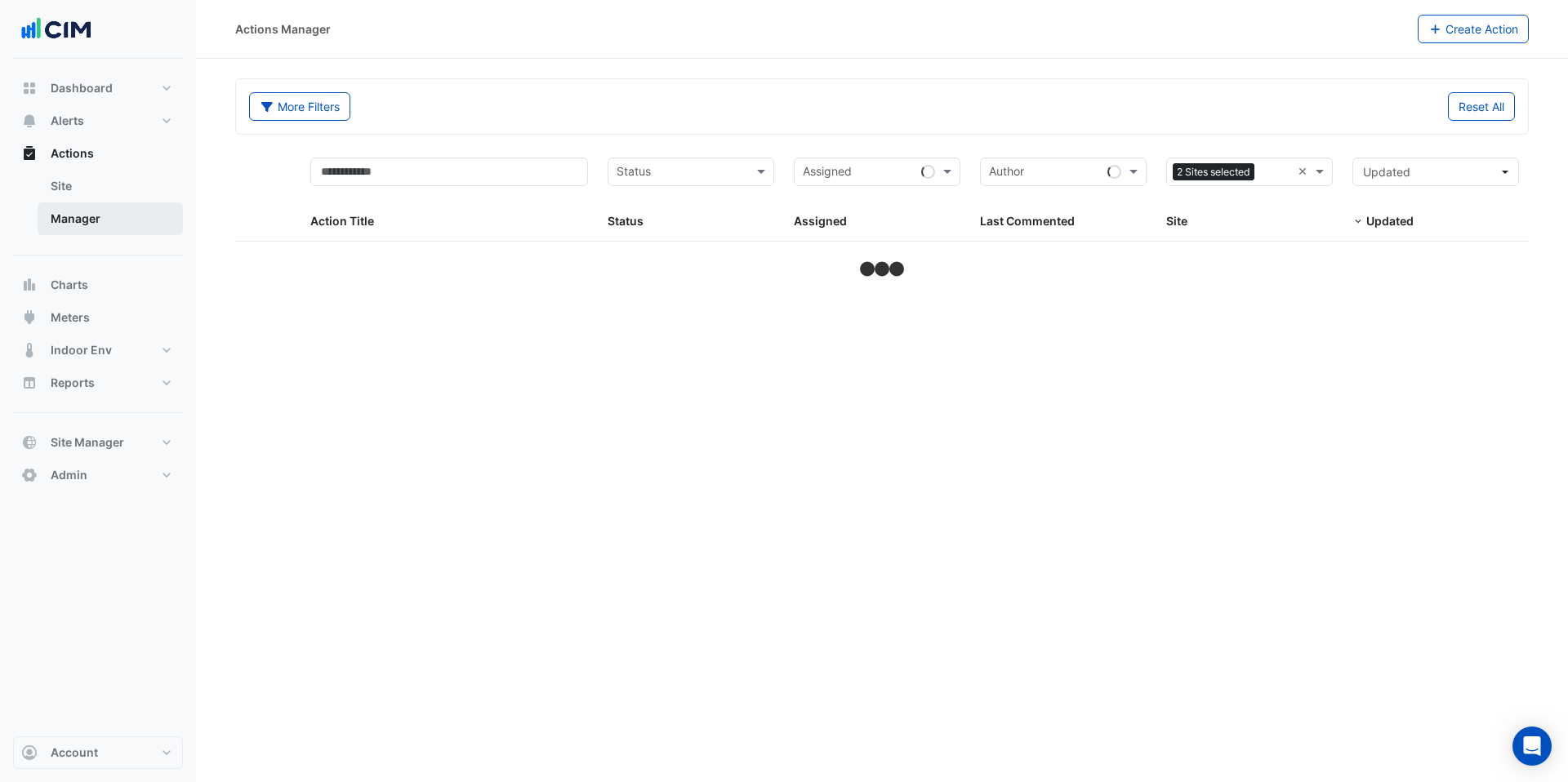 select on "***" 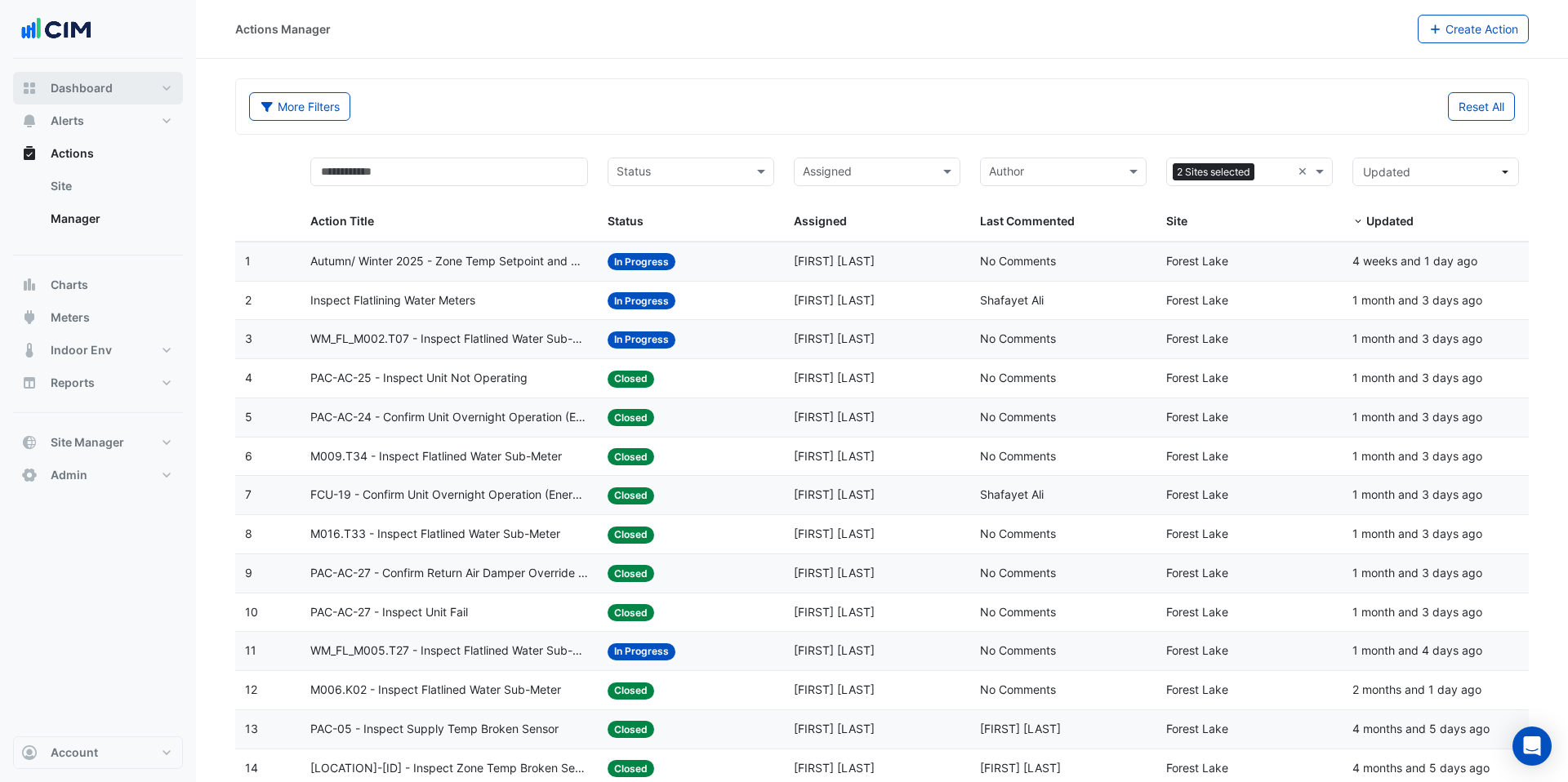 click on "Dashboard" at bounding box center [82, 88] 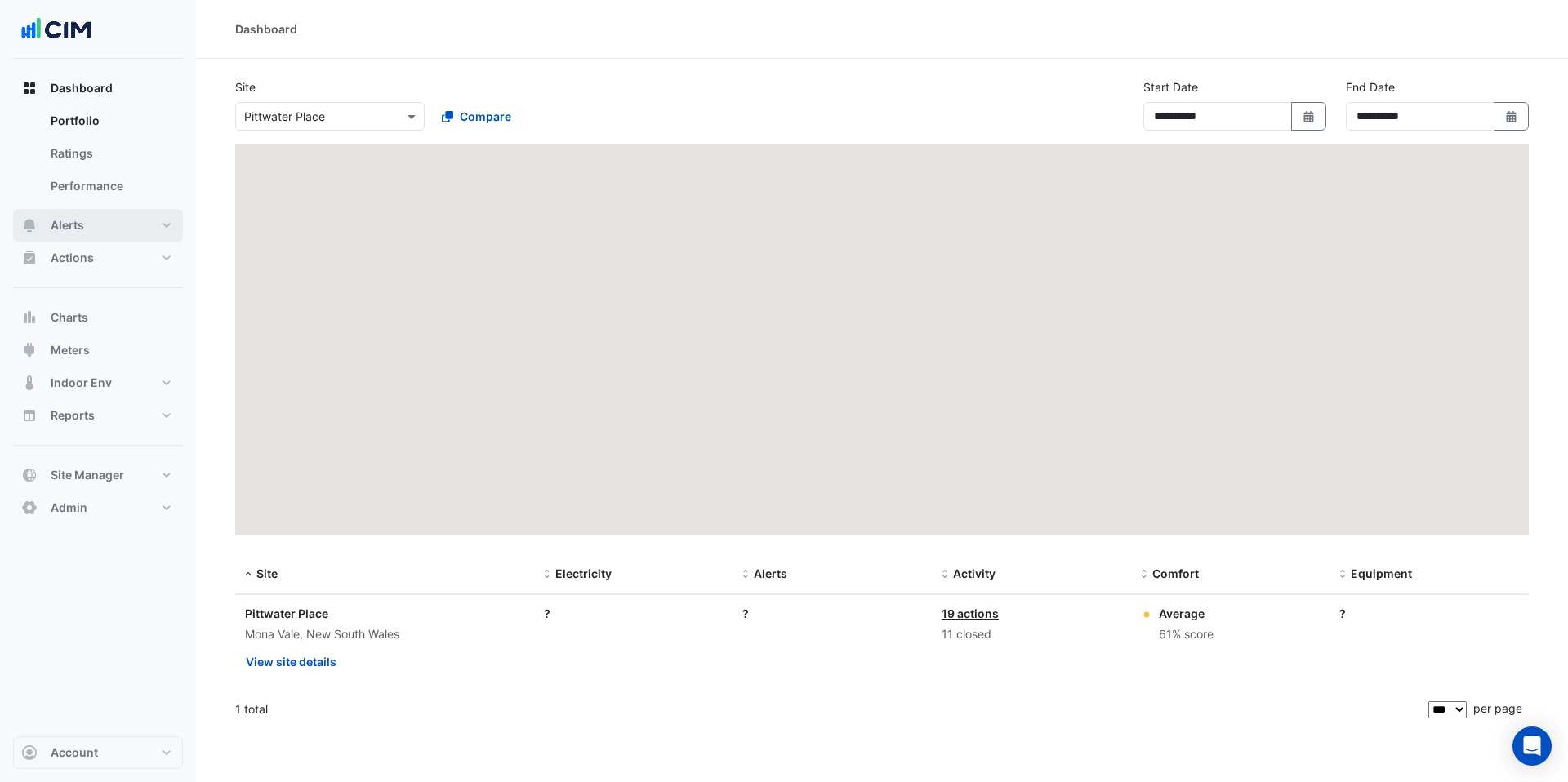 click on "Alerts" at bounding box center (98, 225) 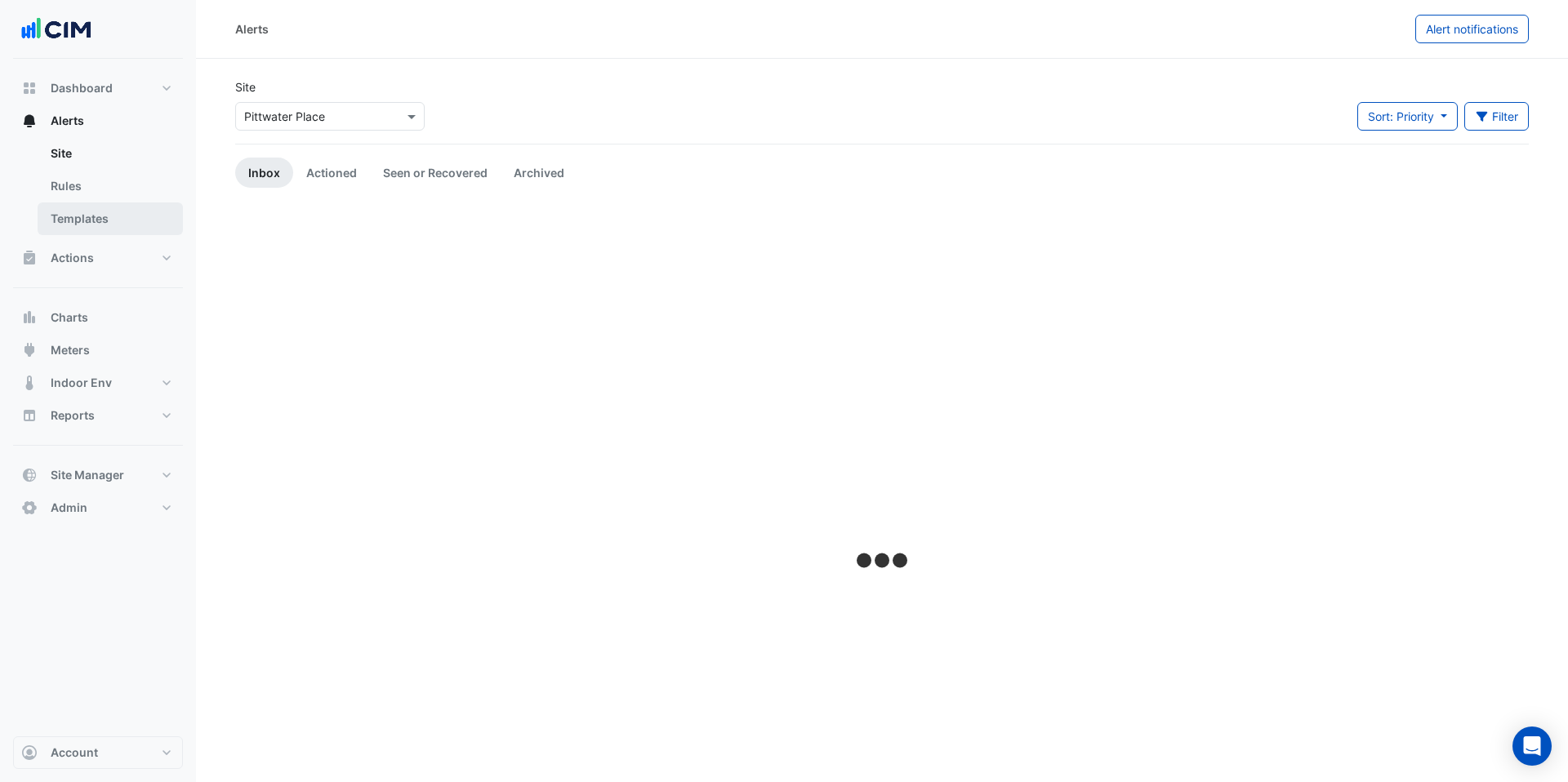 click on "Templates" at bounding box center (110, 219) 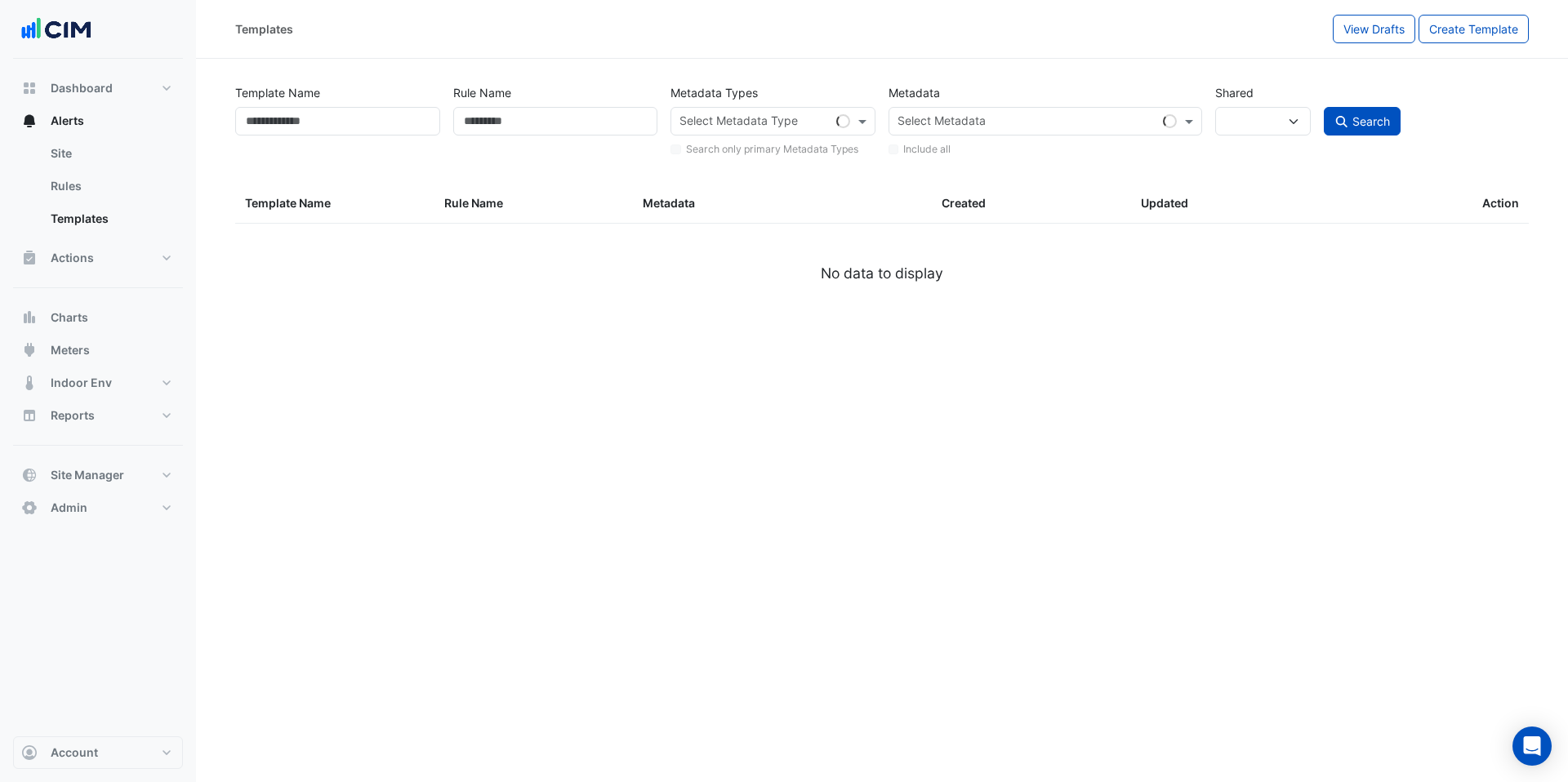 select 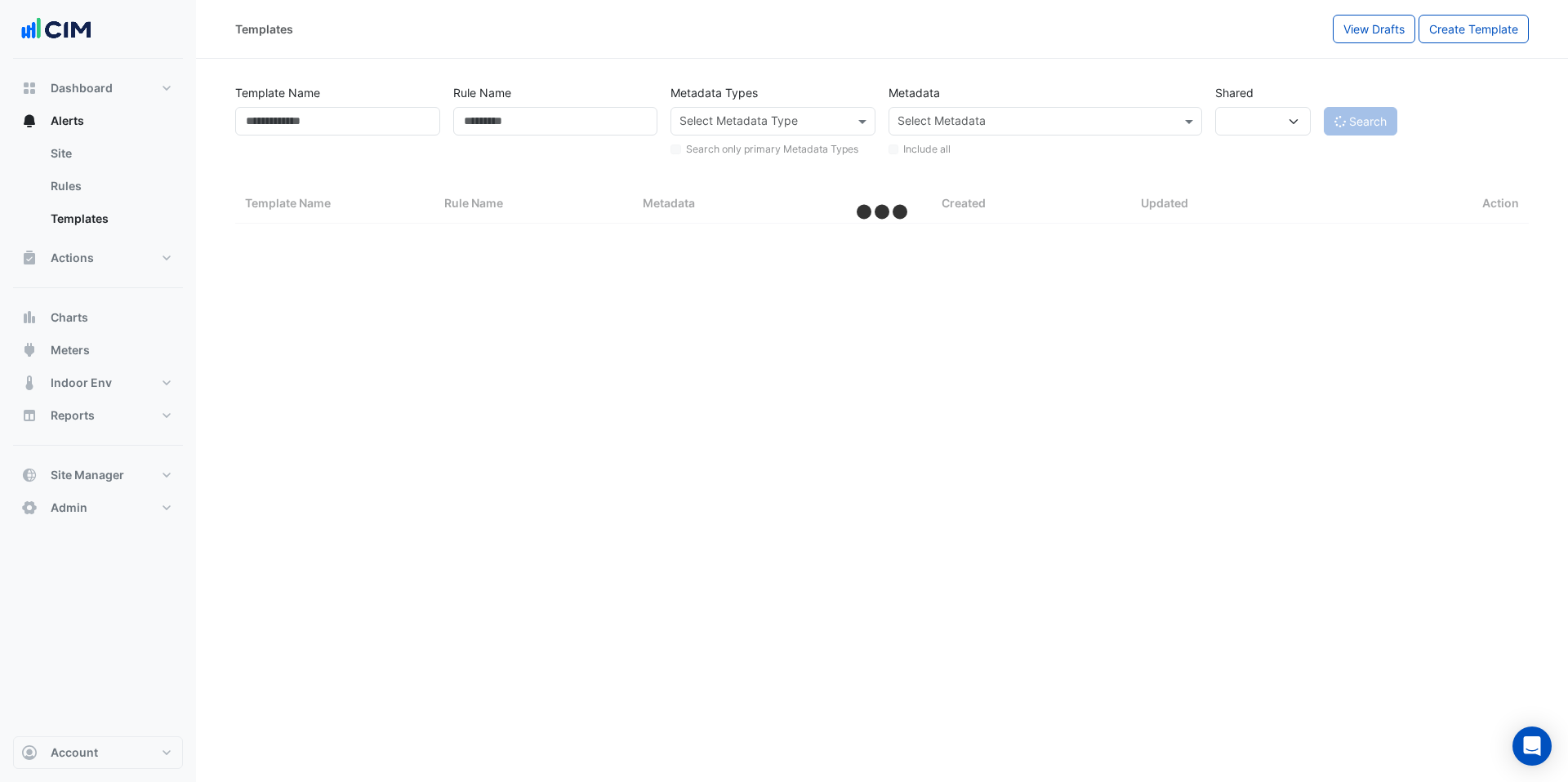 select on "***" 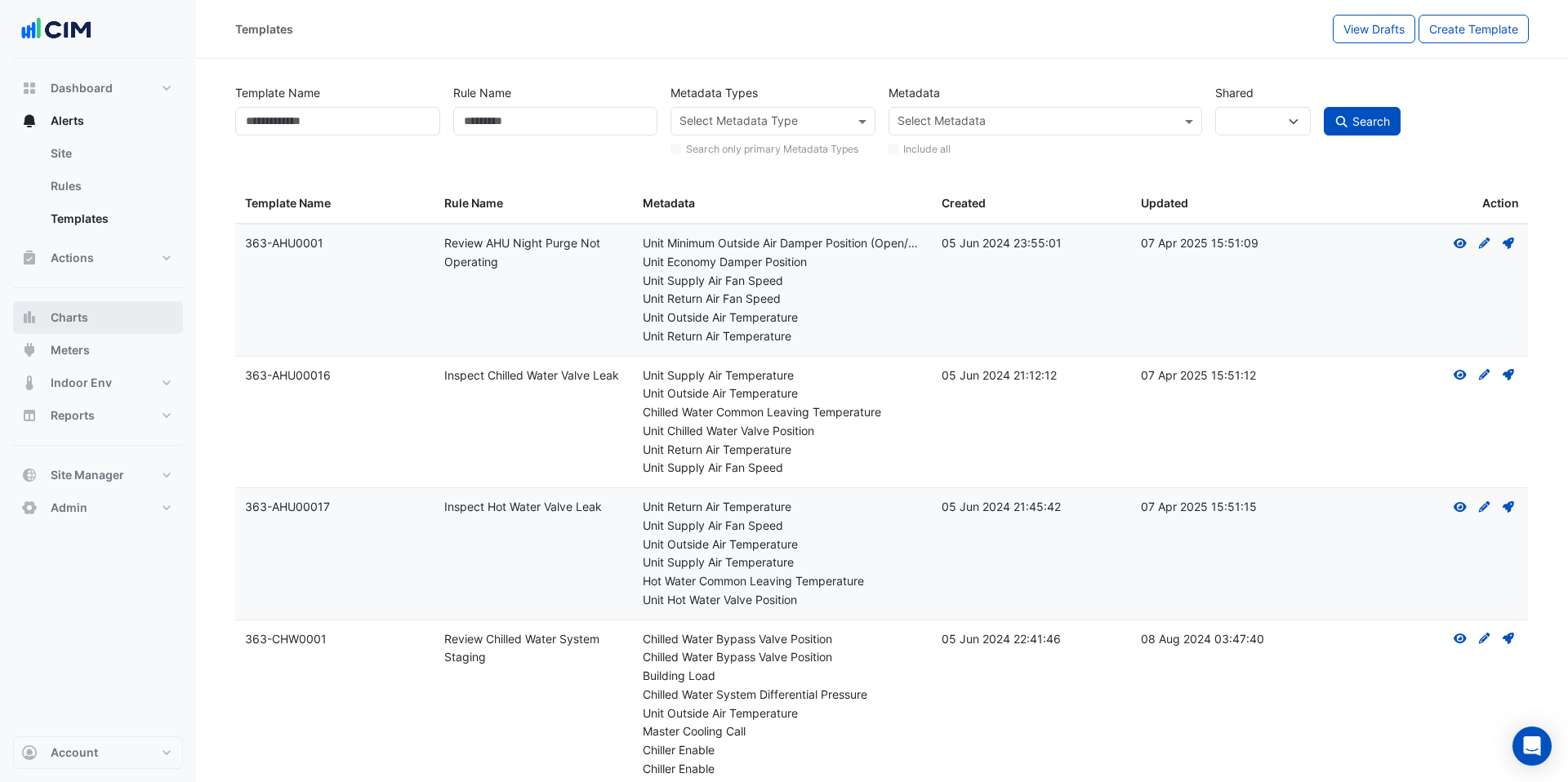 click on "Charts" at bounding box center (98, 318) 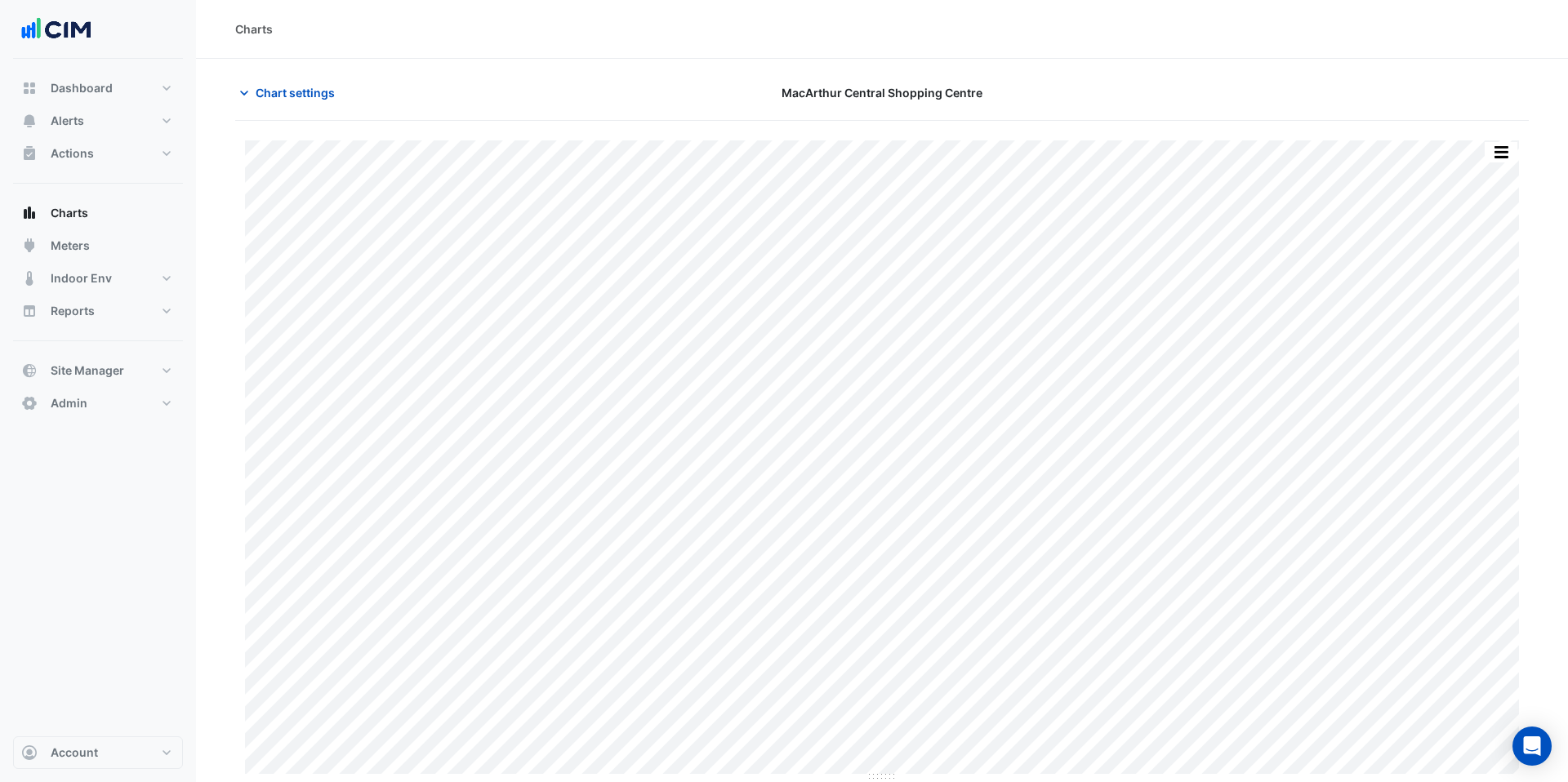 type on "**********" 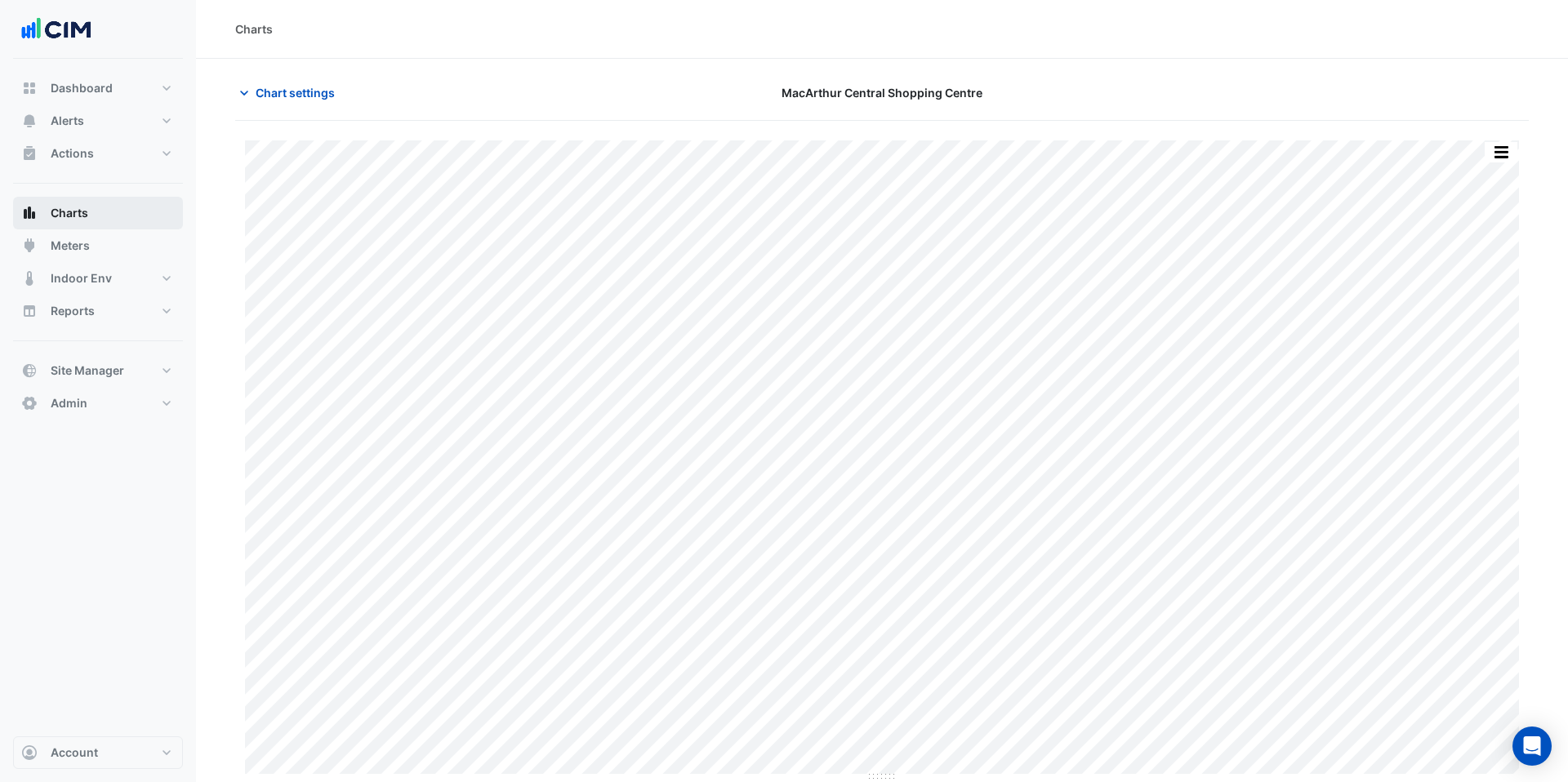 click on "Charts" at bounding box center [98, 213] 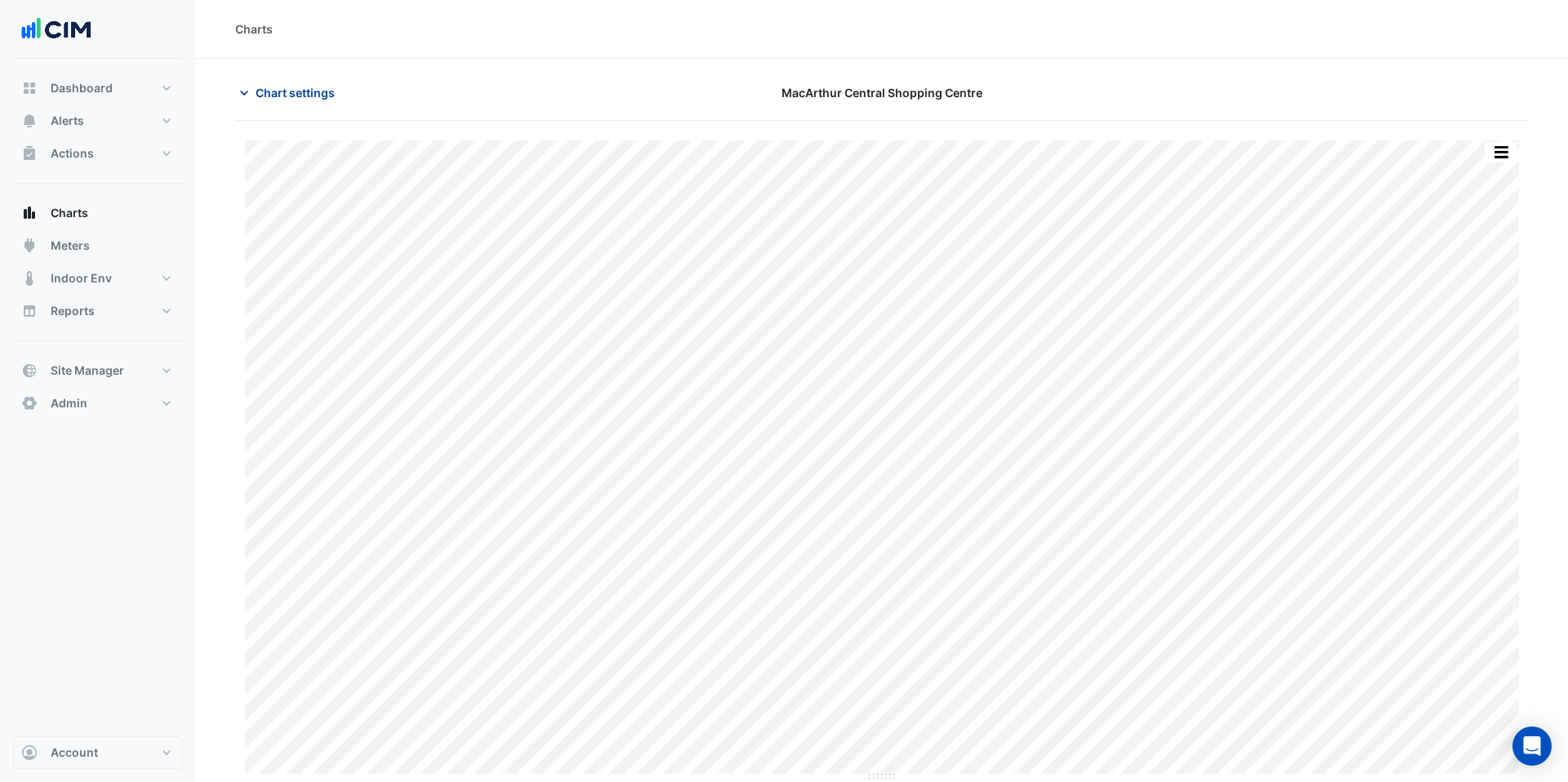 click on "Chart settings" 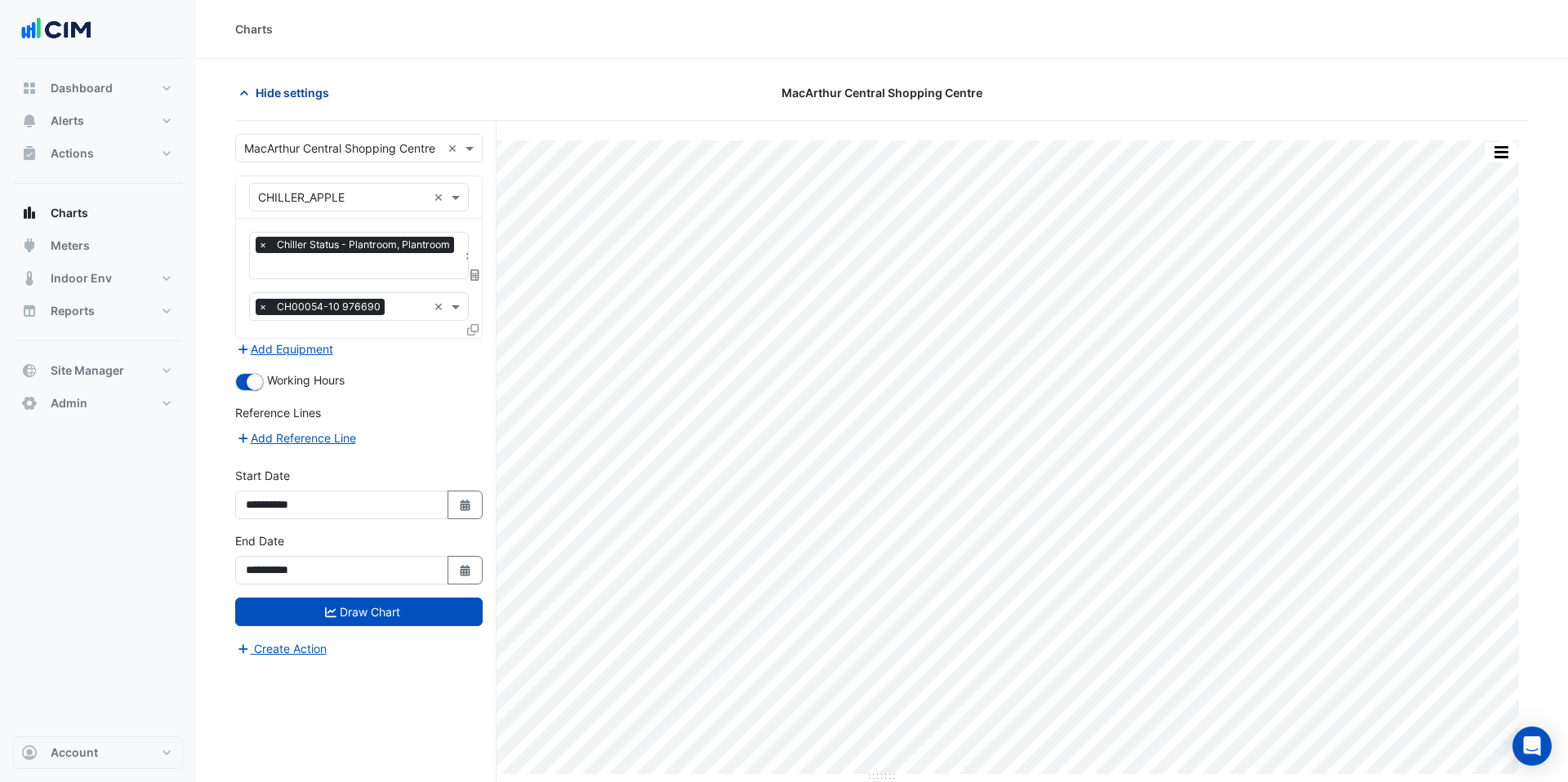 click on "Hide settings" 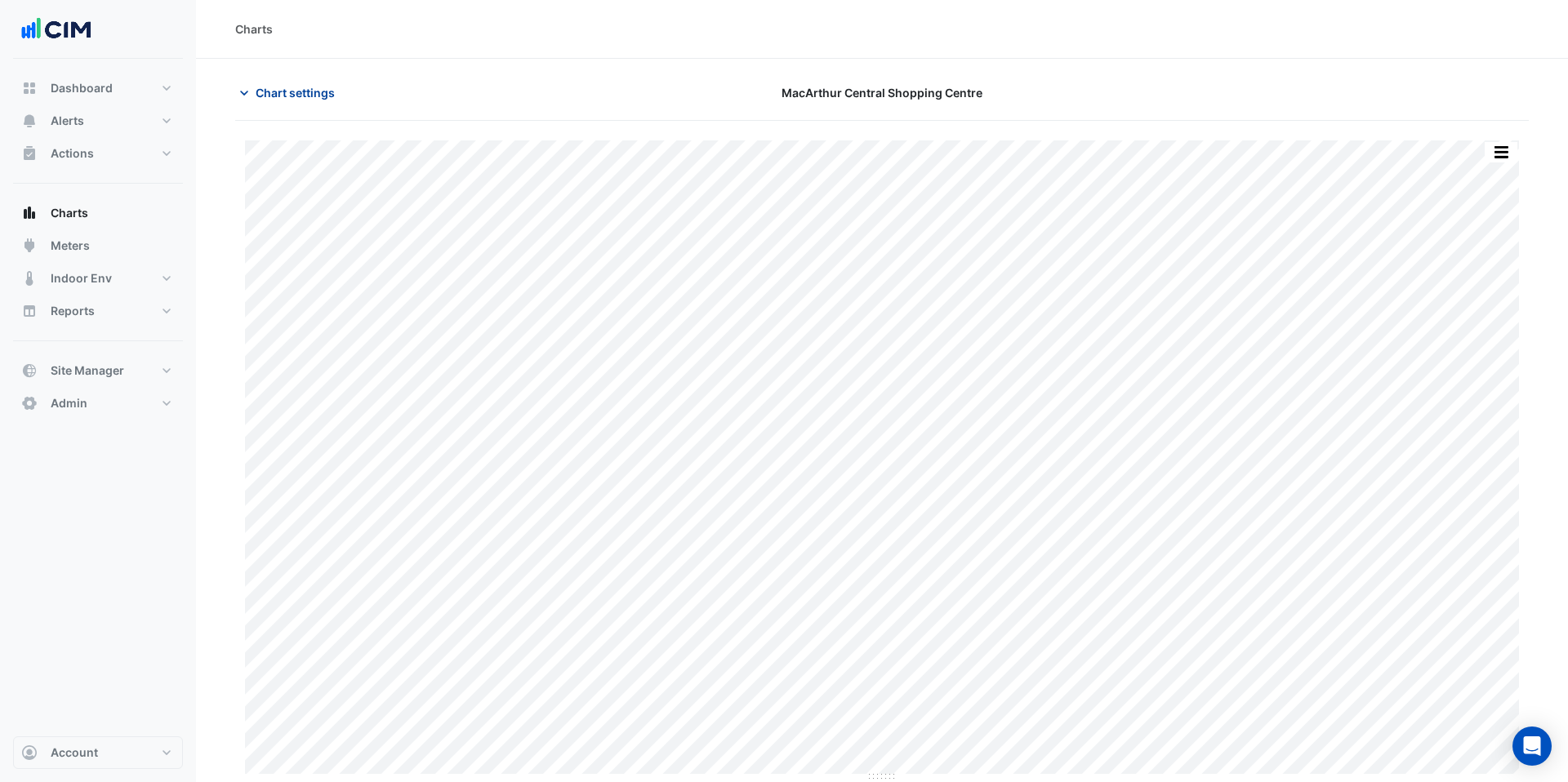 click on "Chart settings" 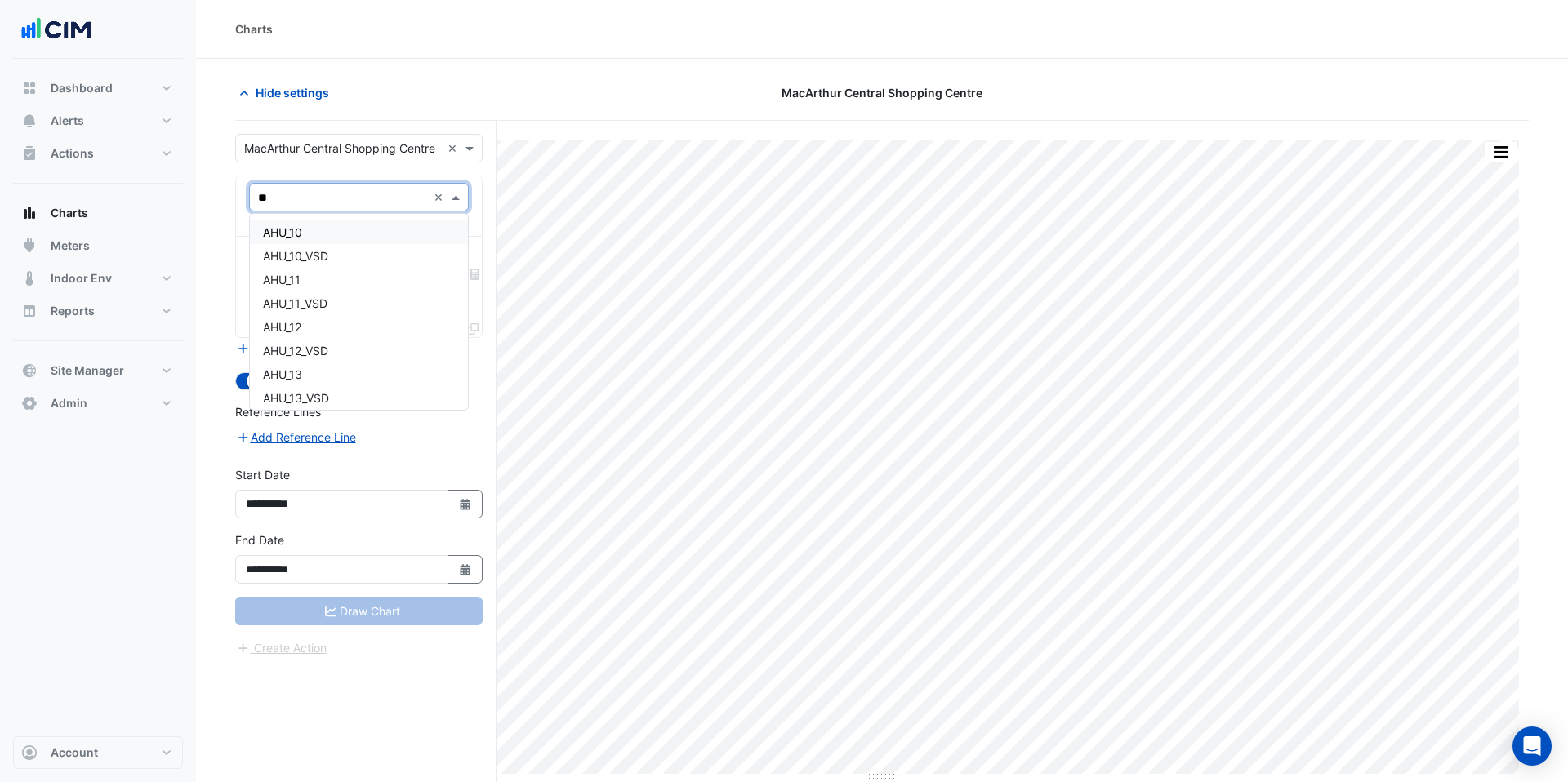 type on "***" 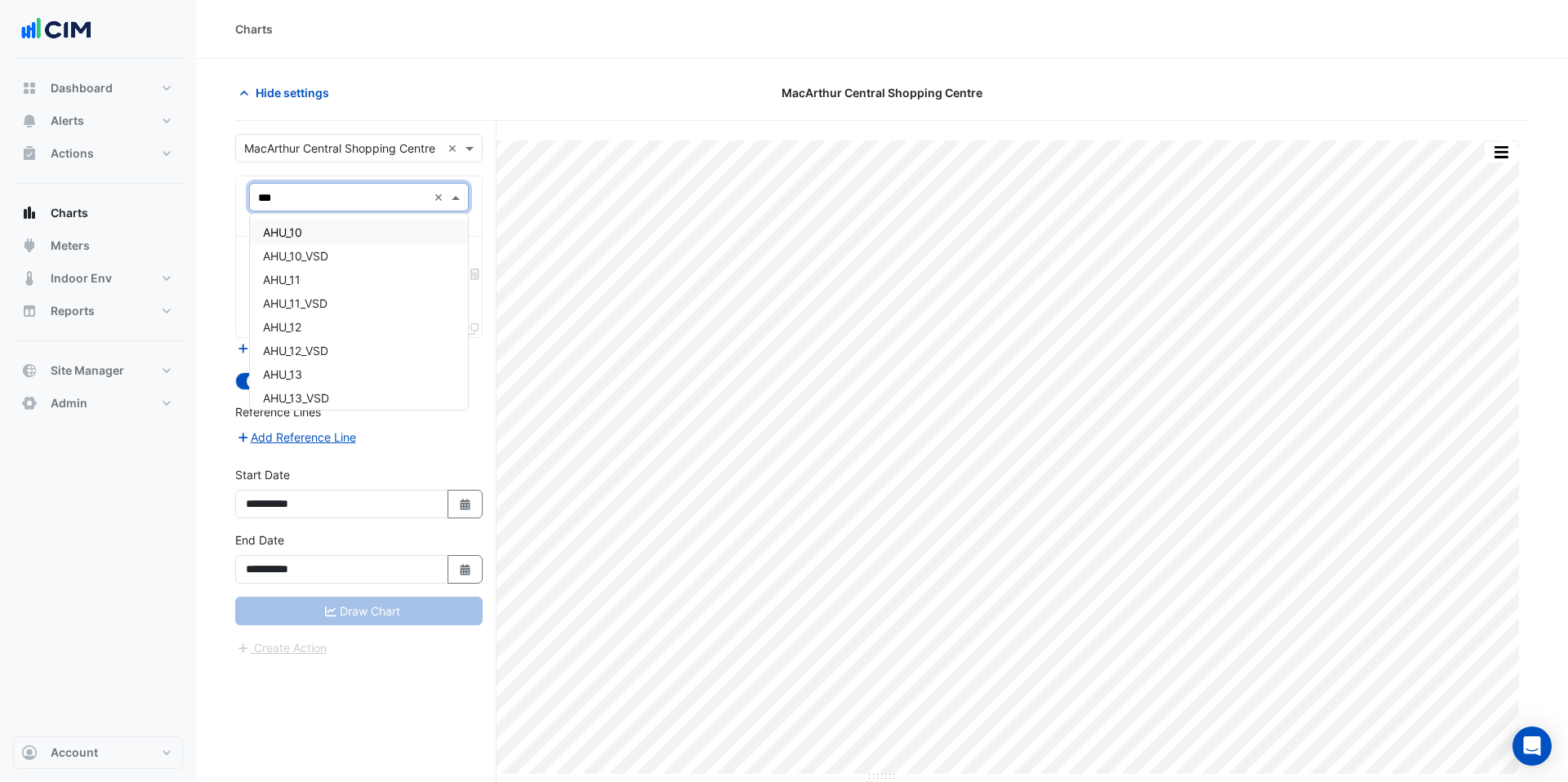 click on "AHU_10" at bounding box center (359, 232) 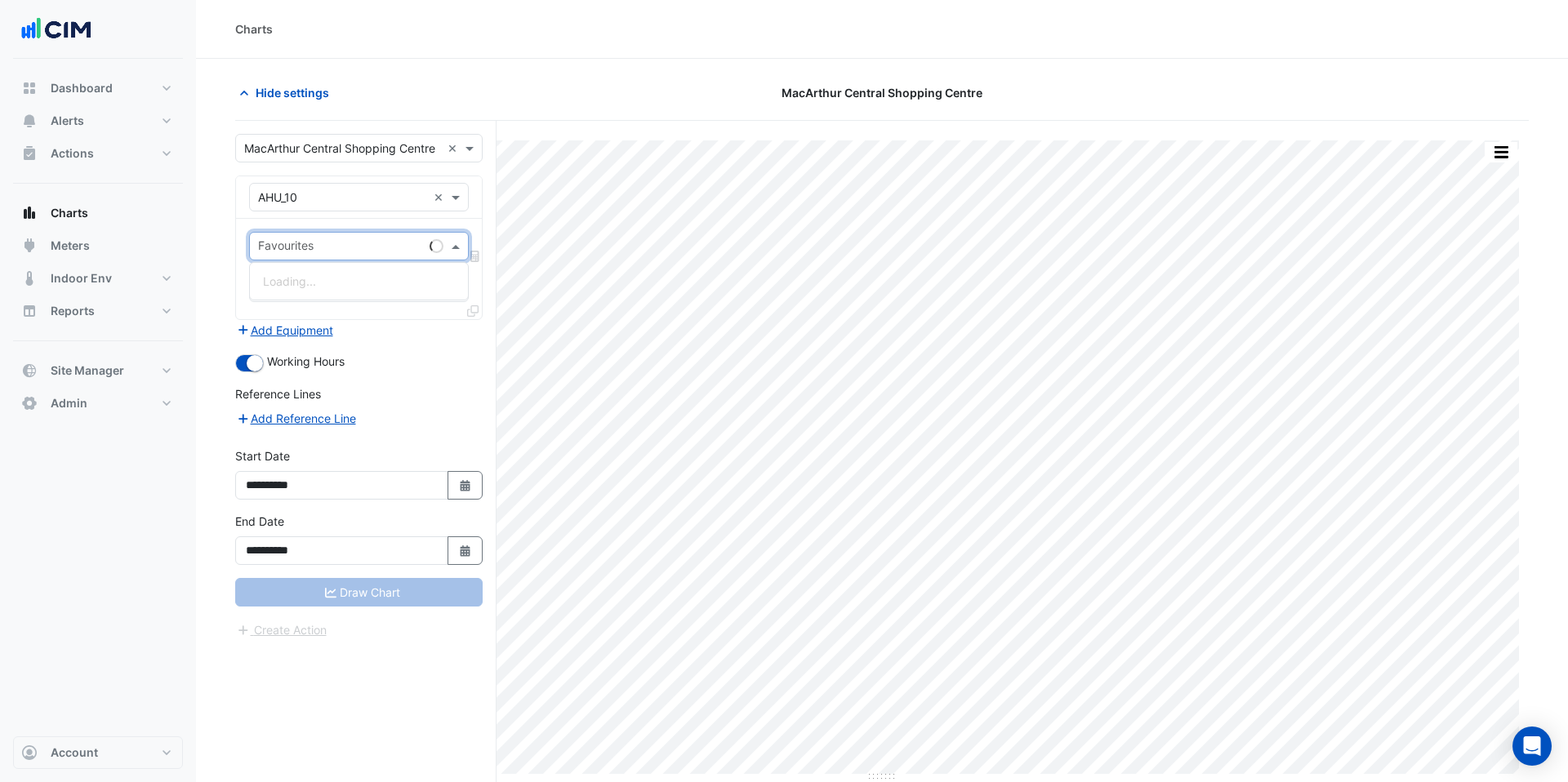 click at bounding box center (341, 247) 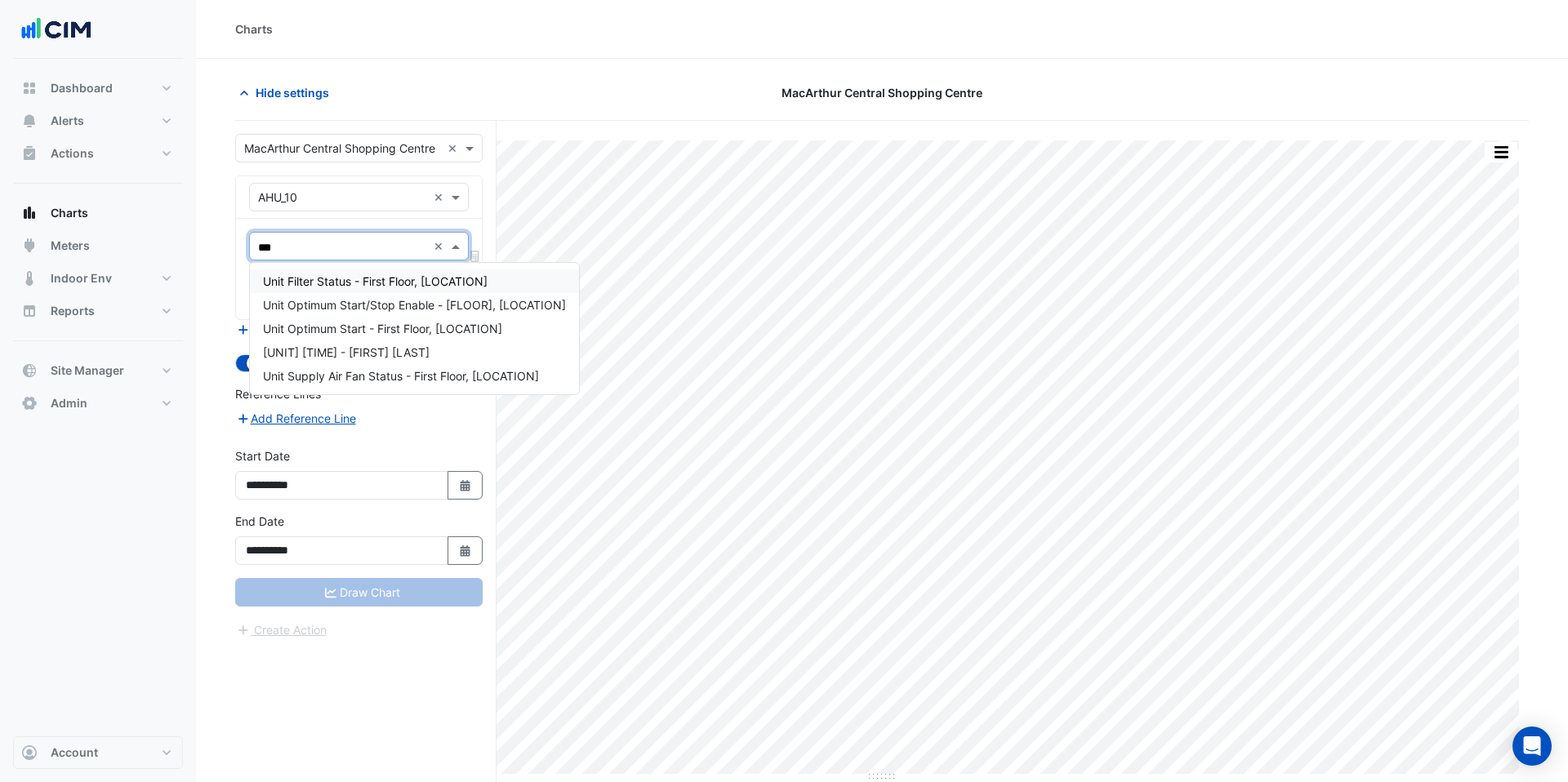 type on "****" 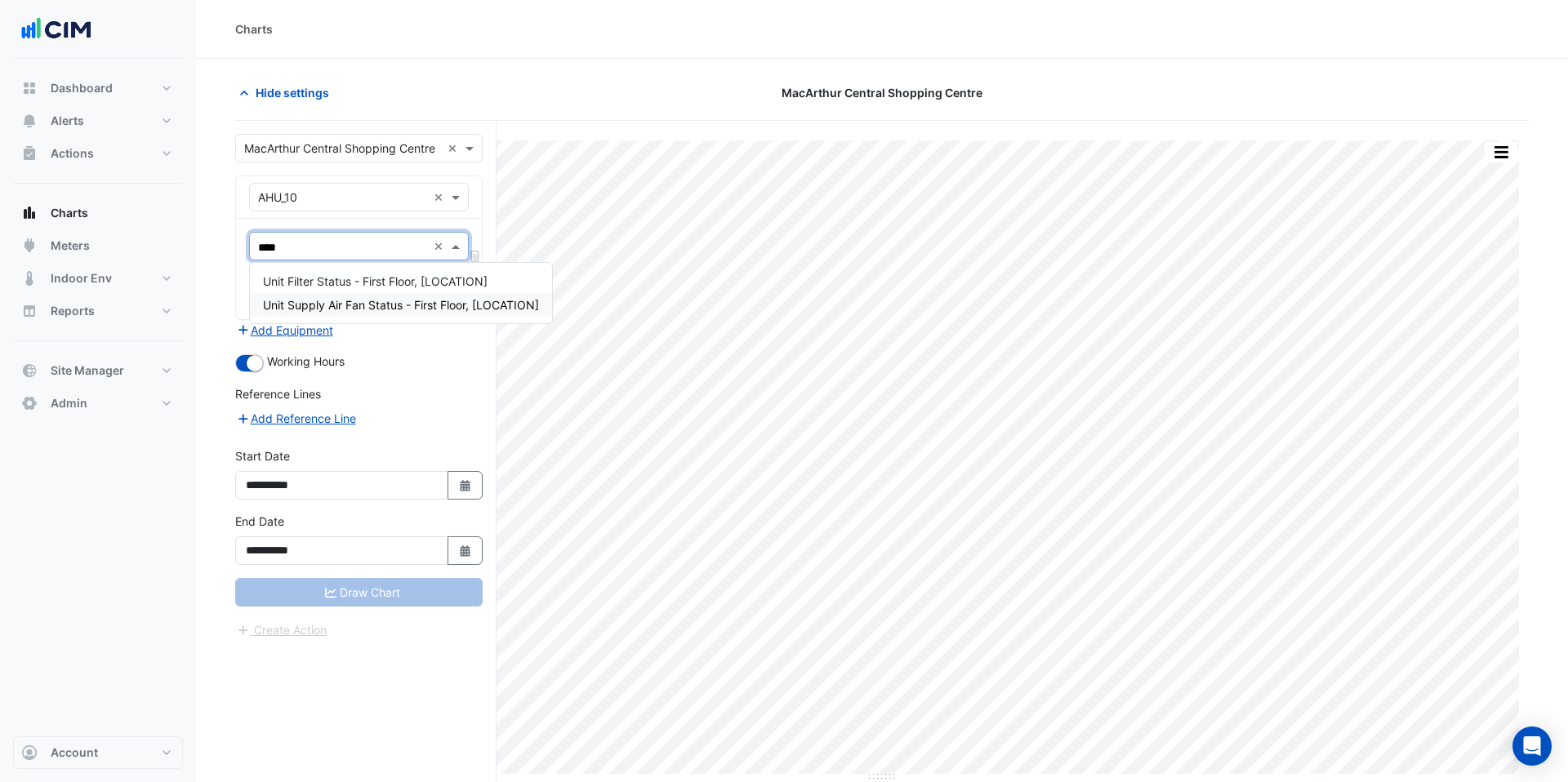 click on "Unit Supply Air Fan Status - First Floor, [LOCATION]" at bounding box center [401, 304] 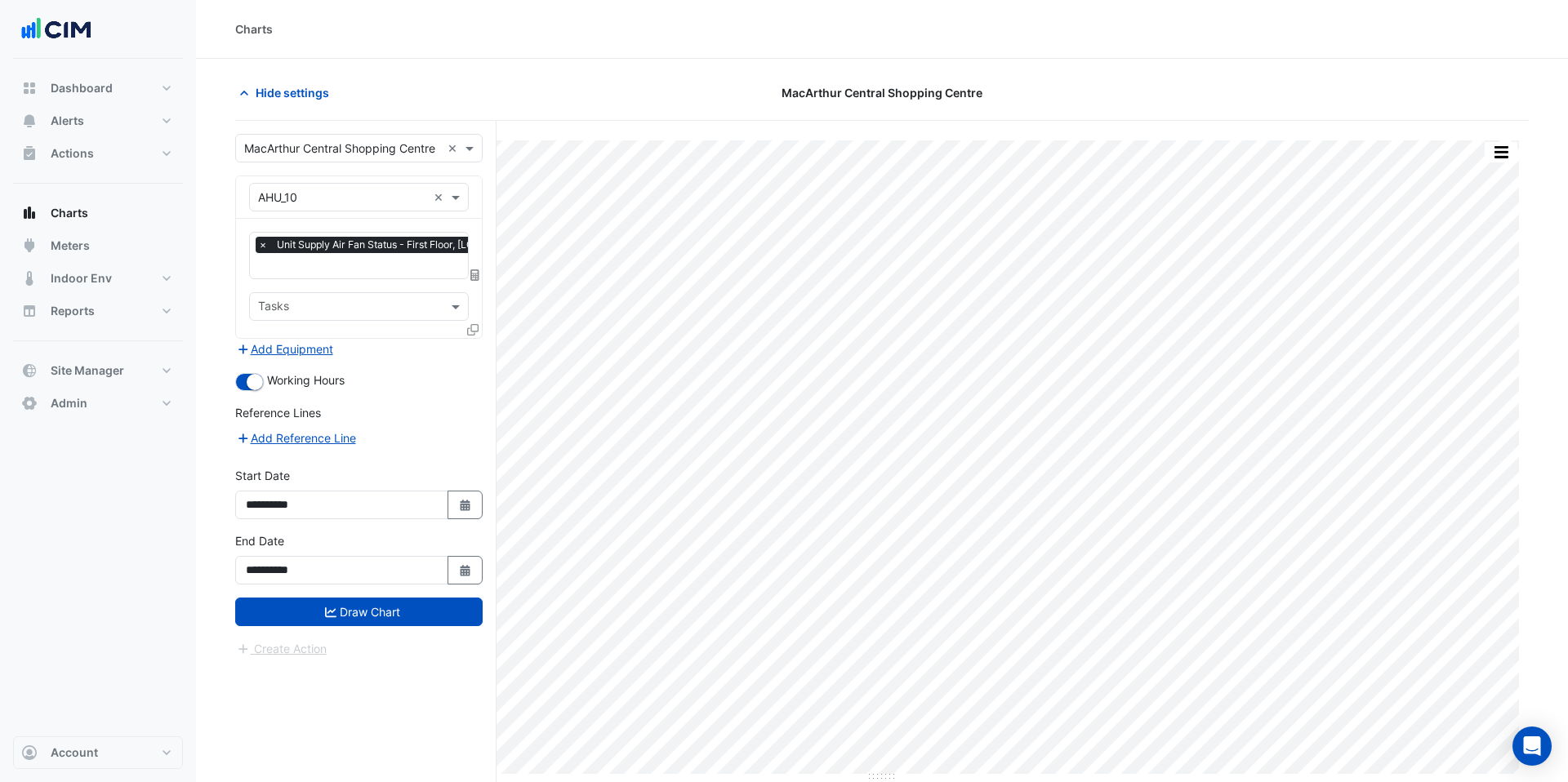 click 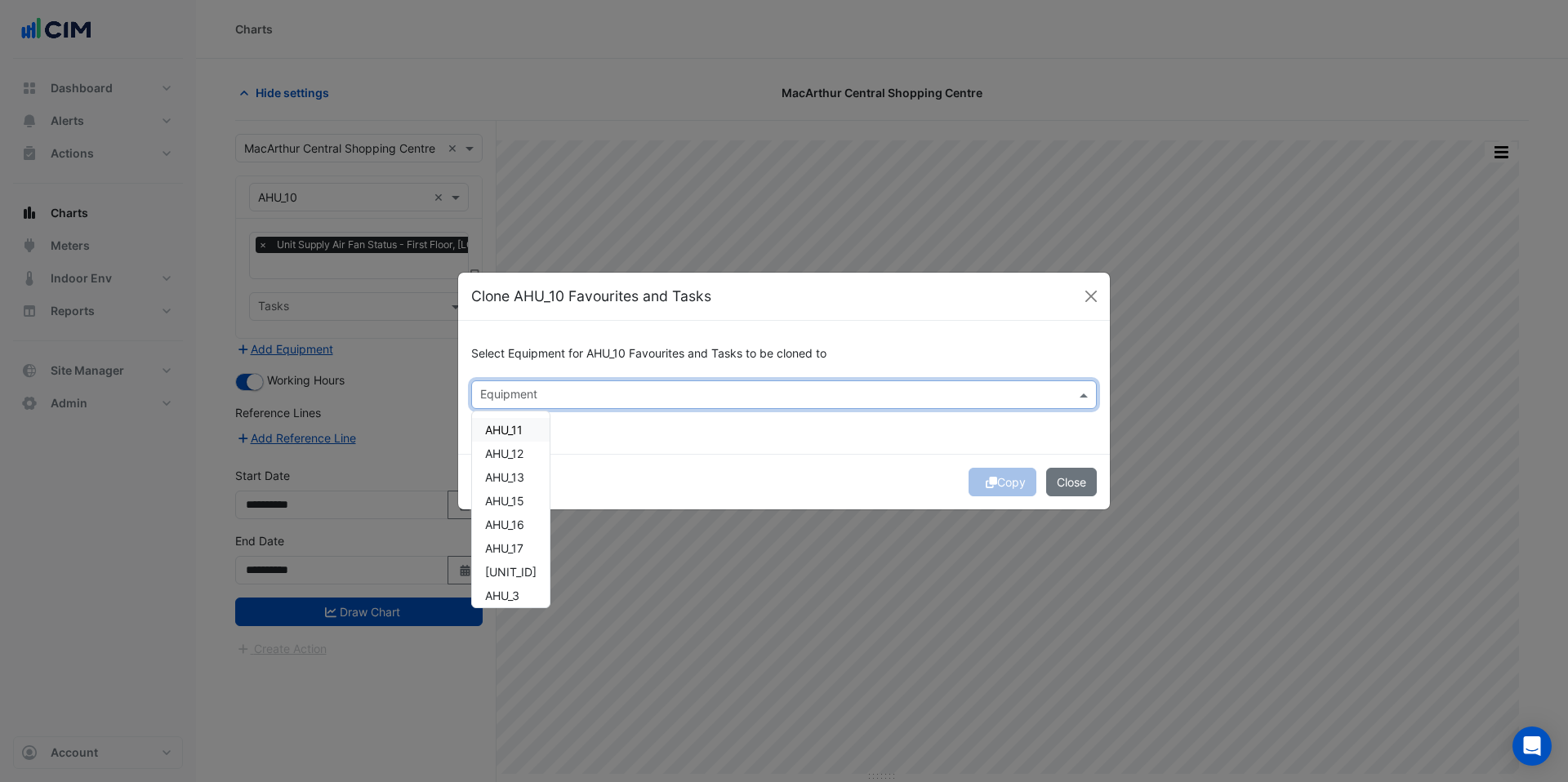click 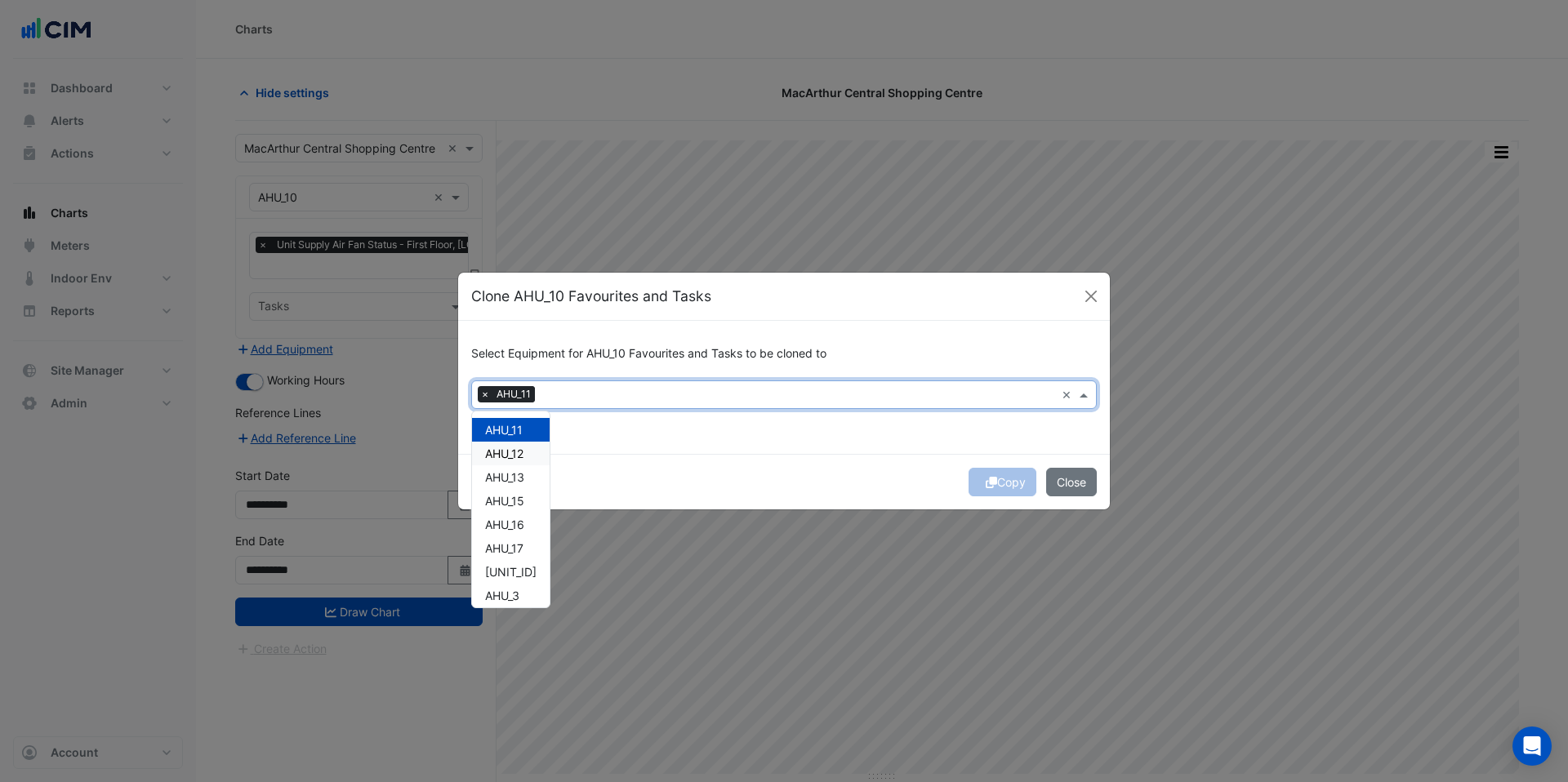 click on "AHU_12" at bounding box center (504, 453) 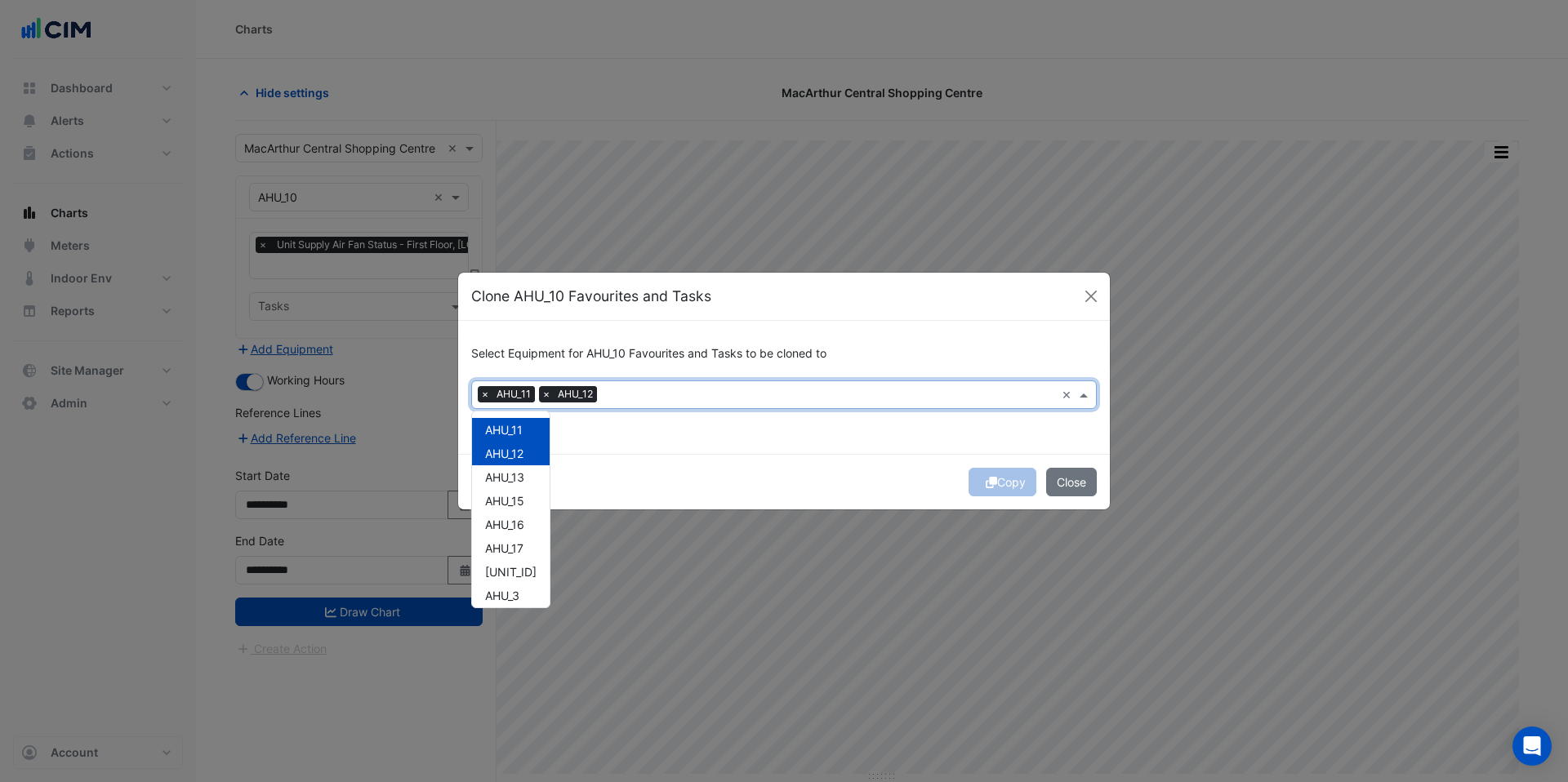 click on "AHU_13" at bounding box center [510, 477] 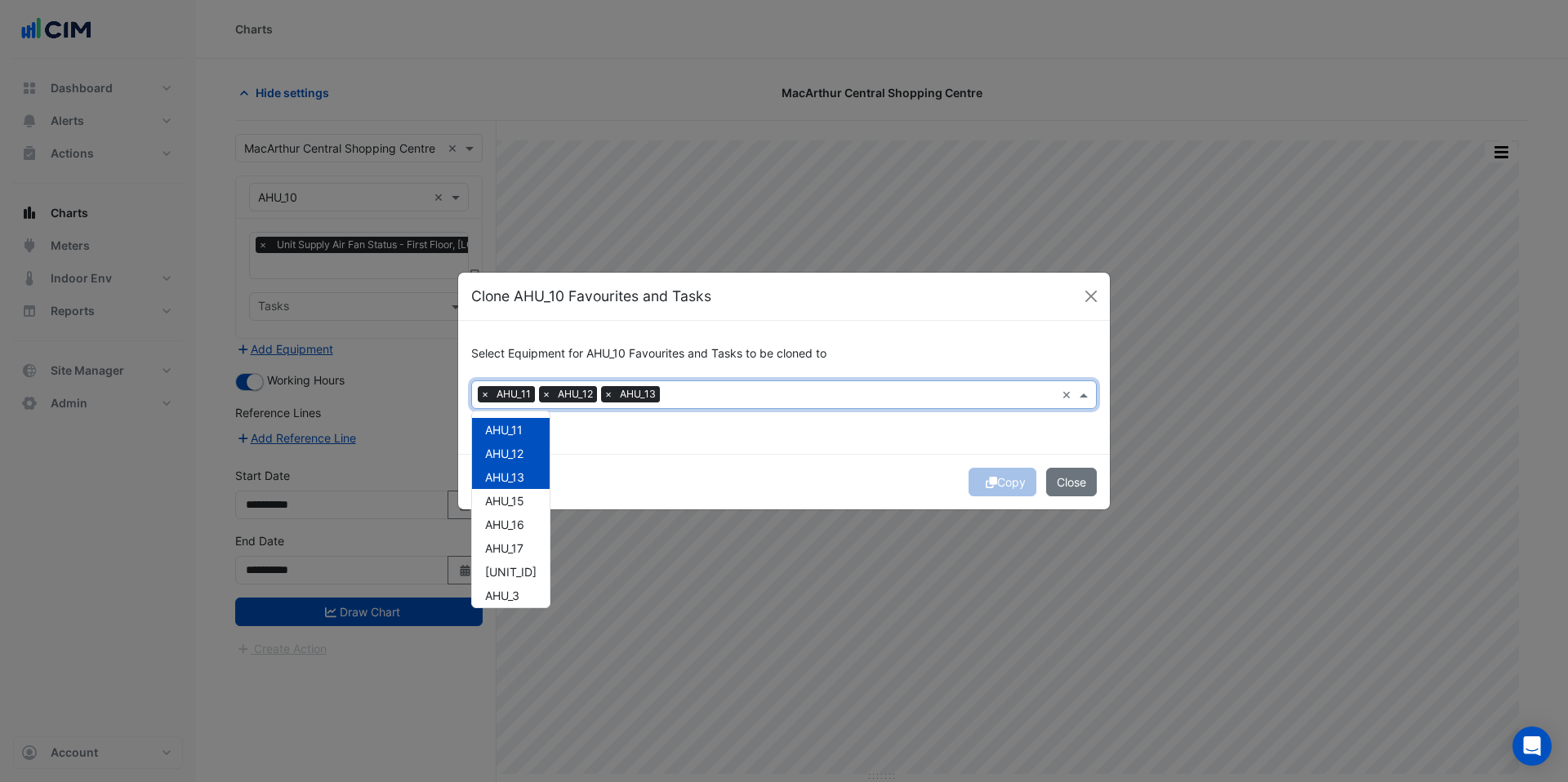 click on "Copy
Close" 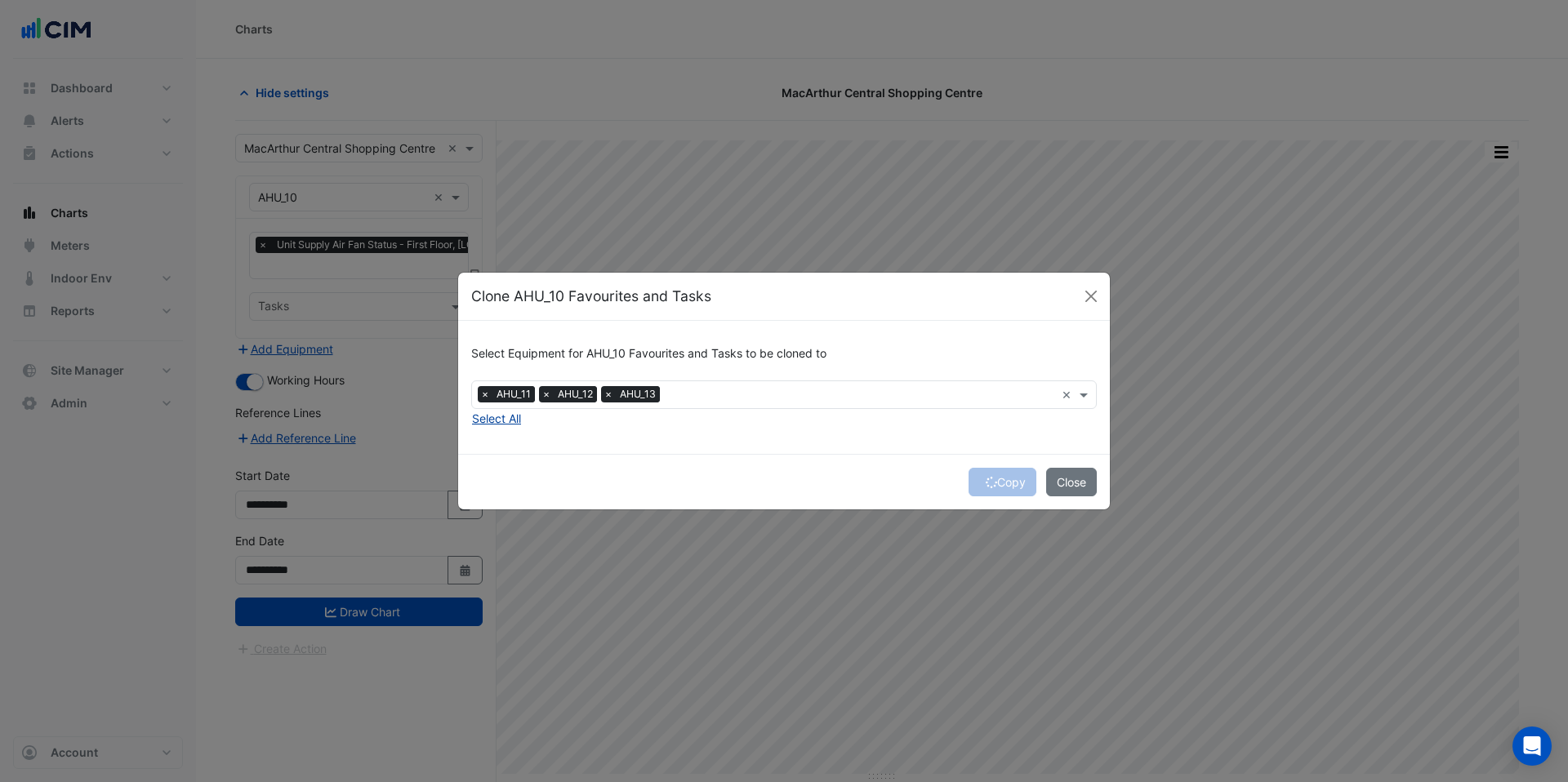 click on "Select All" 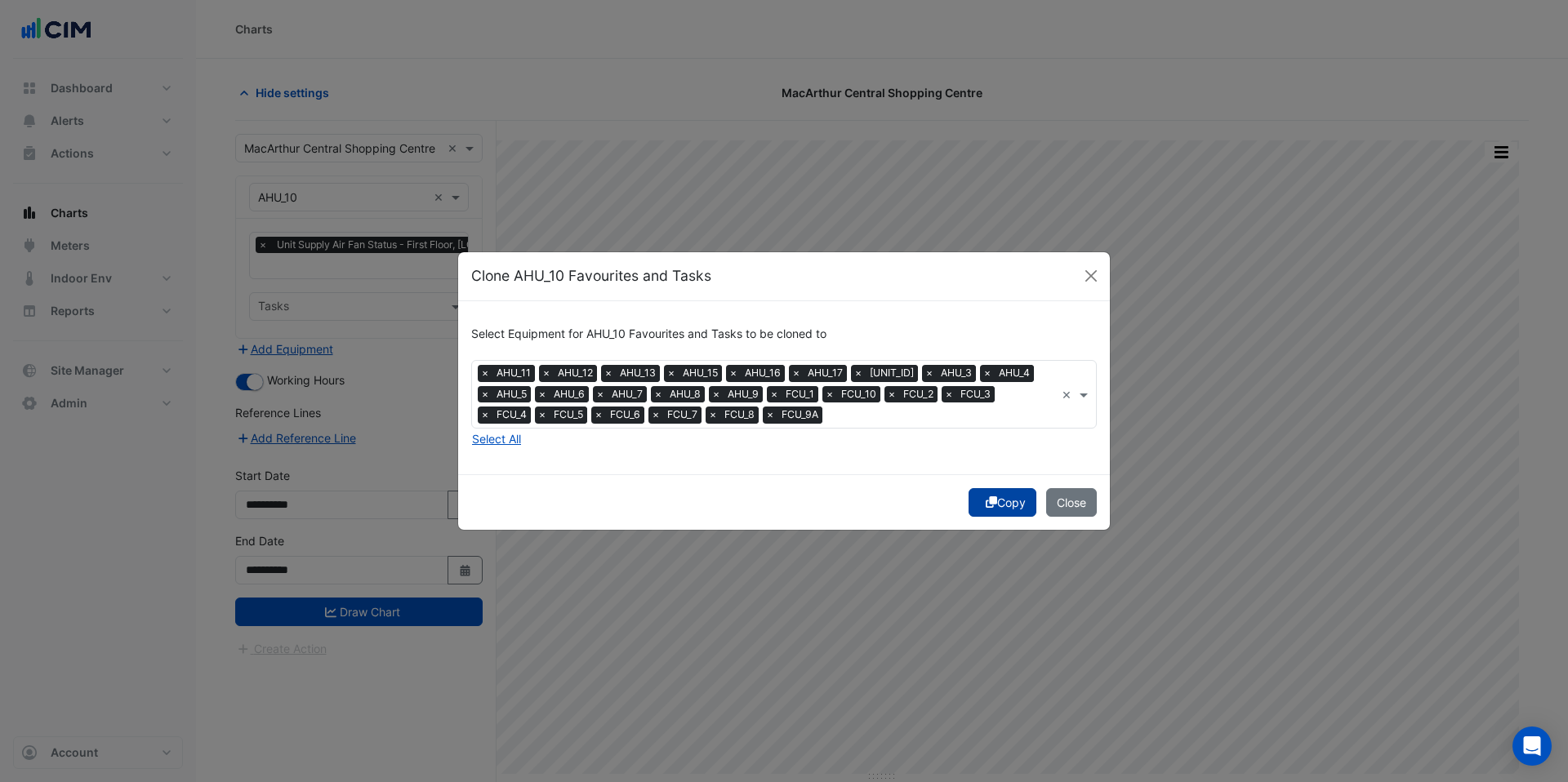 click on "Copy" 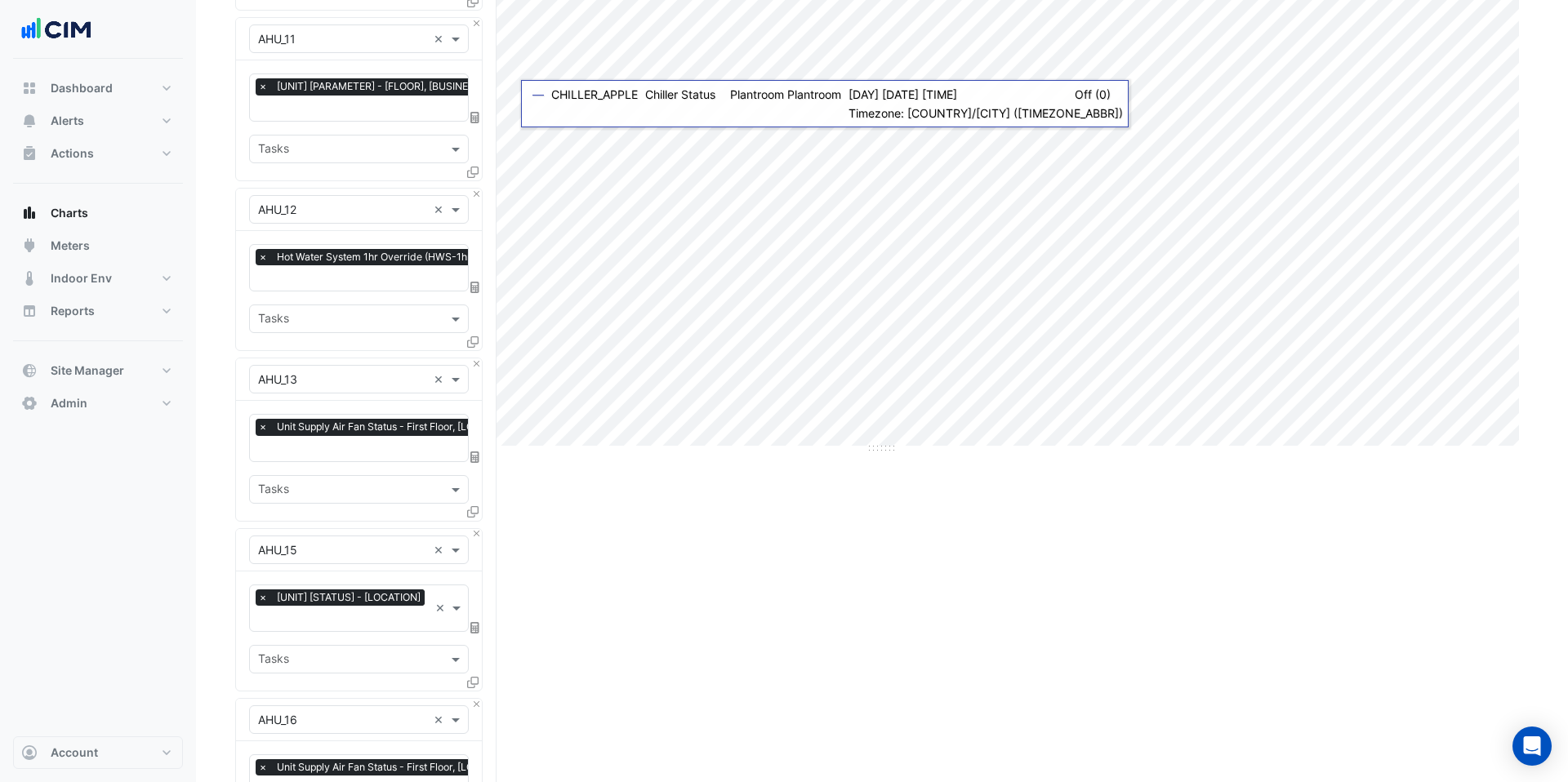 scroll, scrollTop: 331, scrollLeft: 0, axis: vertical 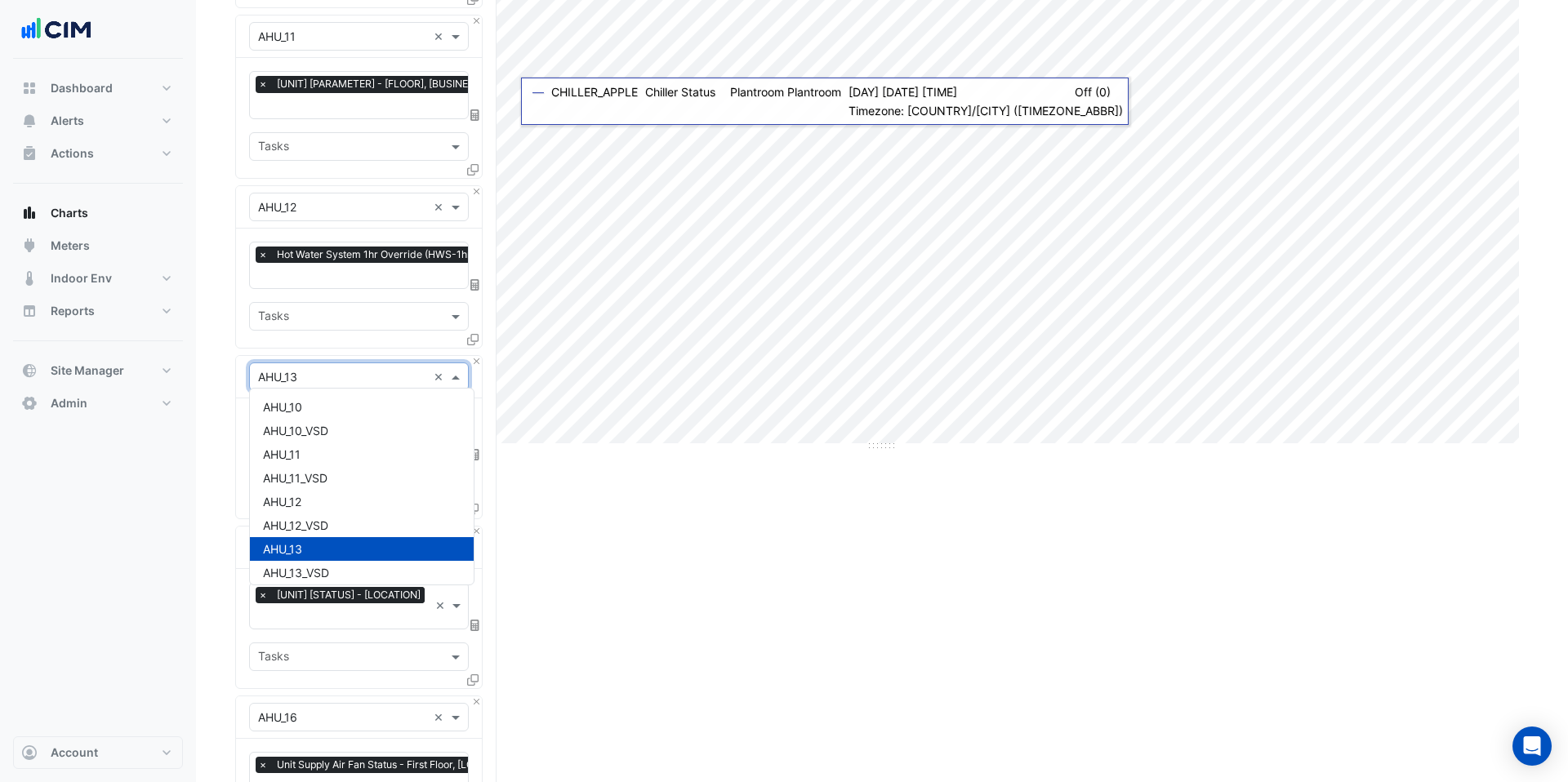 click at bounding box center [342, 377] 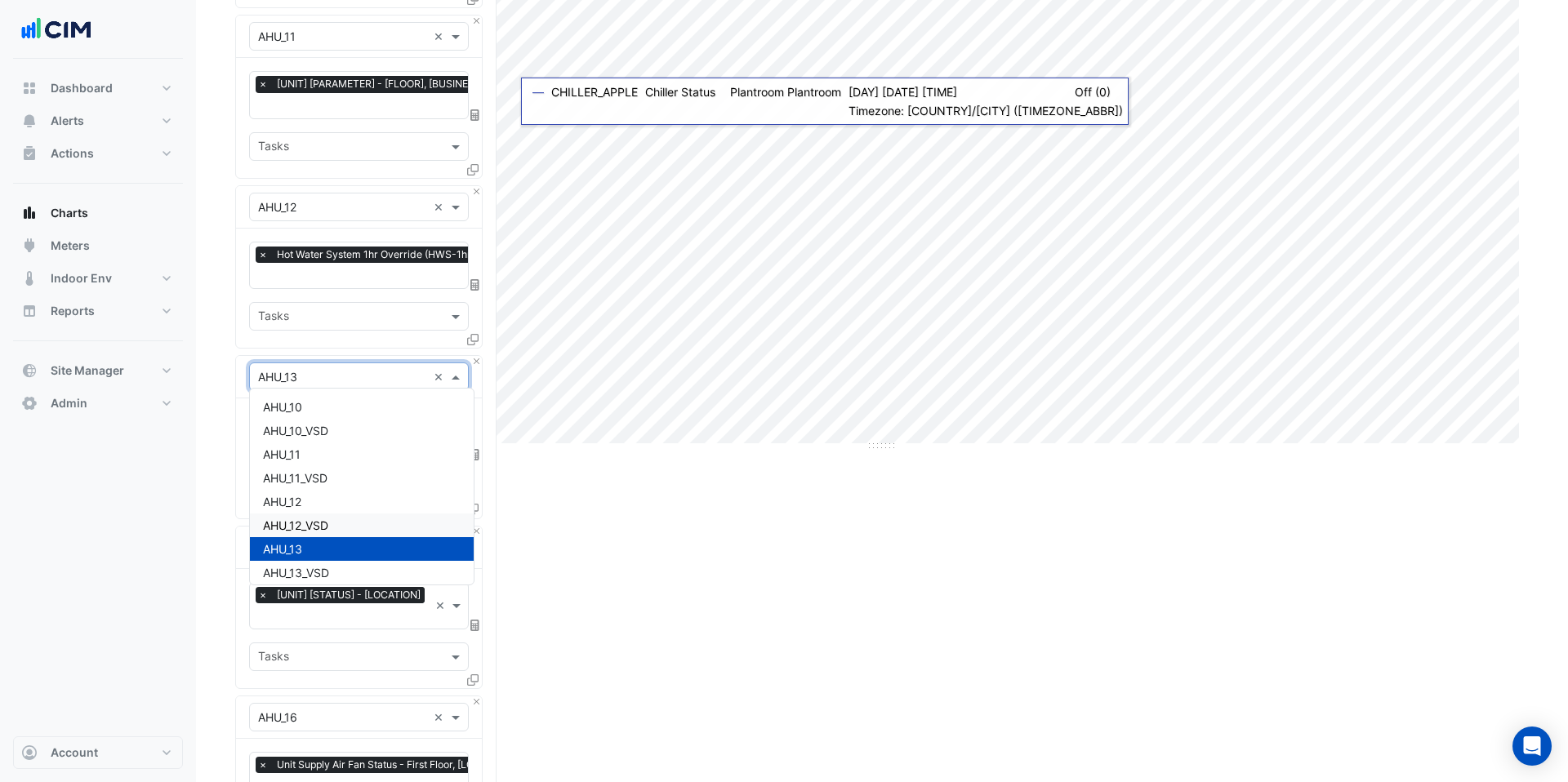 click on "CHILLER_APPLE Chiller Status Plantroom Plantroom Sat [DD]-[MON]-[YYYY] [HH]:[MM] Off (0) Timezone: [TIMEZONE]" 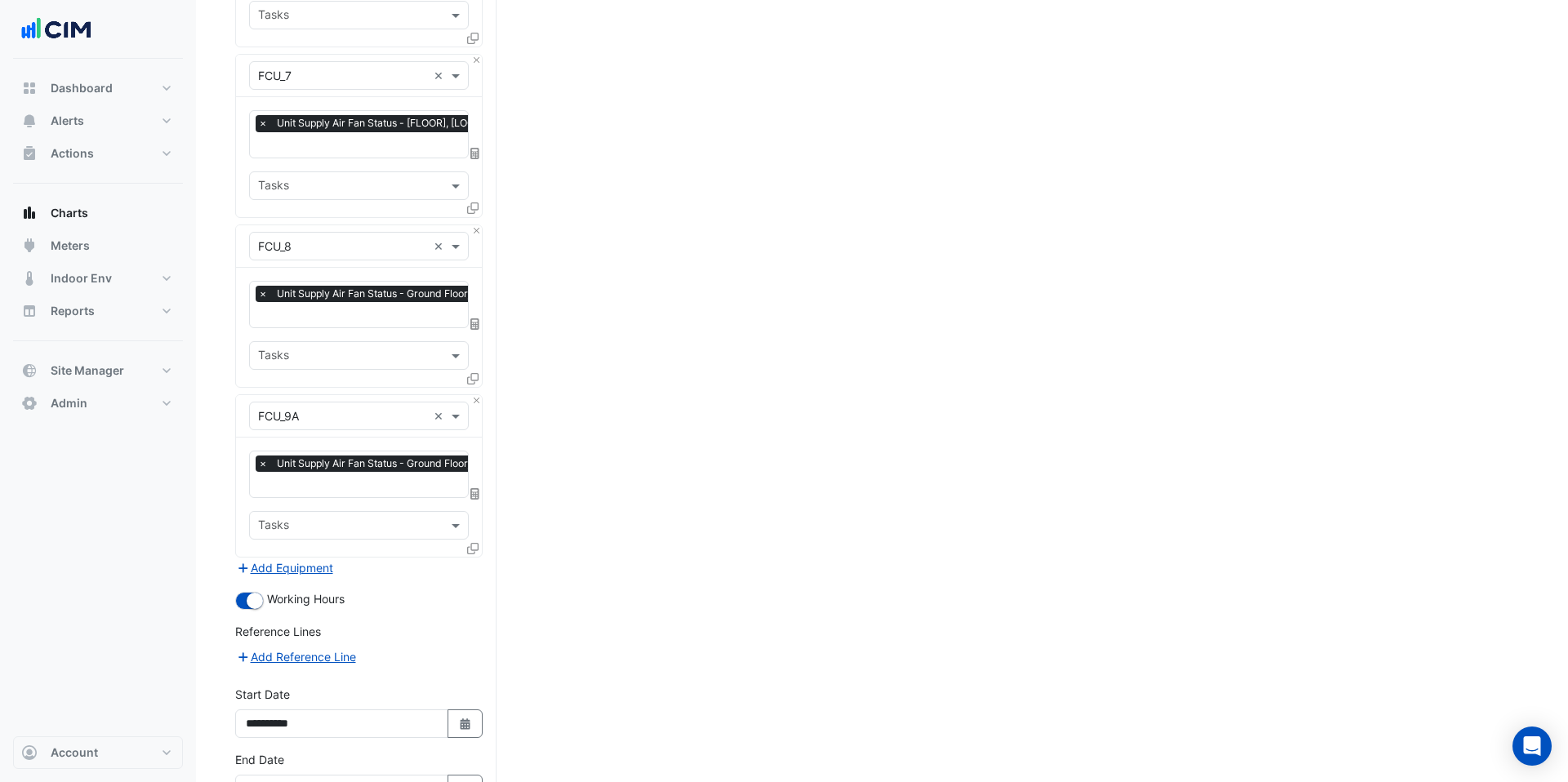 scroll, scrollTop: 3930, scrollLeft: 0, axis: vertical 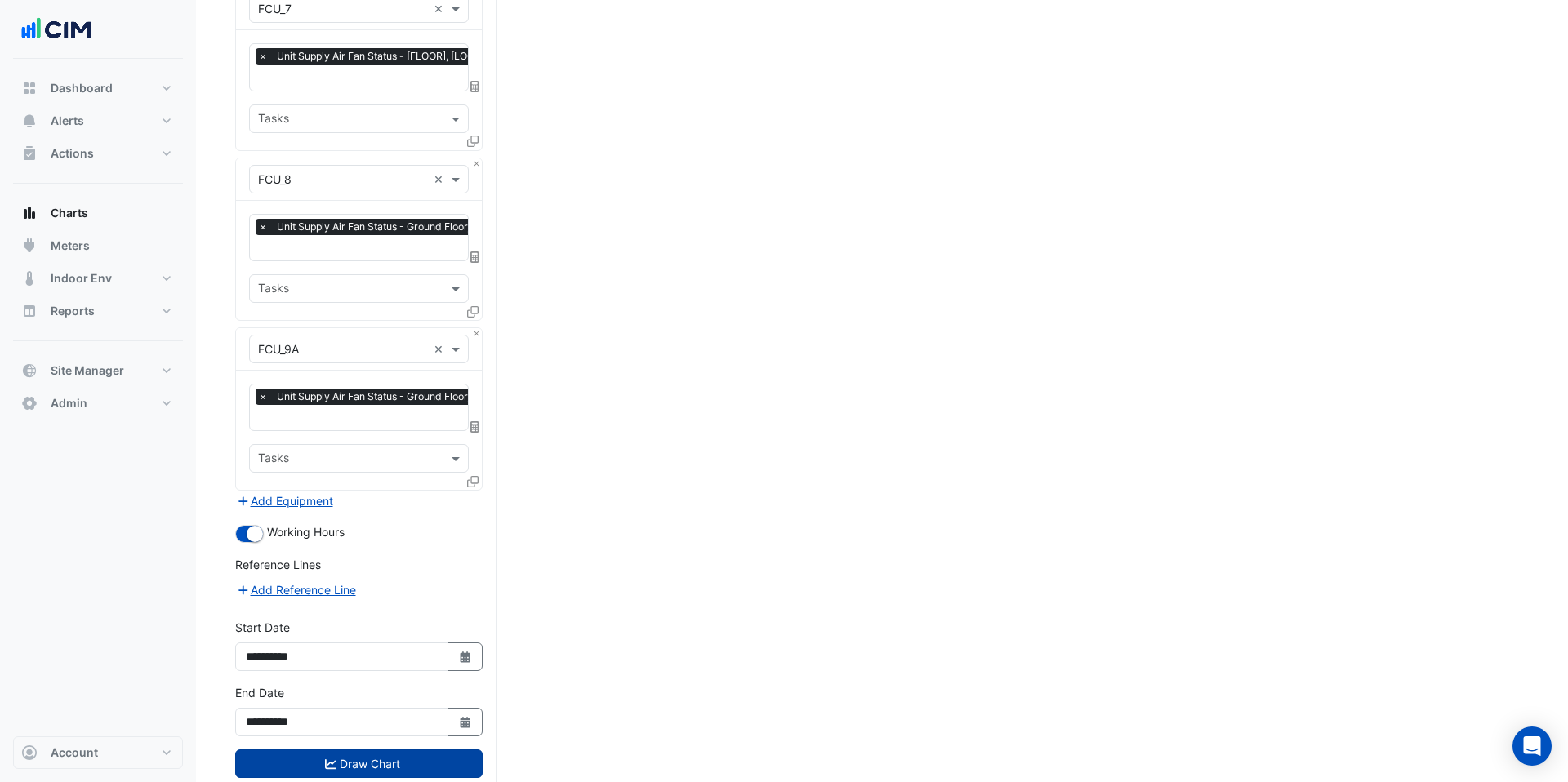click on "Draw Chart" at bounding box center [359, 763] 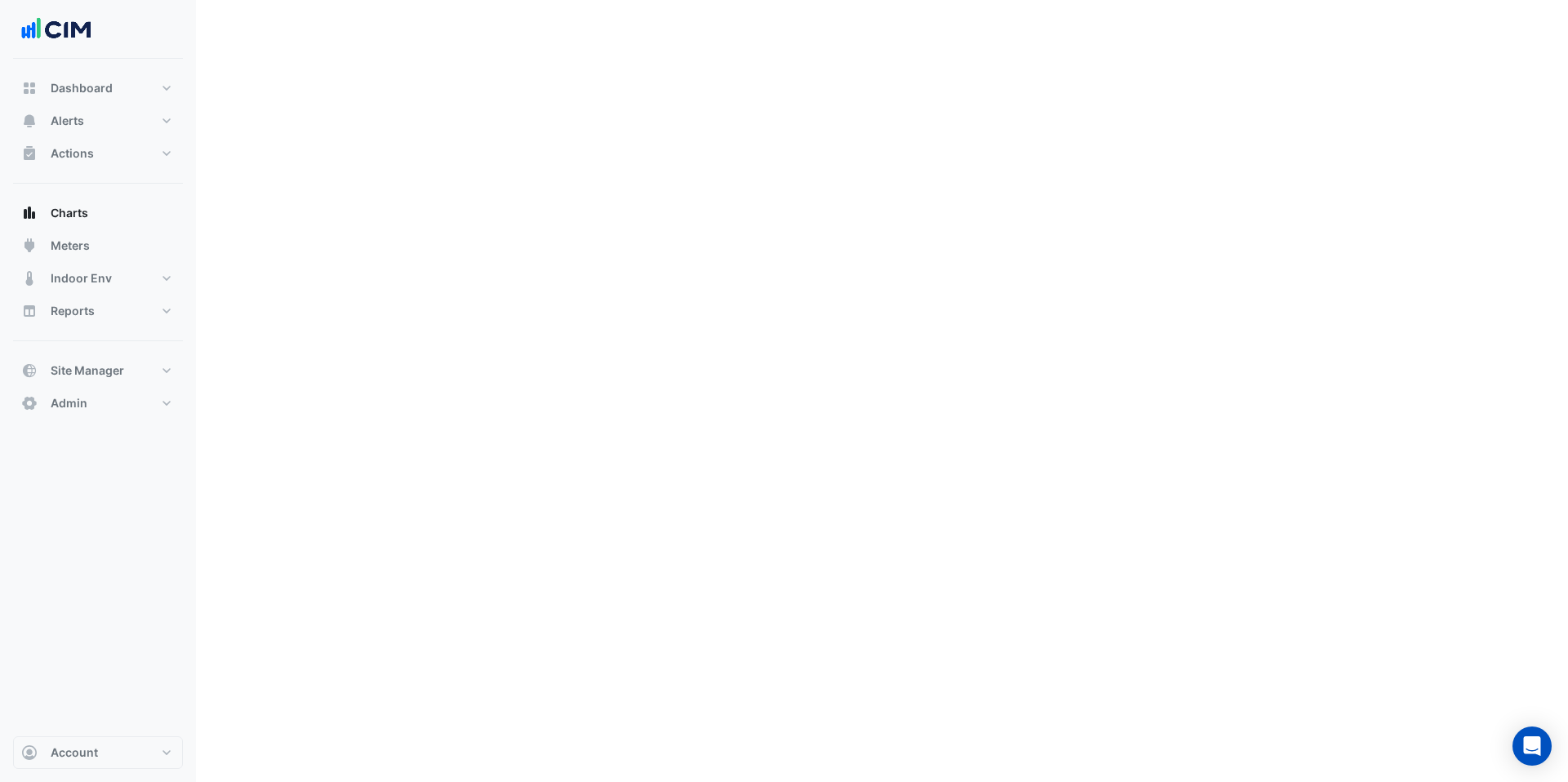 scroll, scrollTop: 0, scrollLeft: 0, axis: both 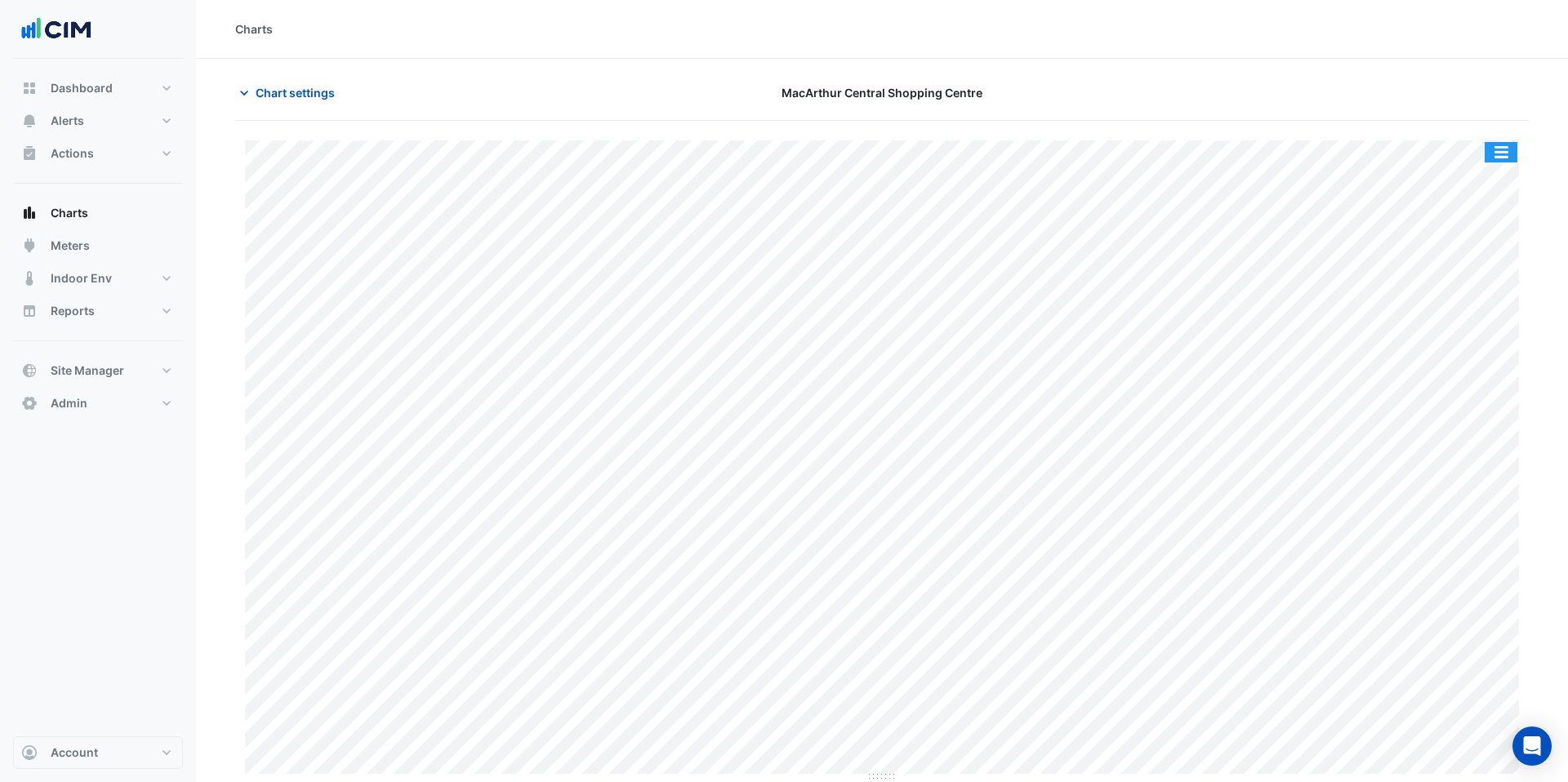 click 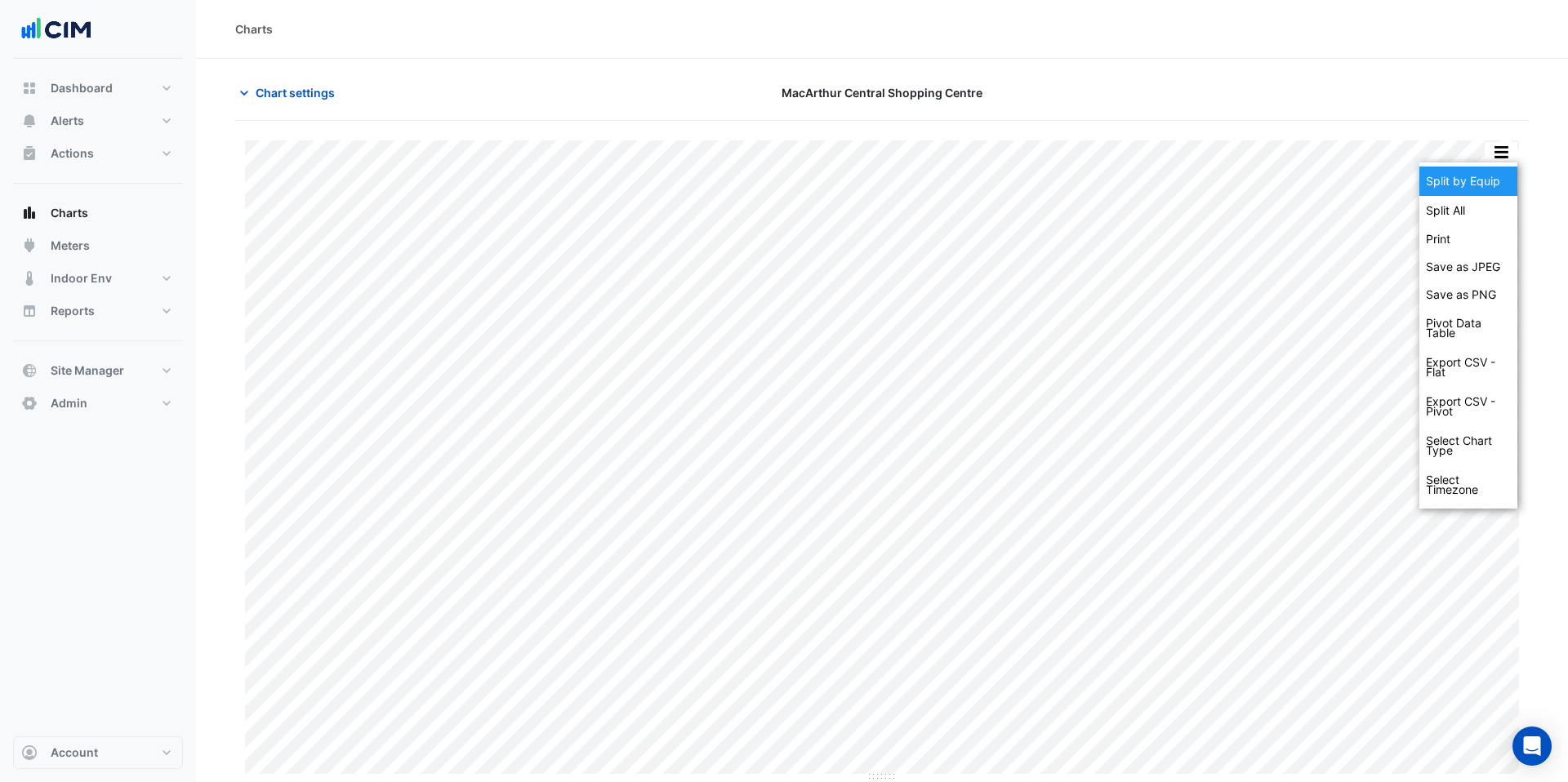 click on "Split by Equip" 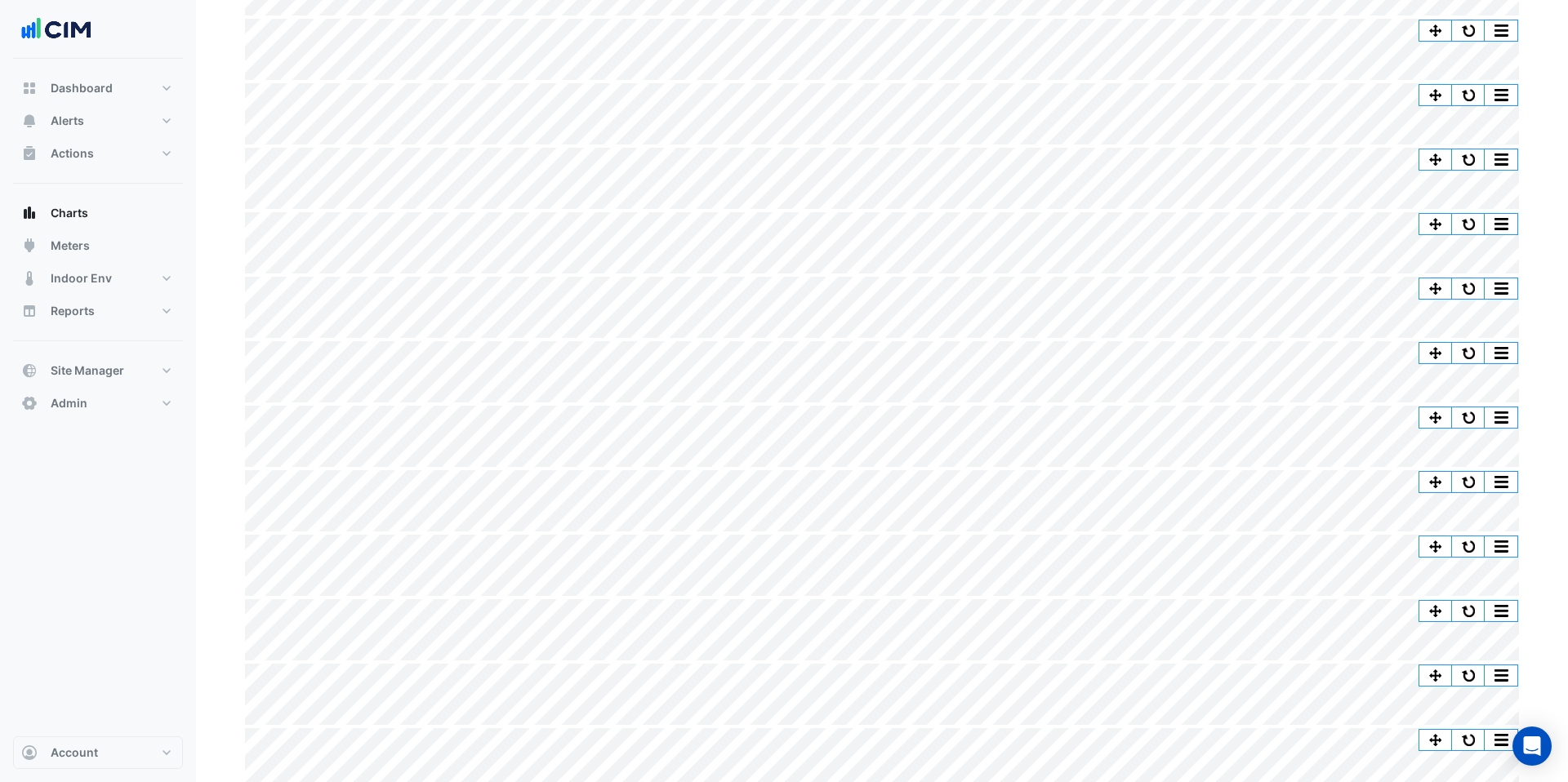 scroll, scrollTop: 971, scrollLeft: 0, axis: vertical 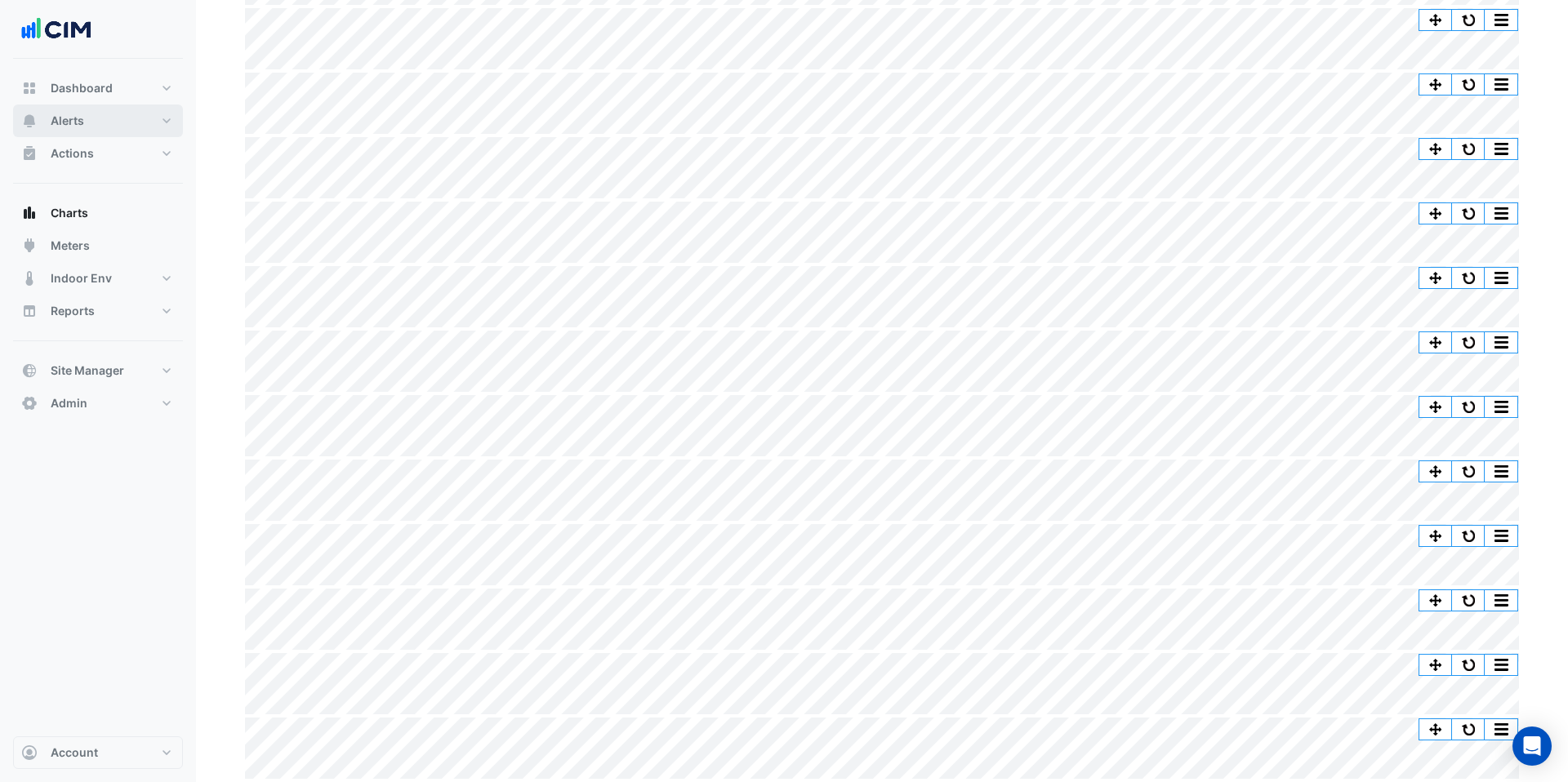 click on "Alerts" at bounding box center [98, 121] 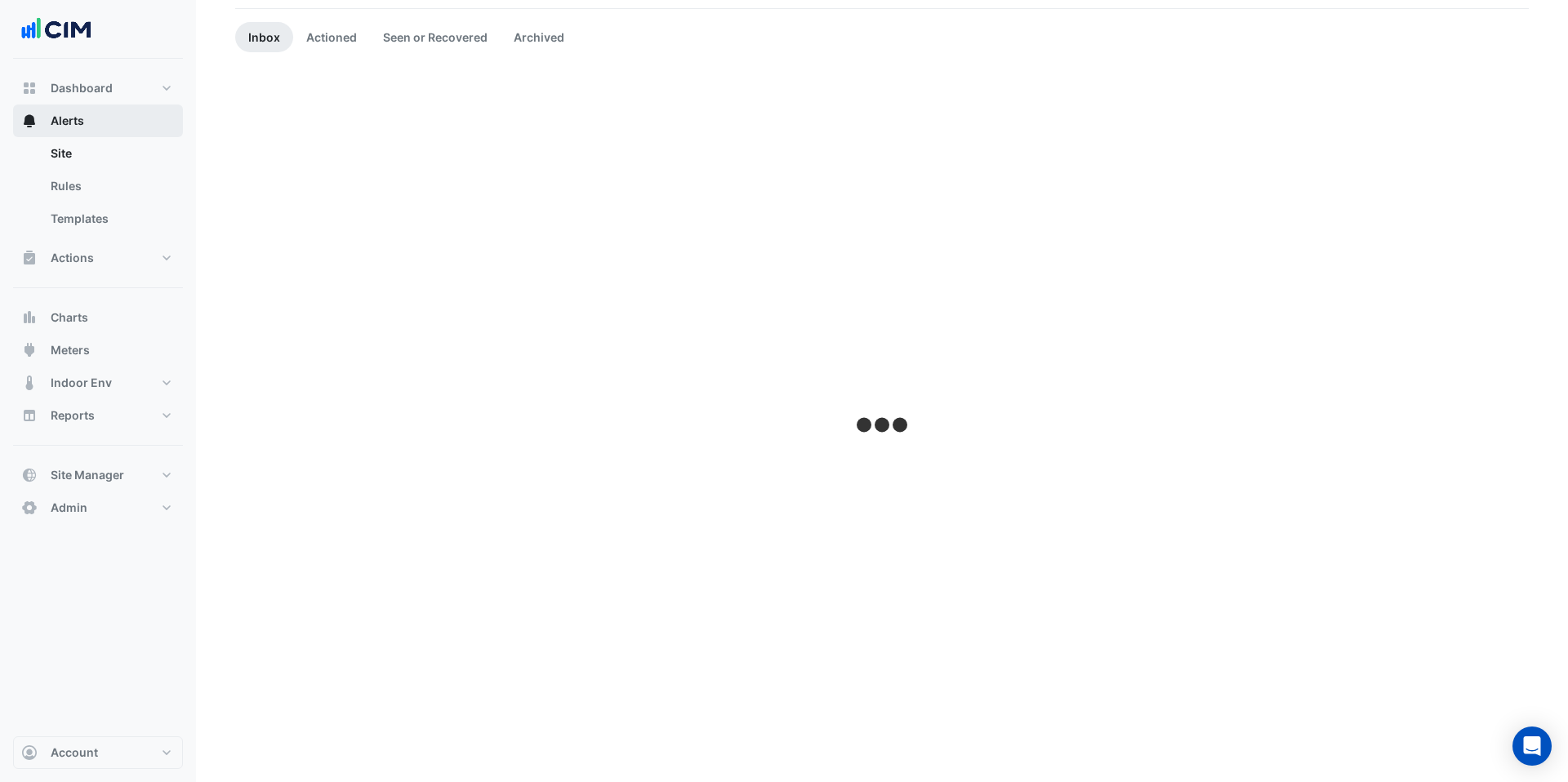 scroll, scrollTop: 0, scrollLeft: 0, axis: both 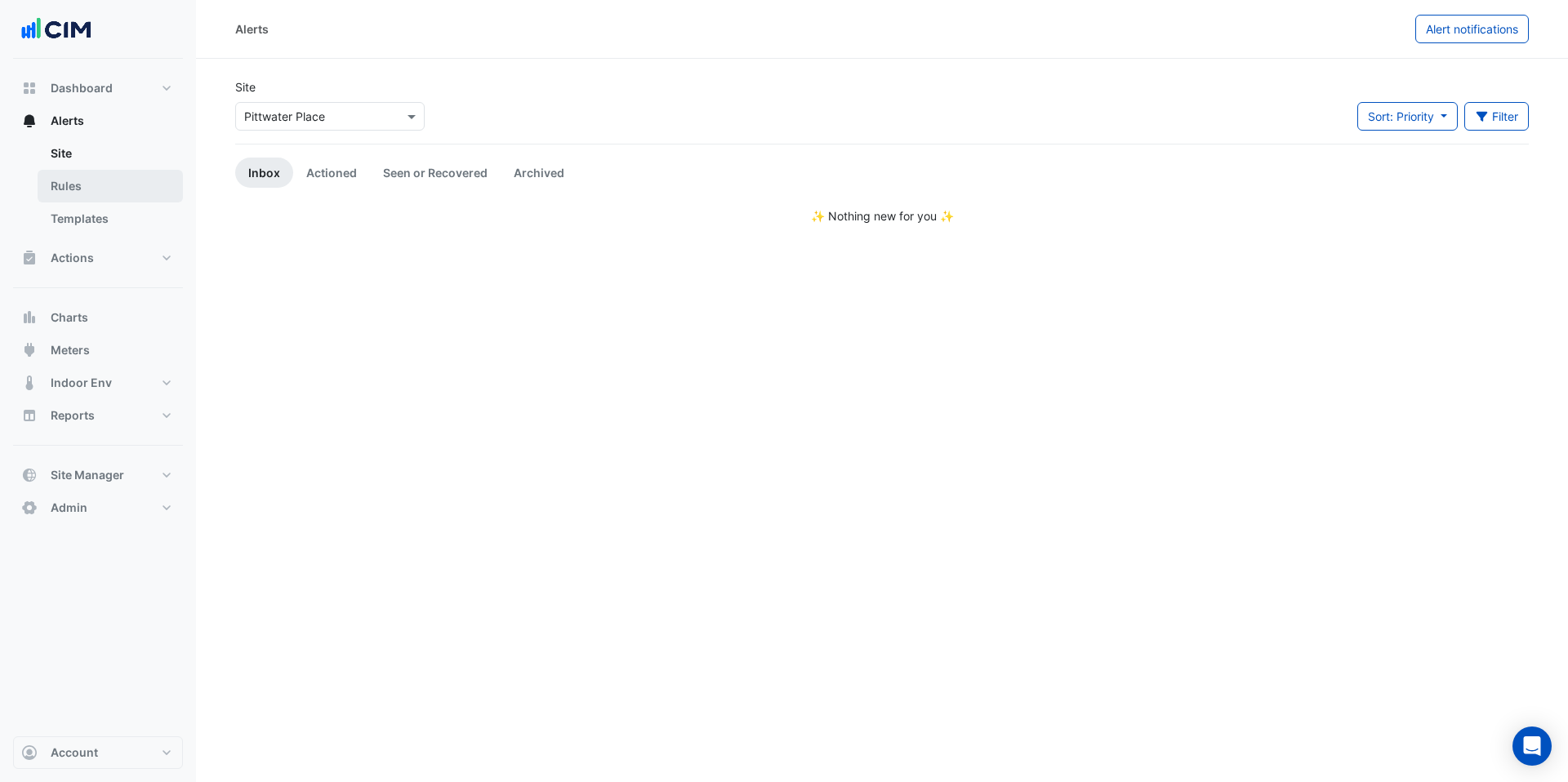 click on "Rules" at bounding box center [110, 186] 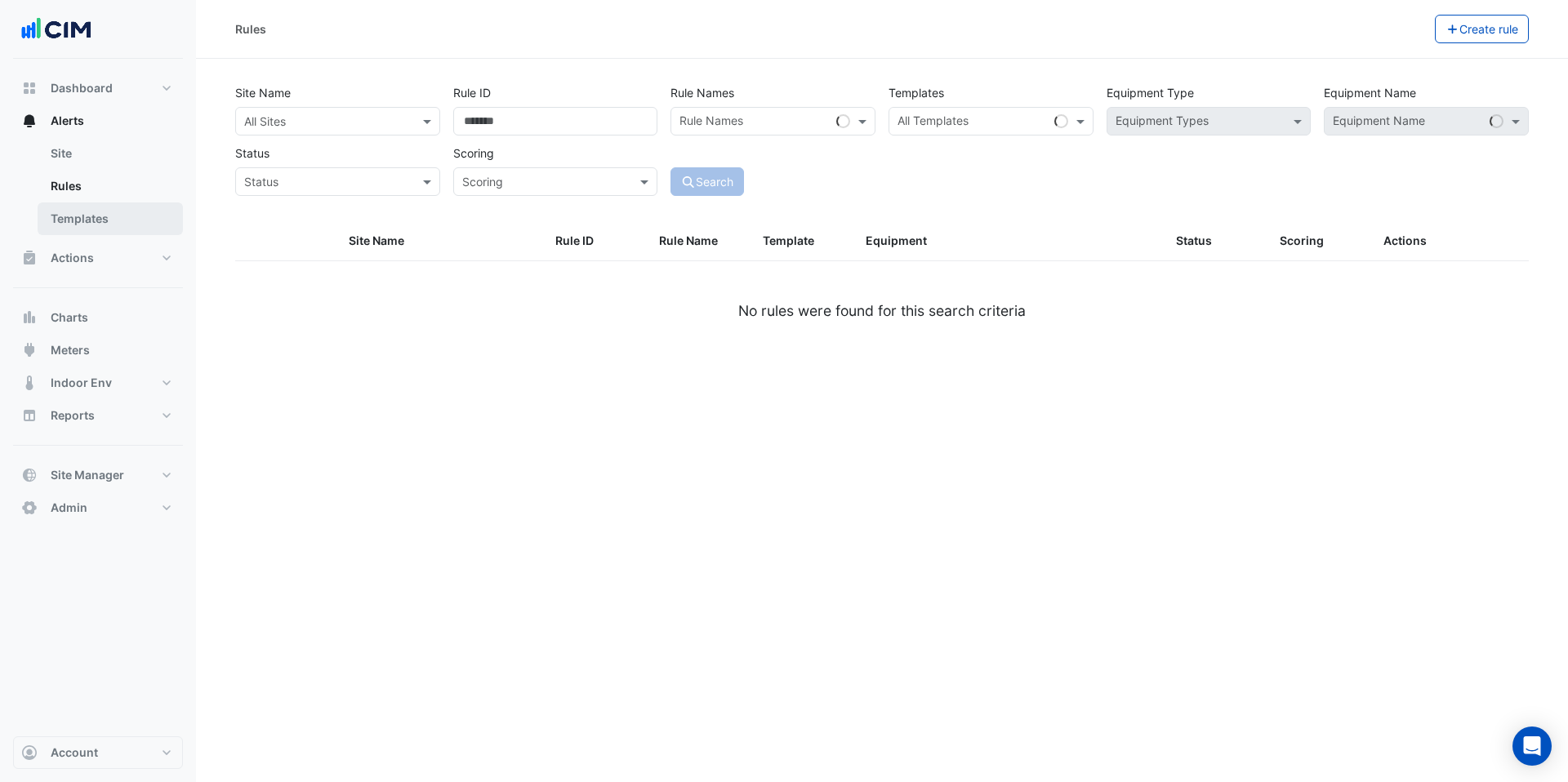 click on "Templates" at bounding box center (110, 219) 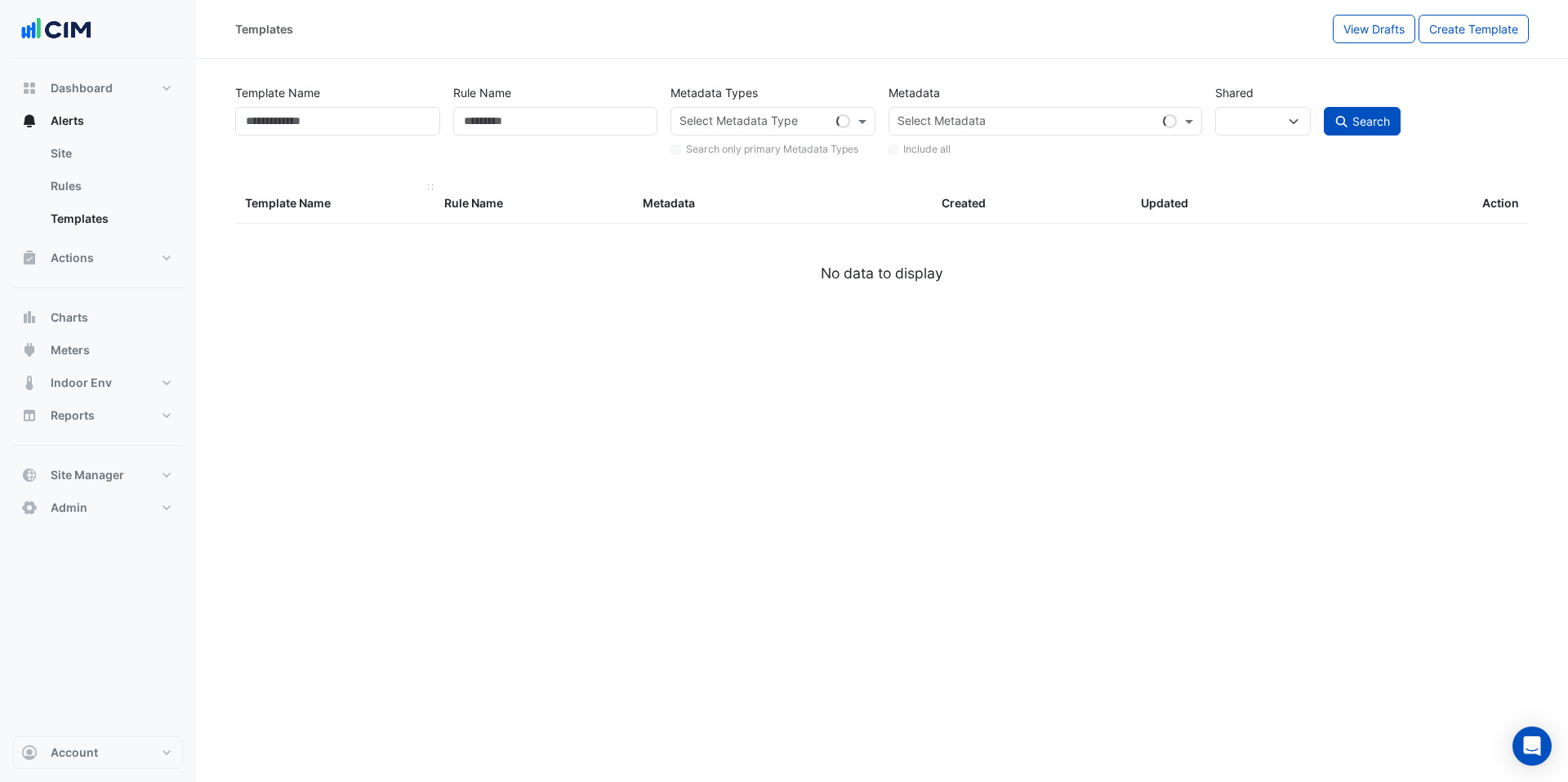 select 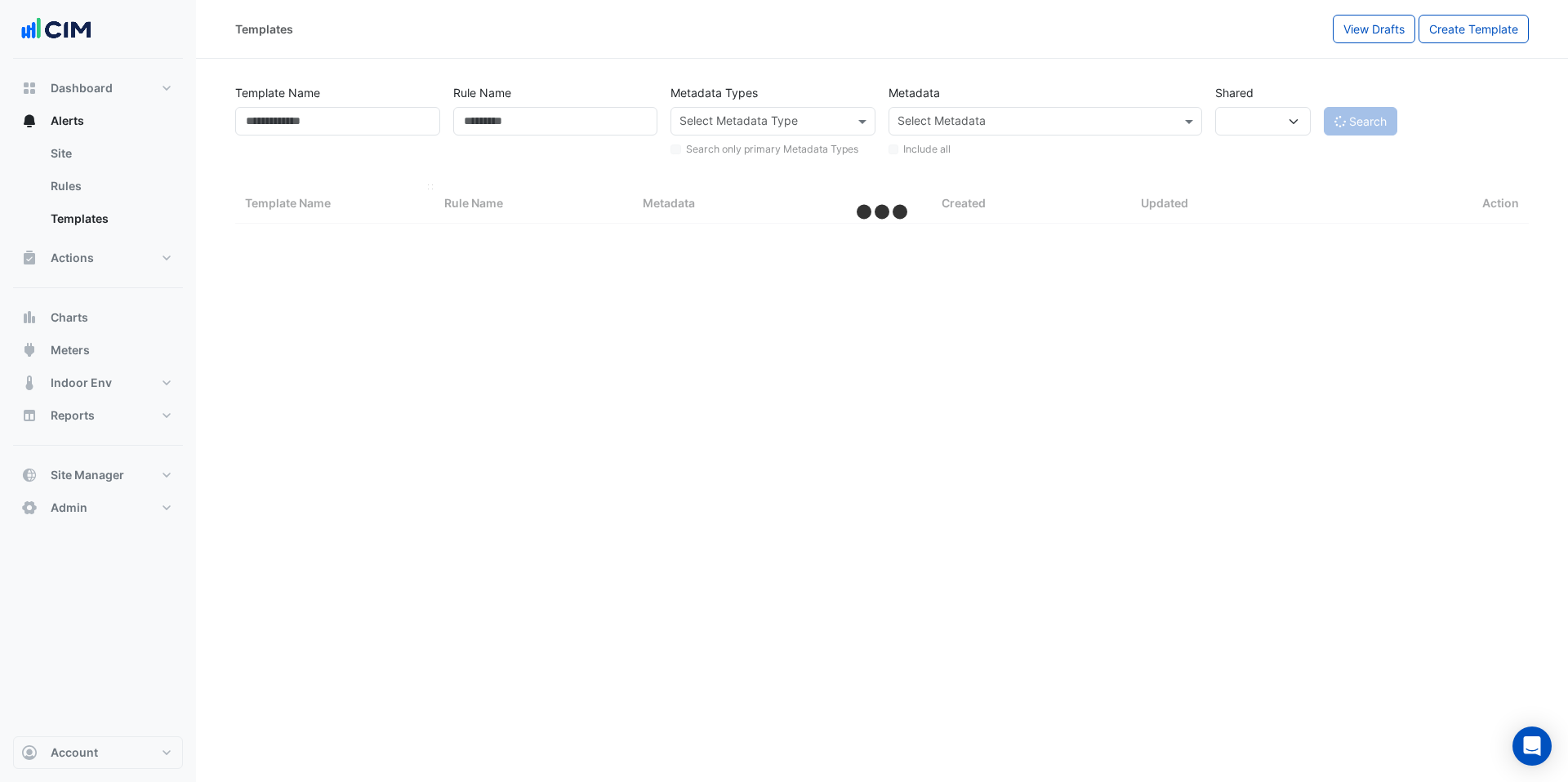 select on "***" 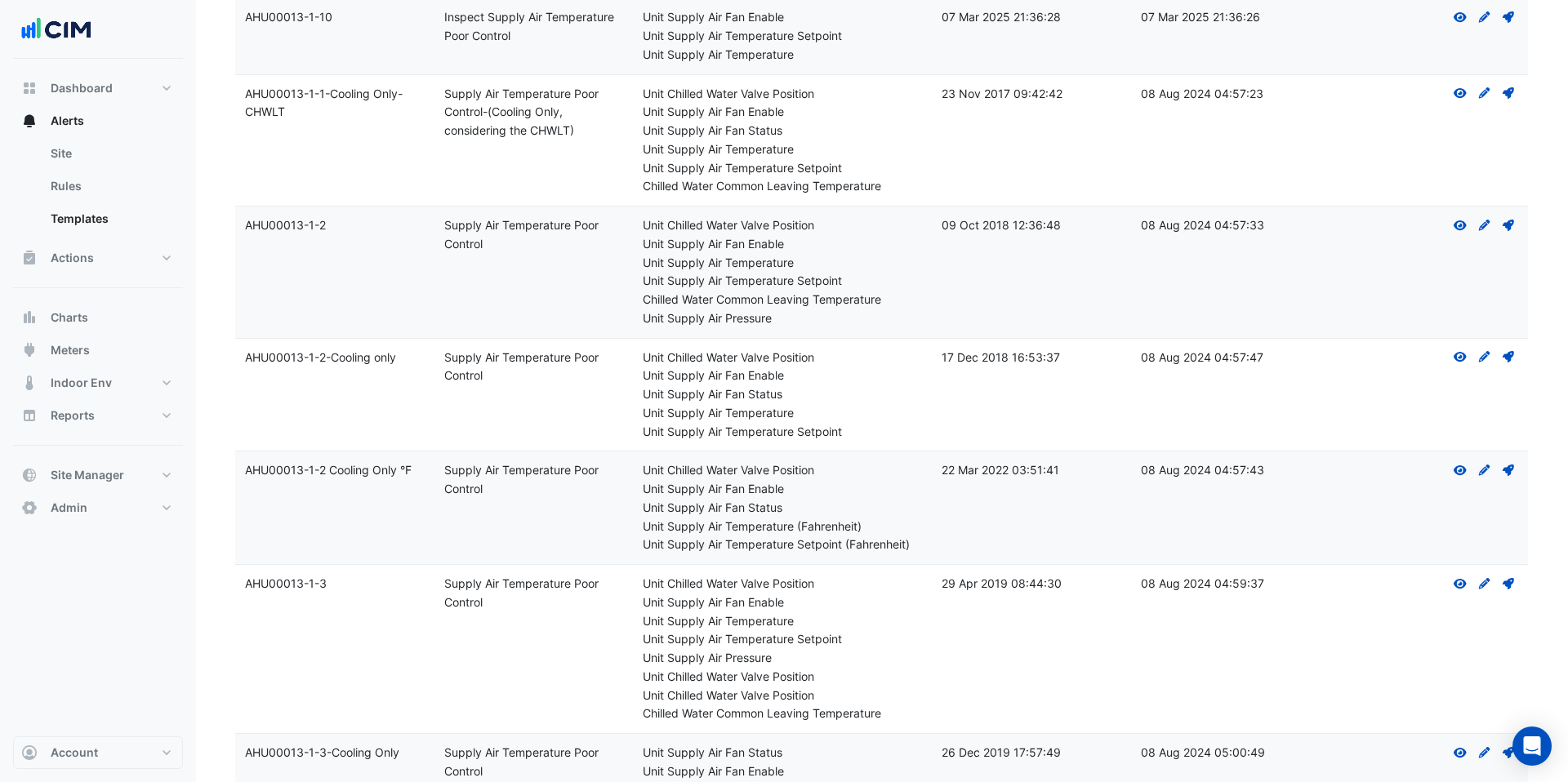 scroll, scrollTop: 10124, scrollLeft: 0, axis: vertical 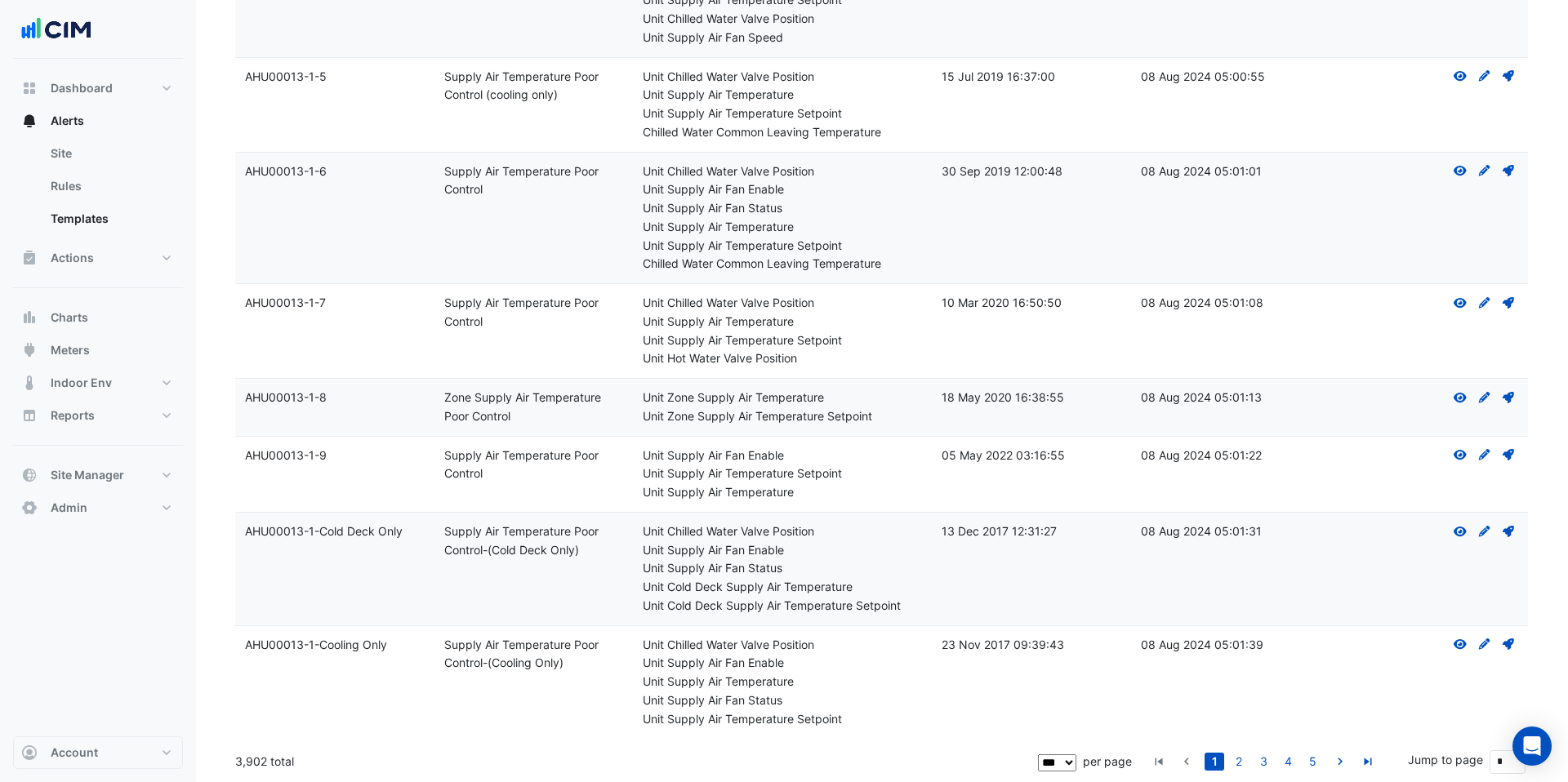 drag, startPoint x: 263, startPoint y: 763, endPoint x: 230, endPoint y: 763, distance: 33 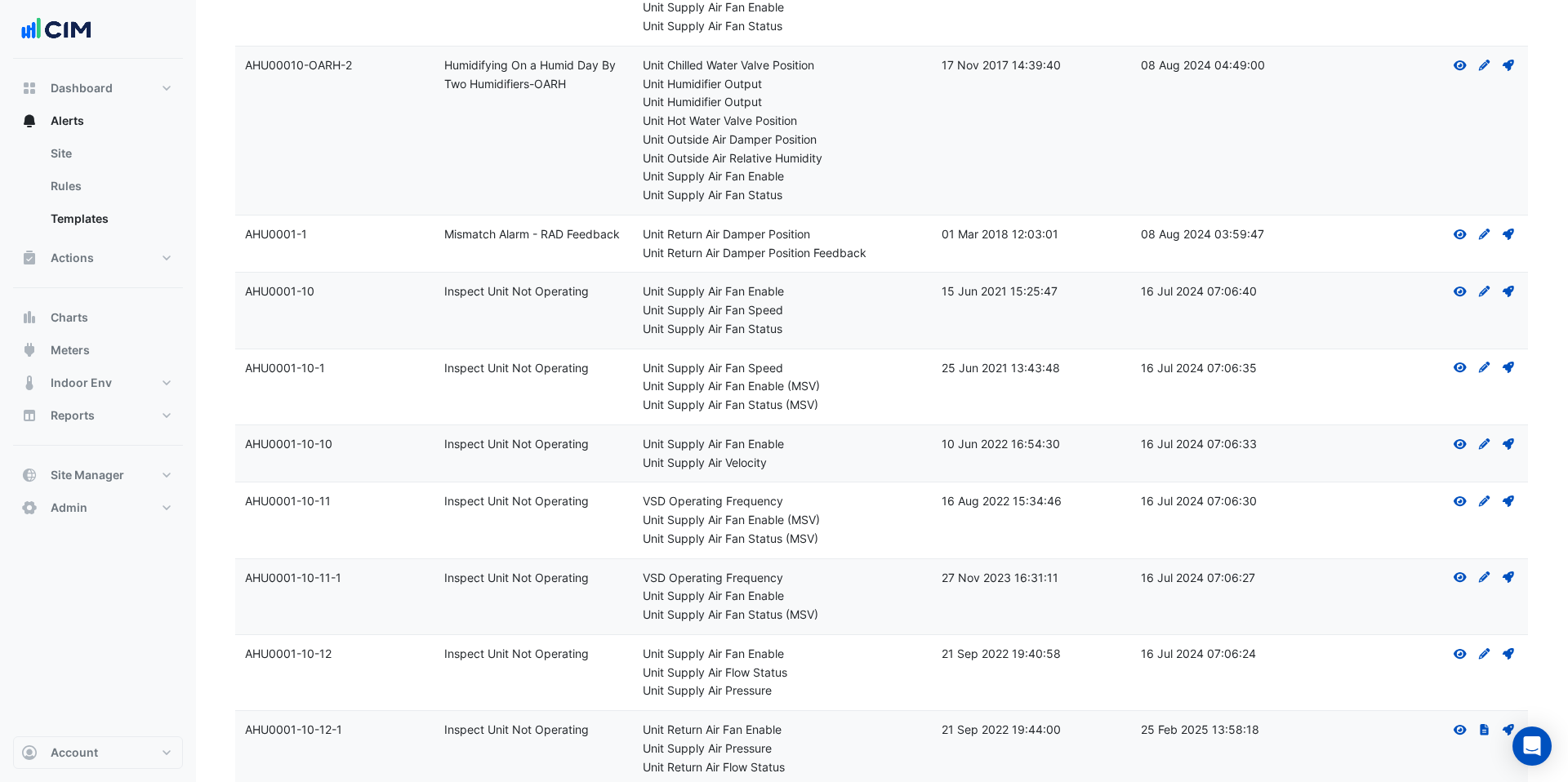 scroll, scrollTop: 2464, scrollLeft: 0, axis: vertical 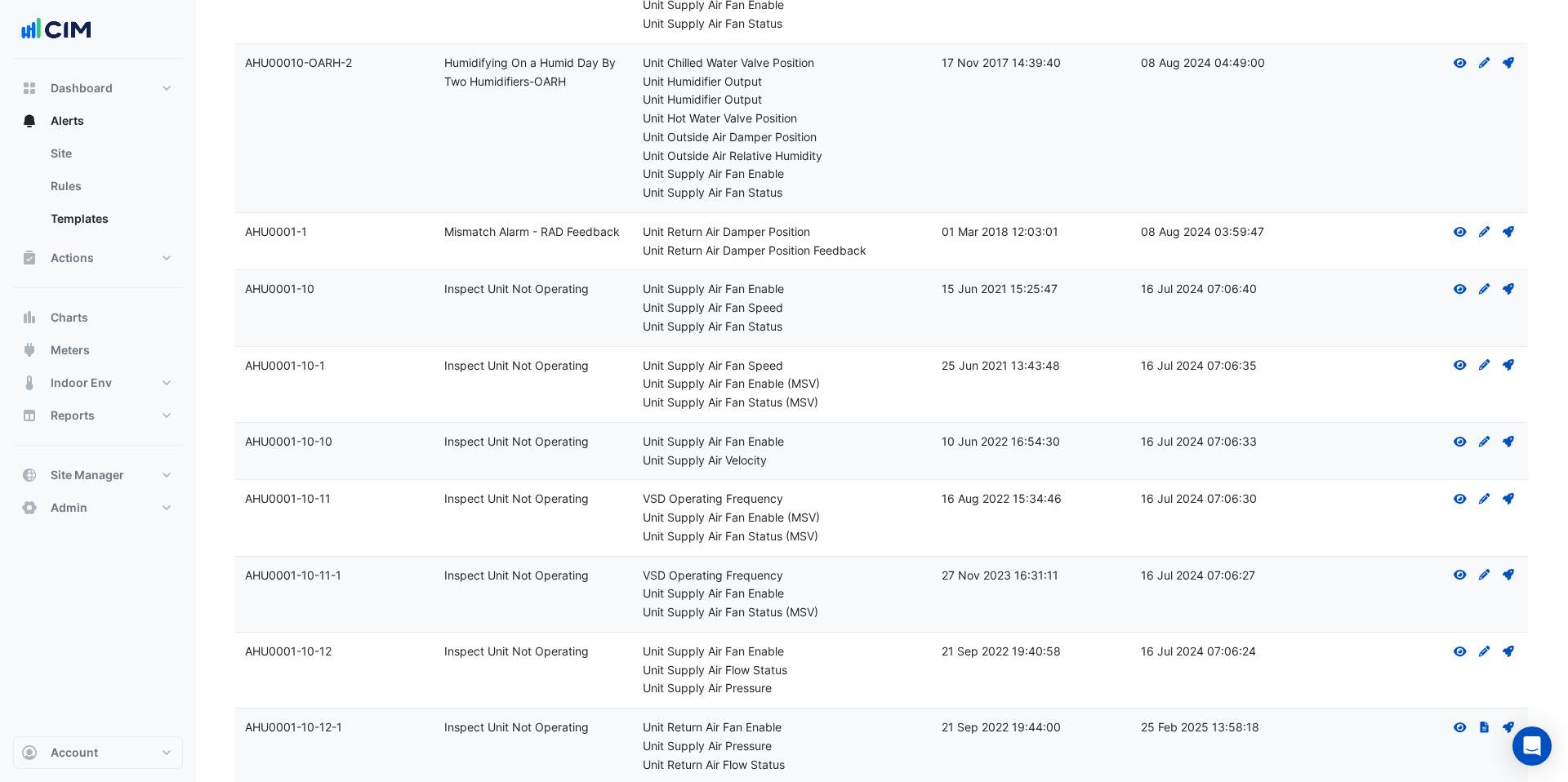 drag, startPoint x: 589, startPoint y: 583, endPoint x: 444, endPoint y: 581, distance: 145.01379 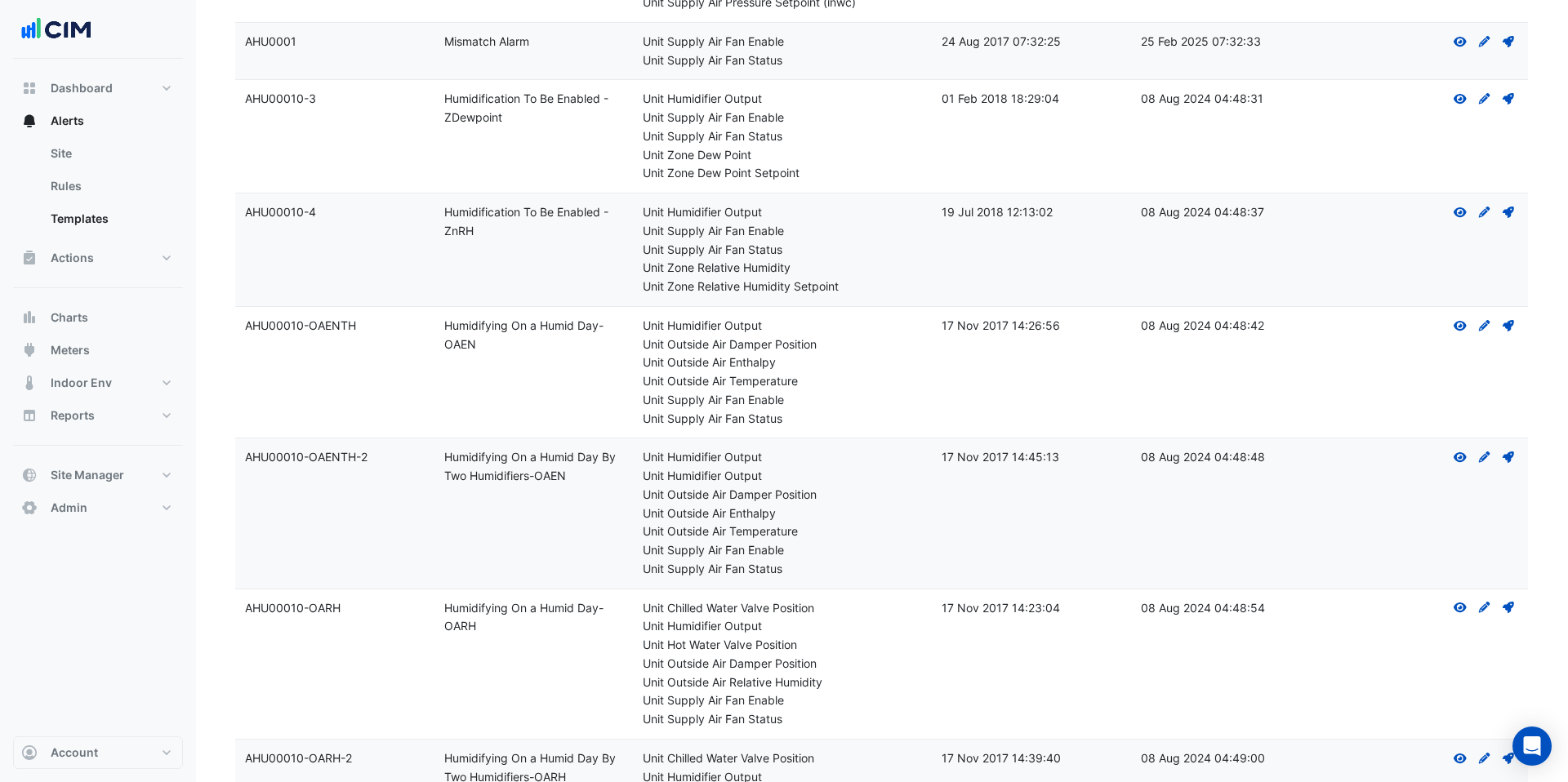 scroll, scrollTop: 1764, scrollLeft: 0, axis: vertical 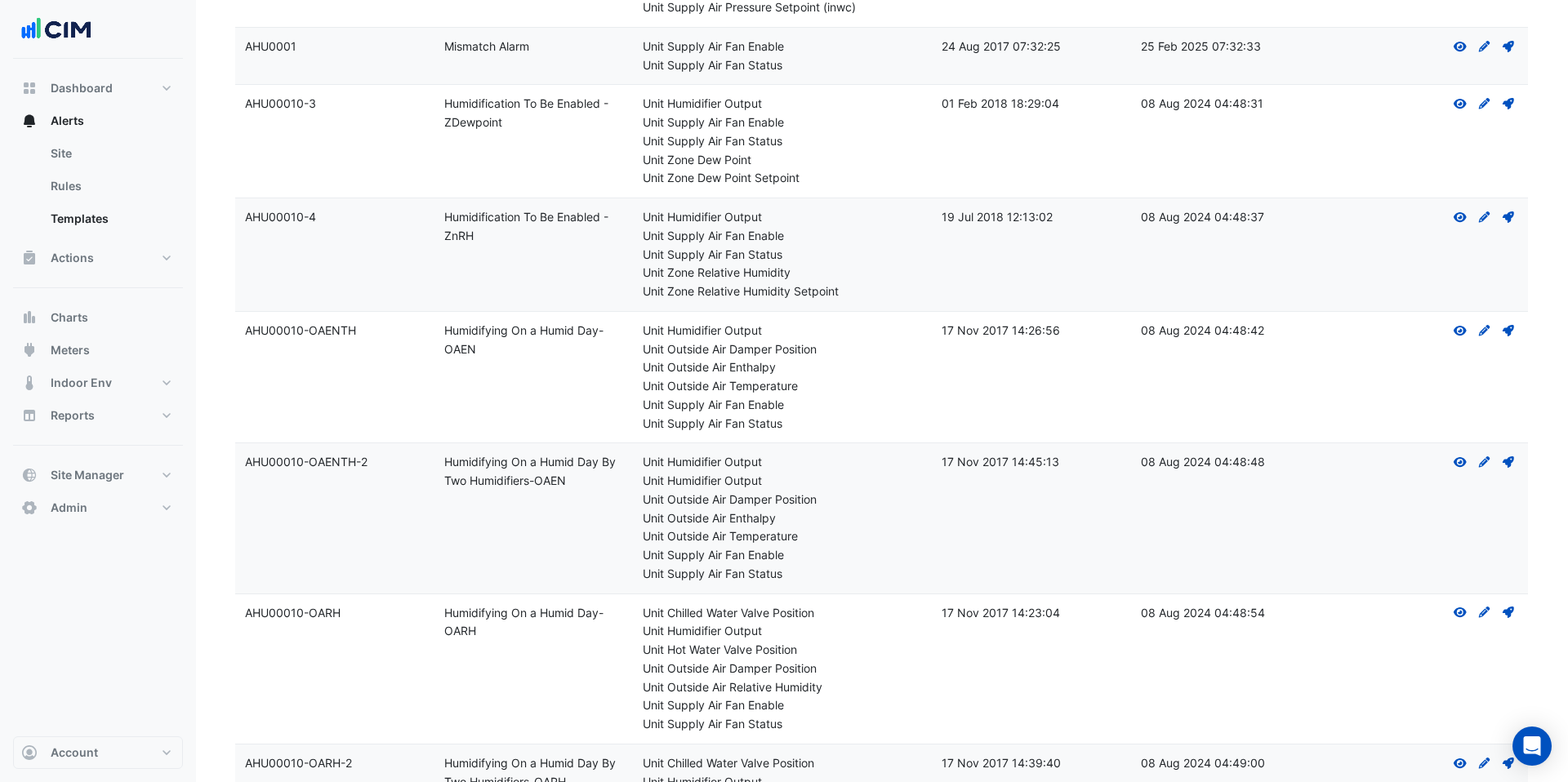 drag, startPoint x: 595, startPoint y: 613, endPoint x: 470, endPoint y: 610, distance: 125.03599 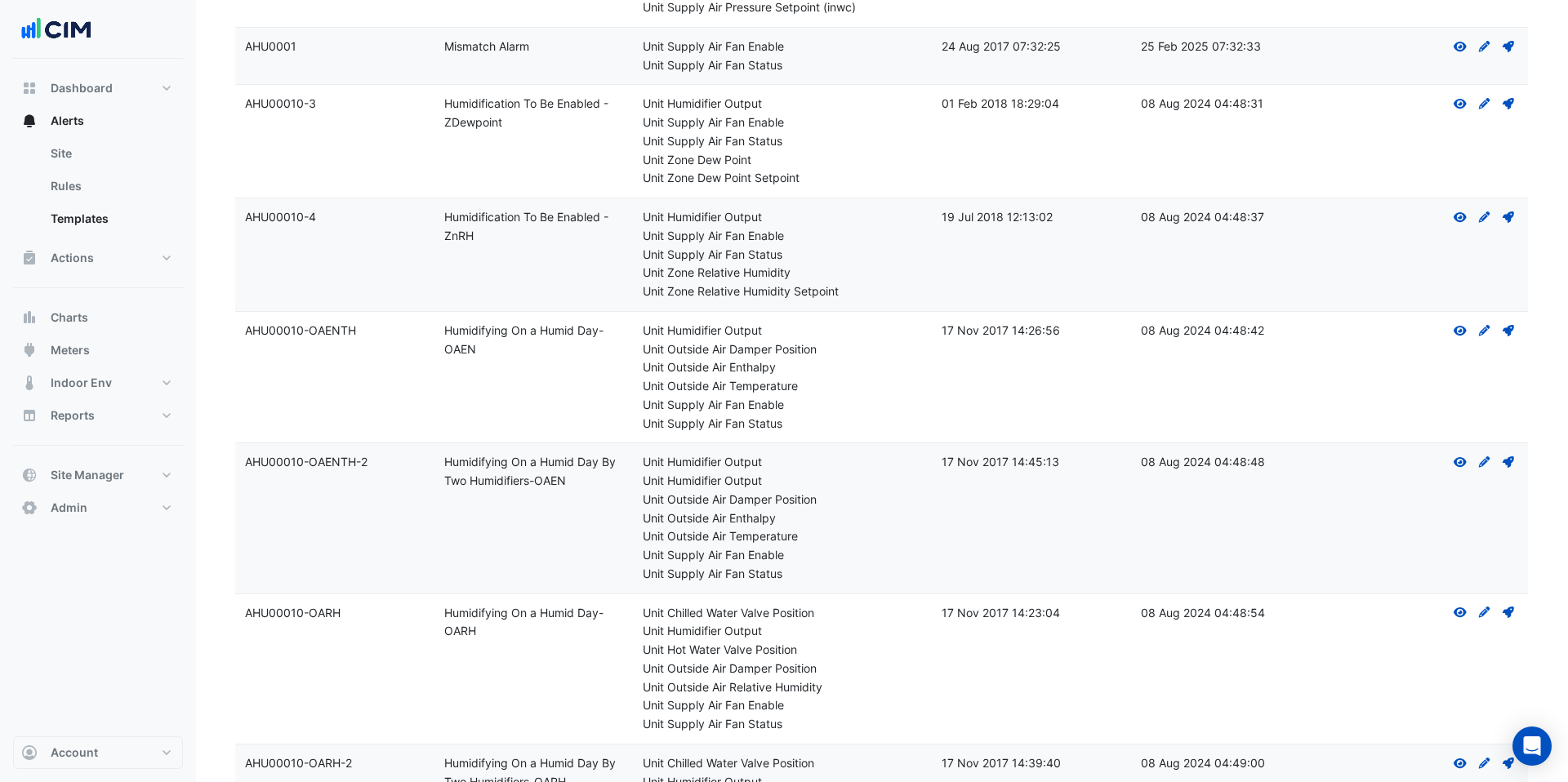 drag, startPoint x: 559, startPoint y: 215, endPoint x: 434, endPoint y: 215, distance: 125 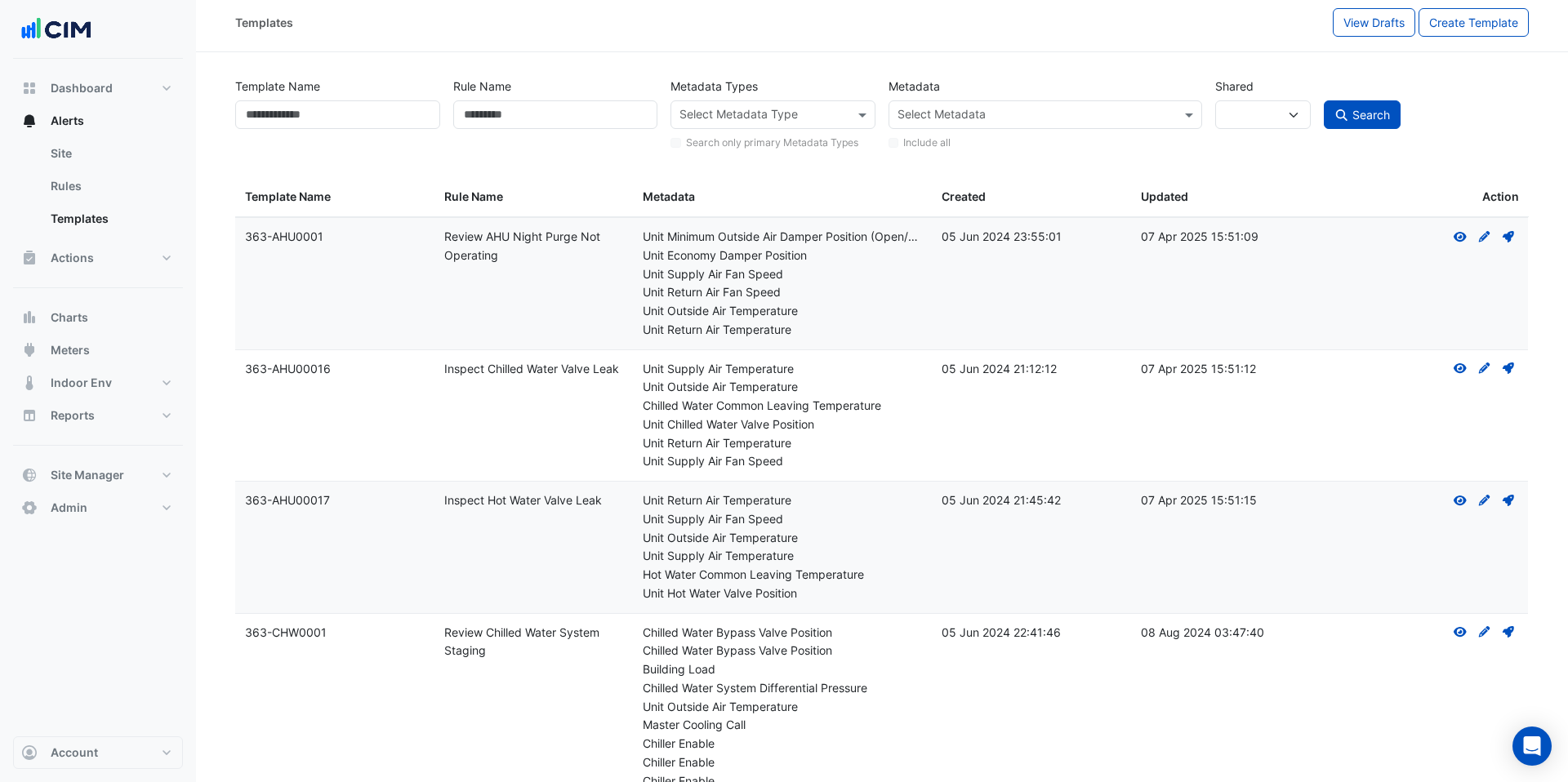 scroll, scrollTop: 0, scrollLeft: 0, axis: both 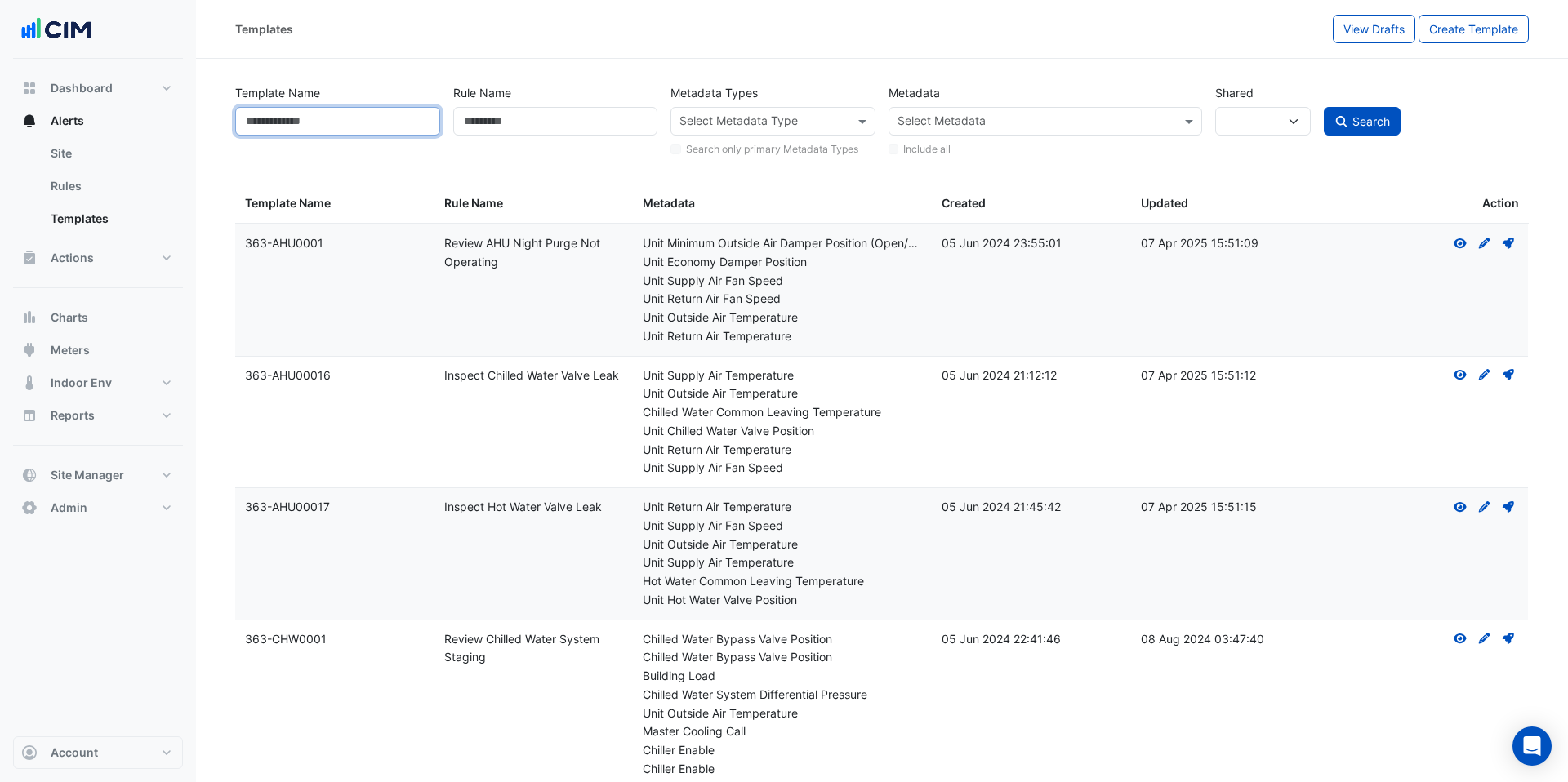 click on "Template Name" at bounding box center (337, 121) 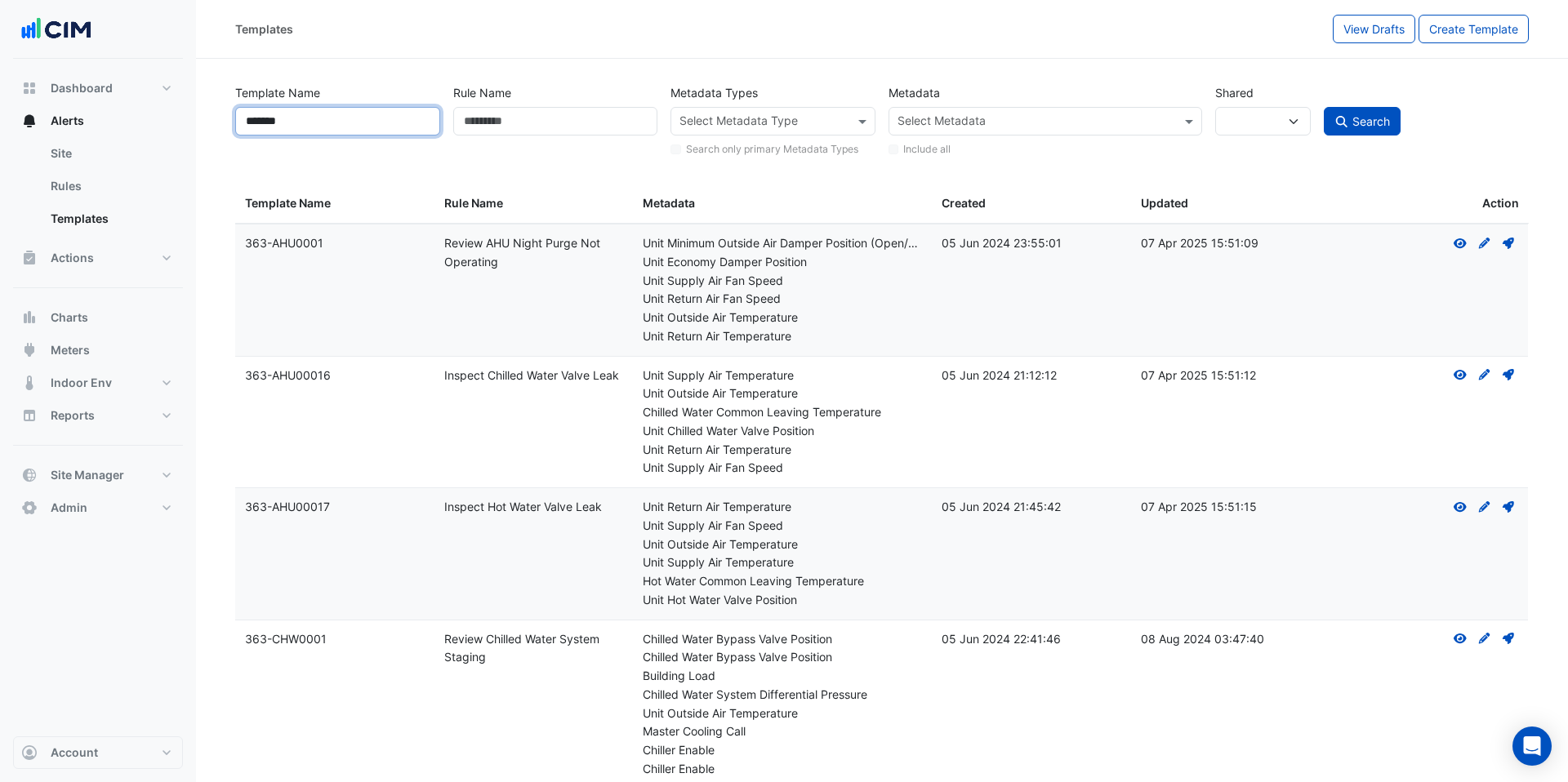 type on "*******" 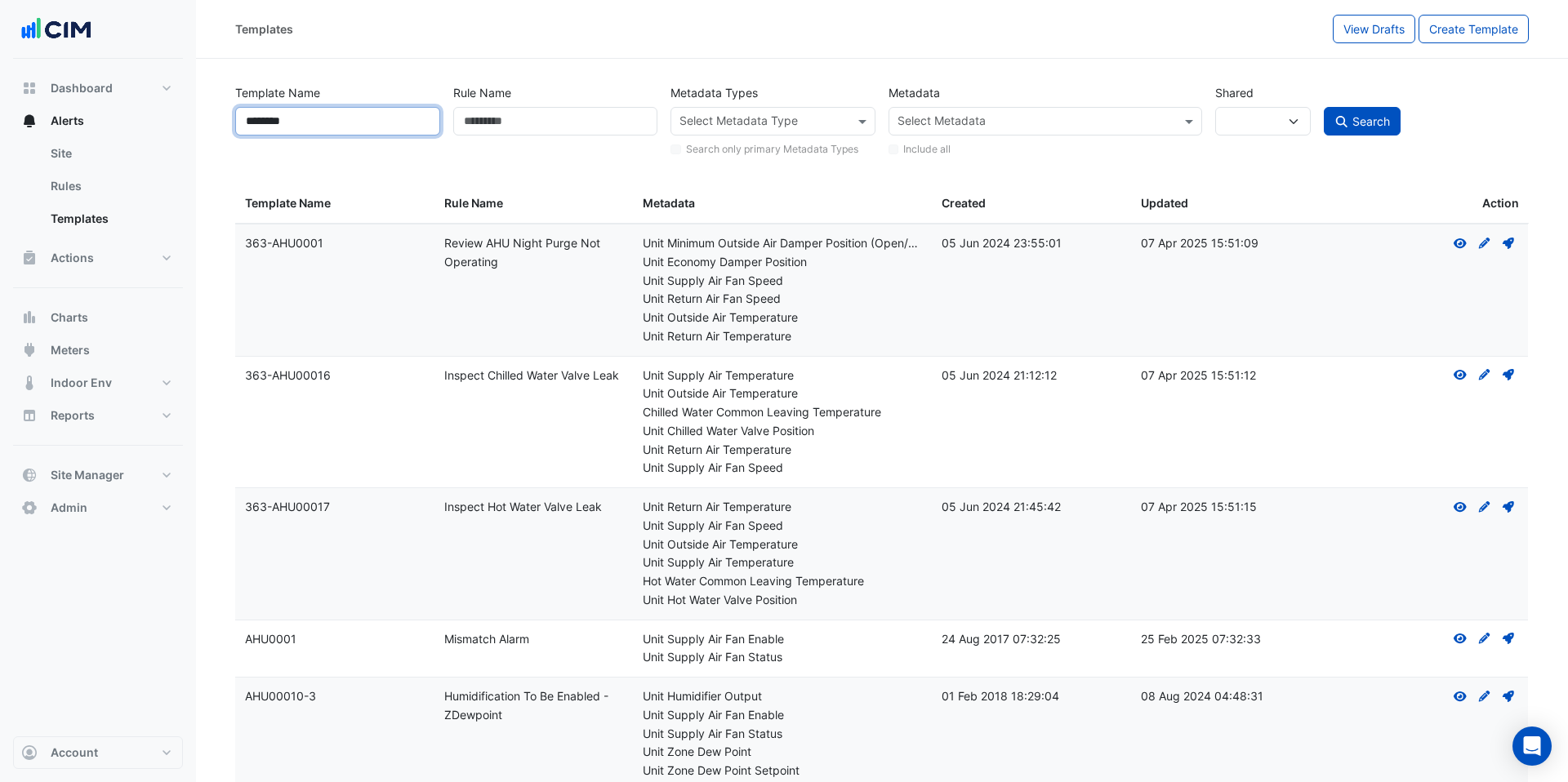 type on "********" 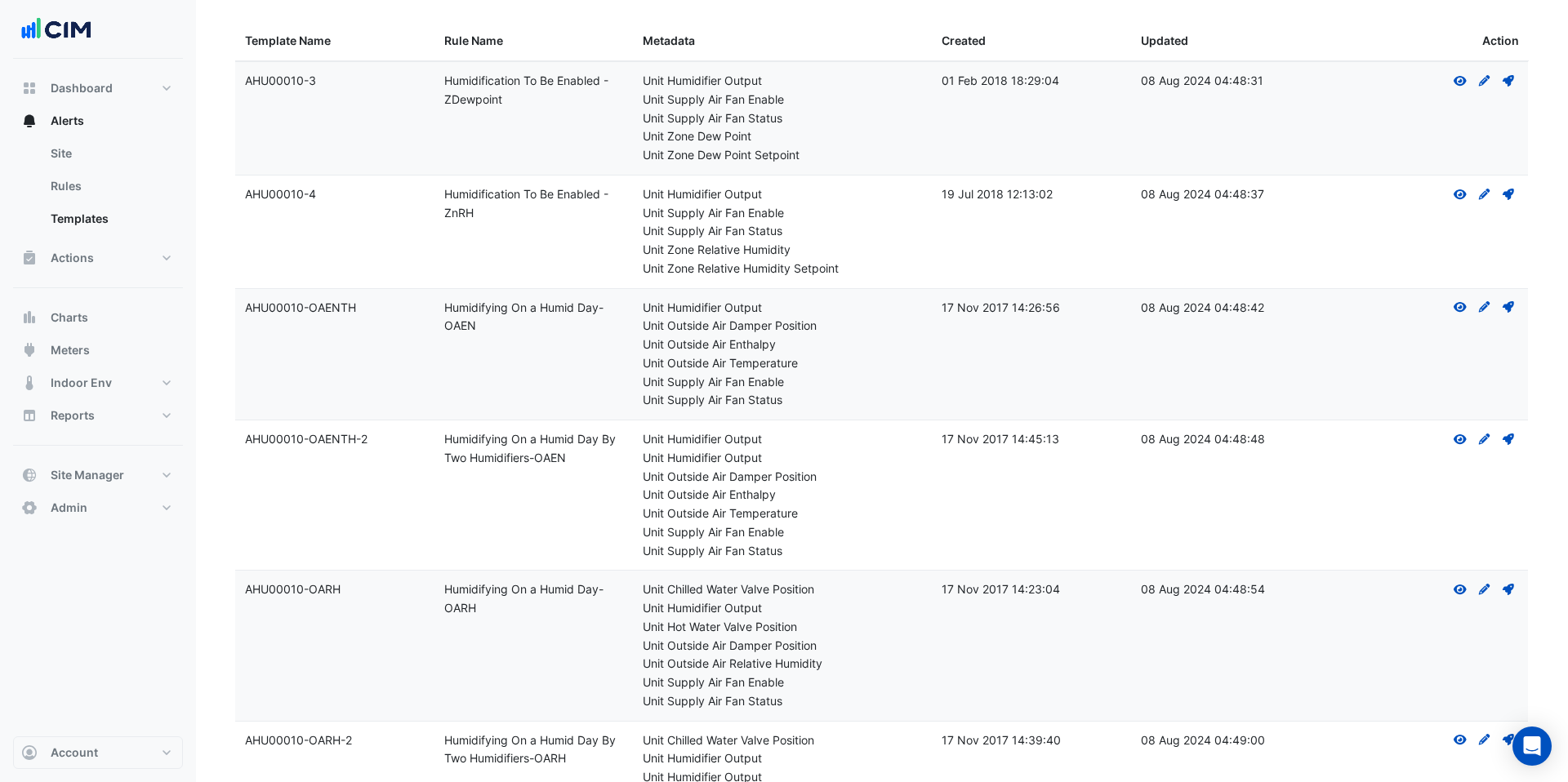 scroll, scrollTop: 0, scrollLeft: 0, axis: both 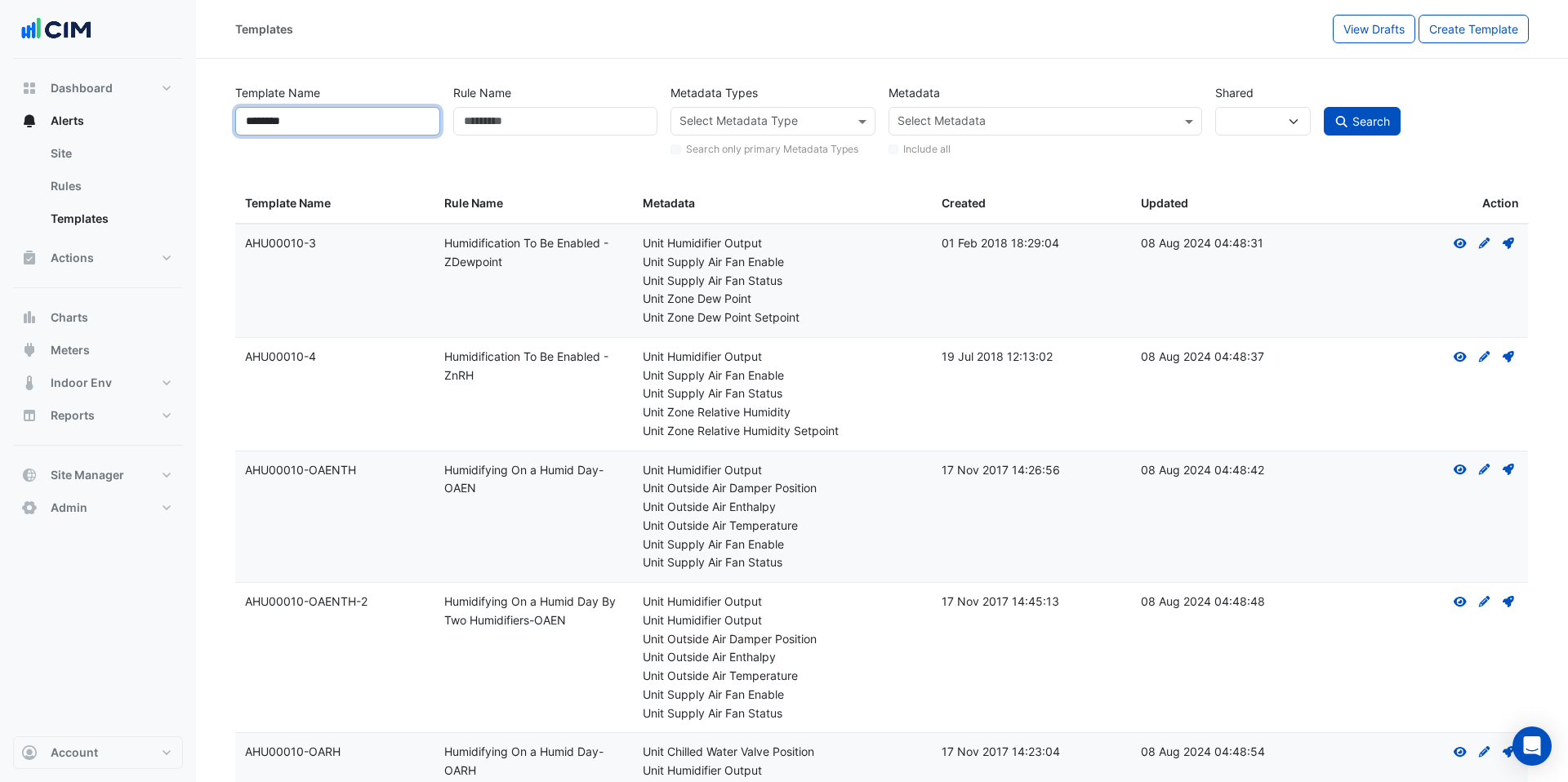 type on "********" 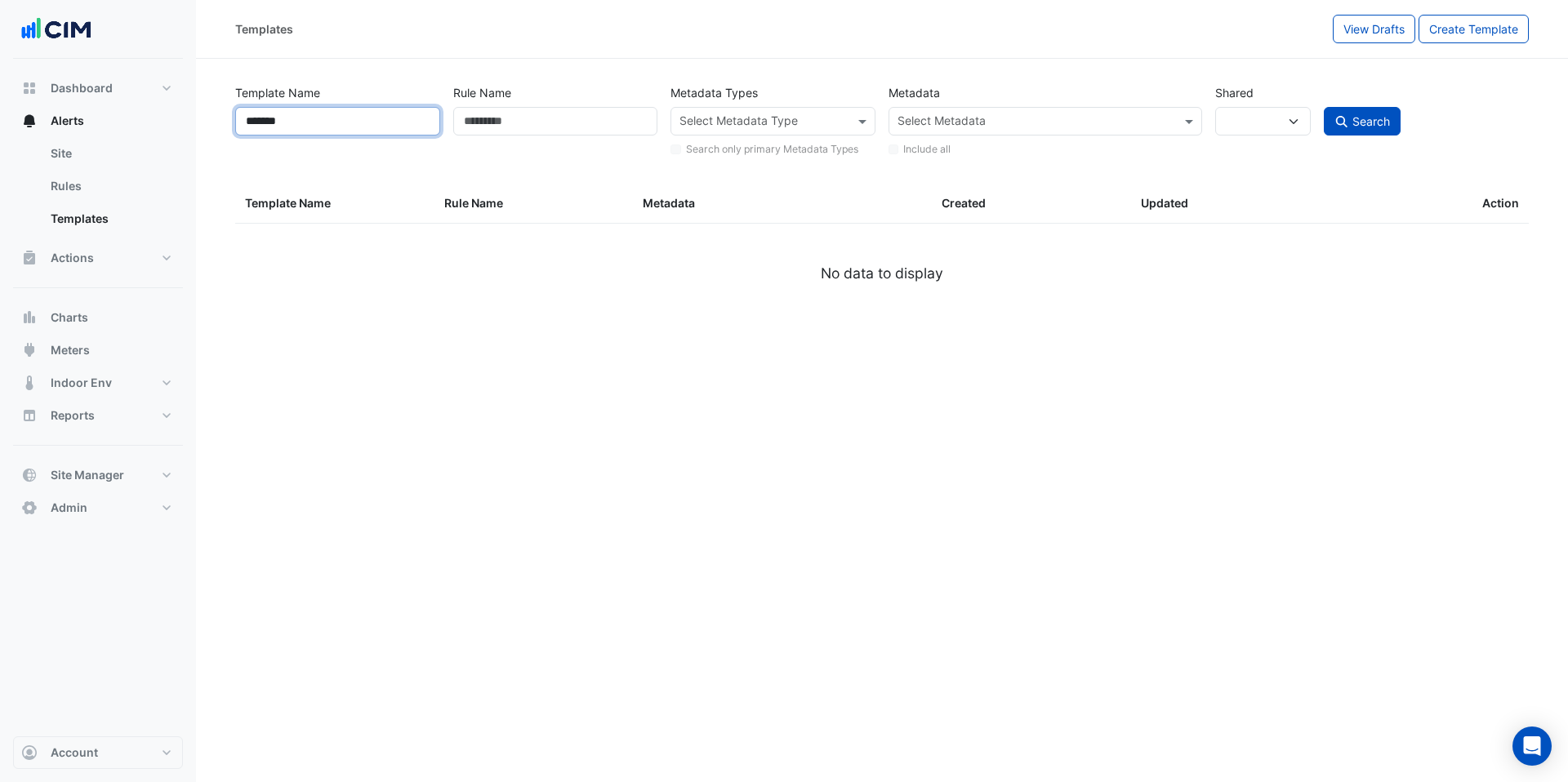 type on "*******" 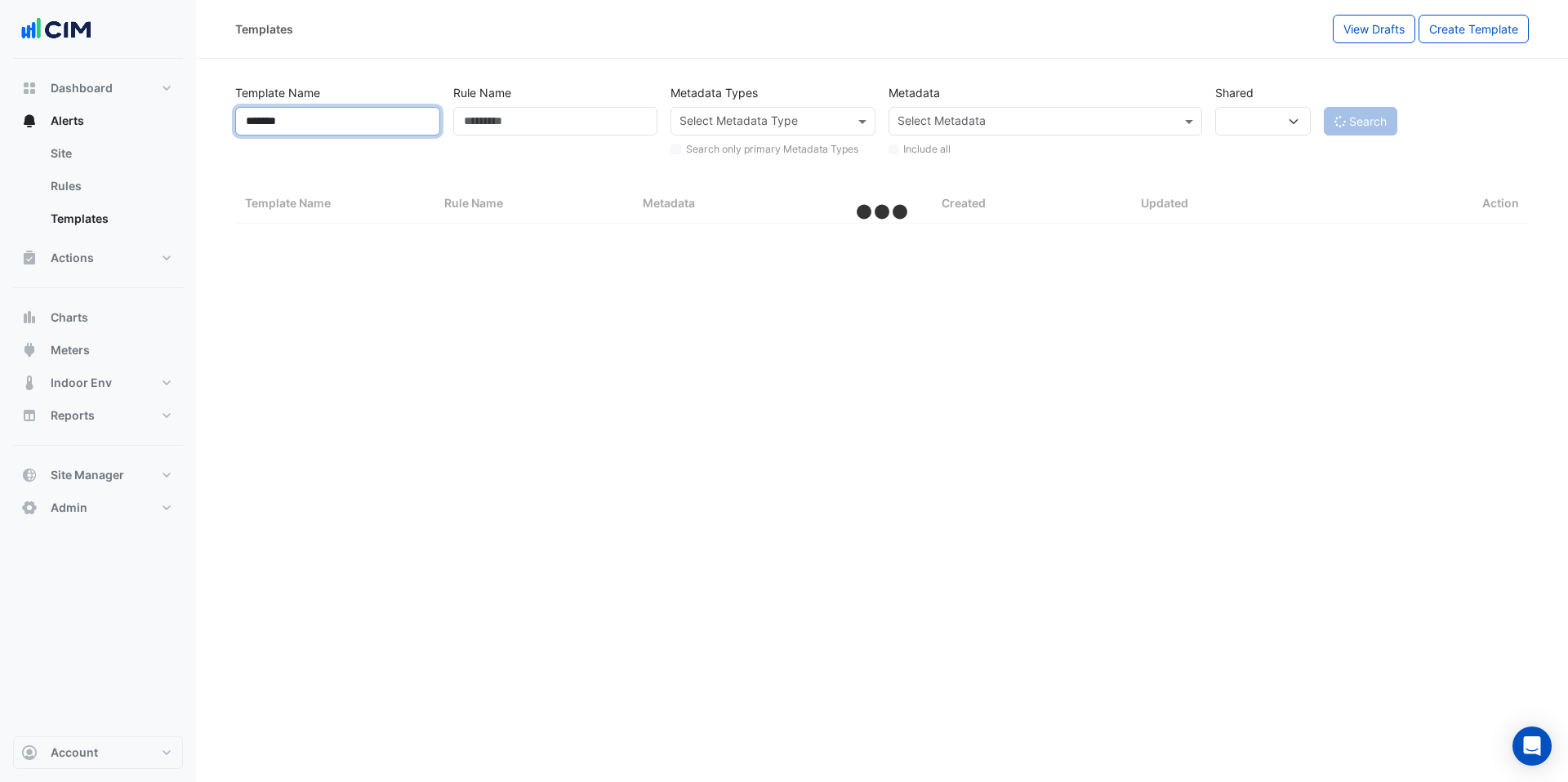 select on "***" 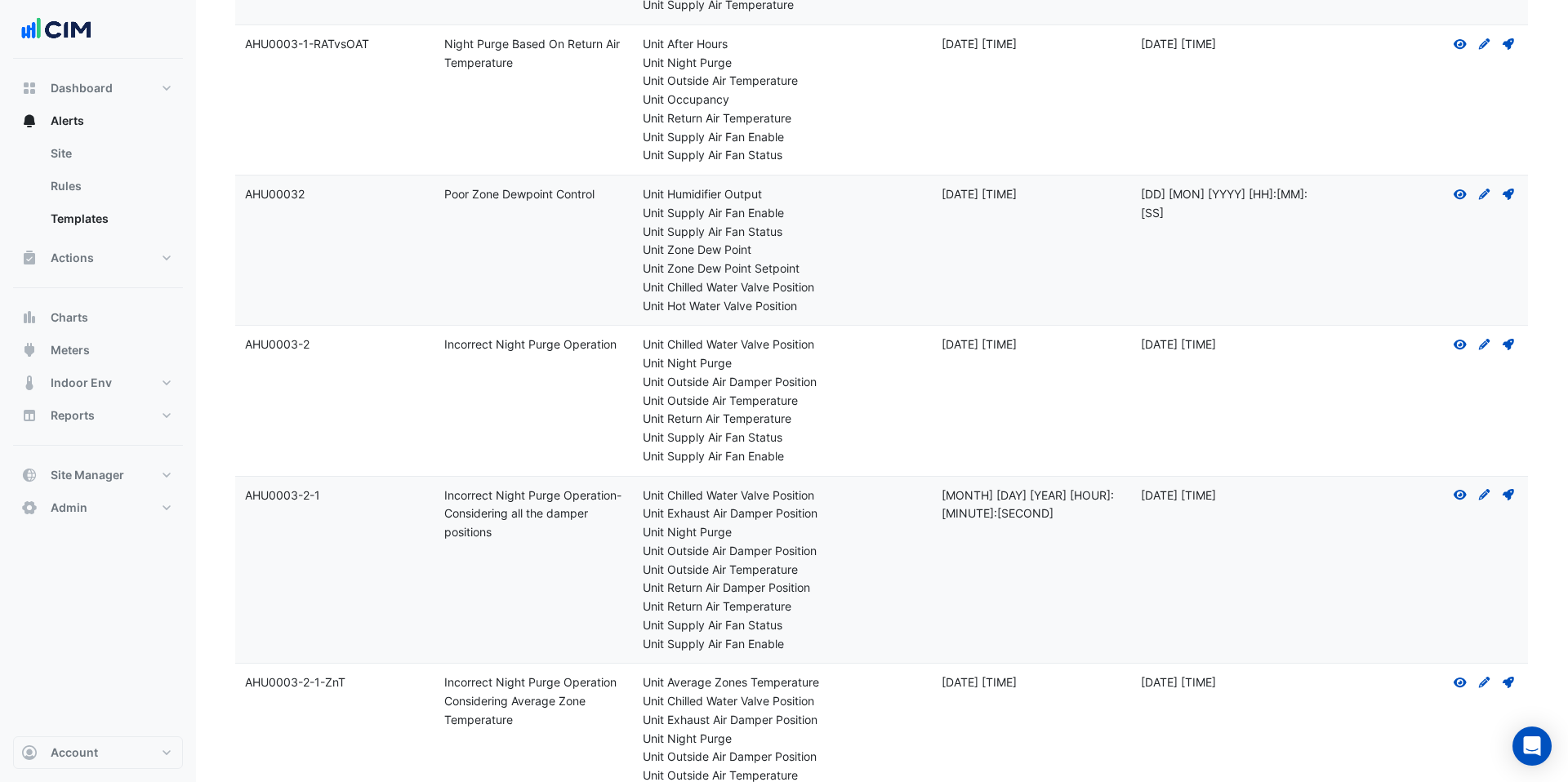 scroll, scrollTop: 0, scrollLeft: 0, axis: both 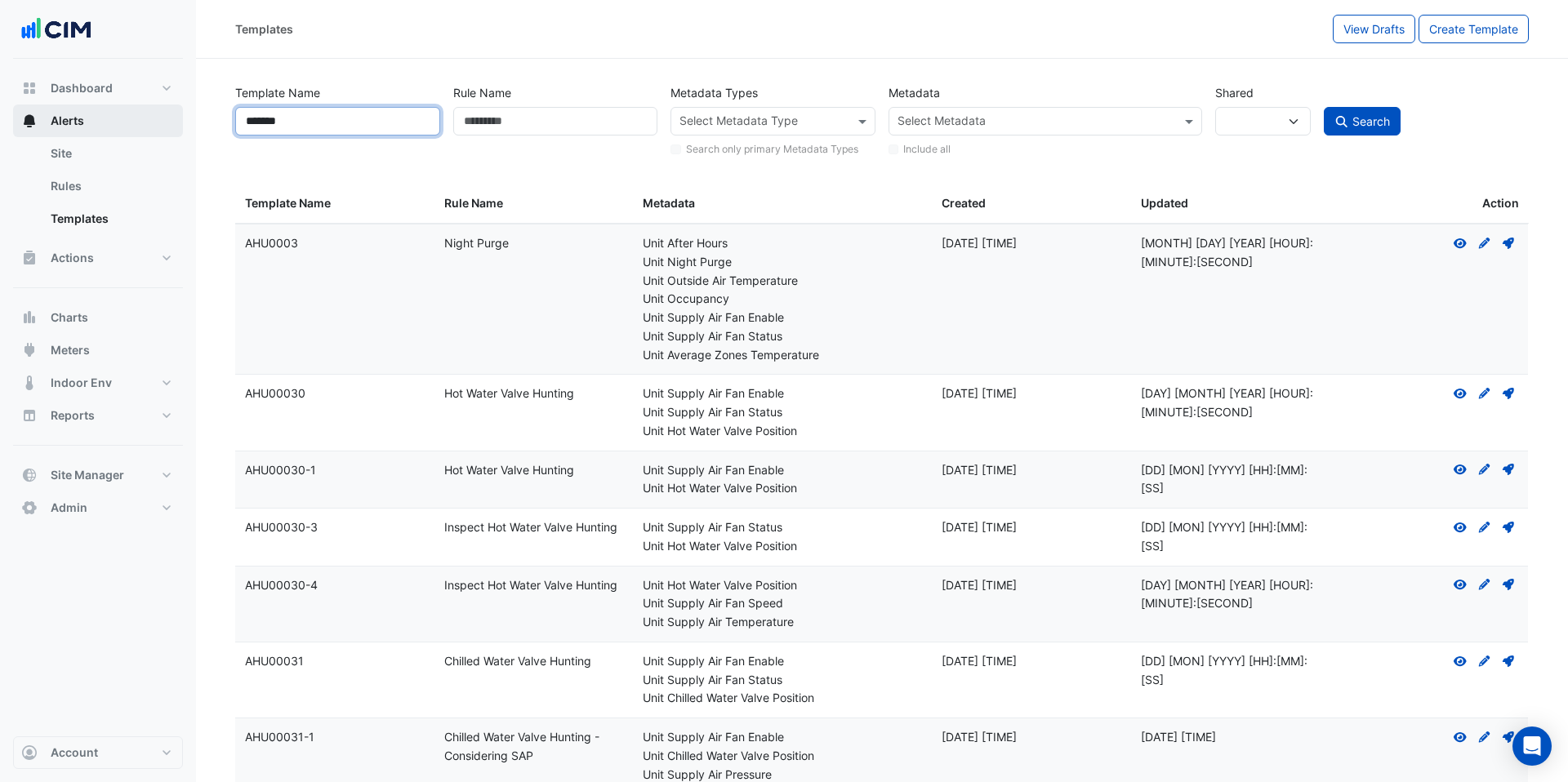 drag, startPoint x: 208, startPoint y: 114, endPoint x: 55, endPoint y: 111, distance: 153.02941 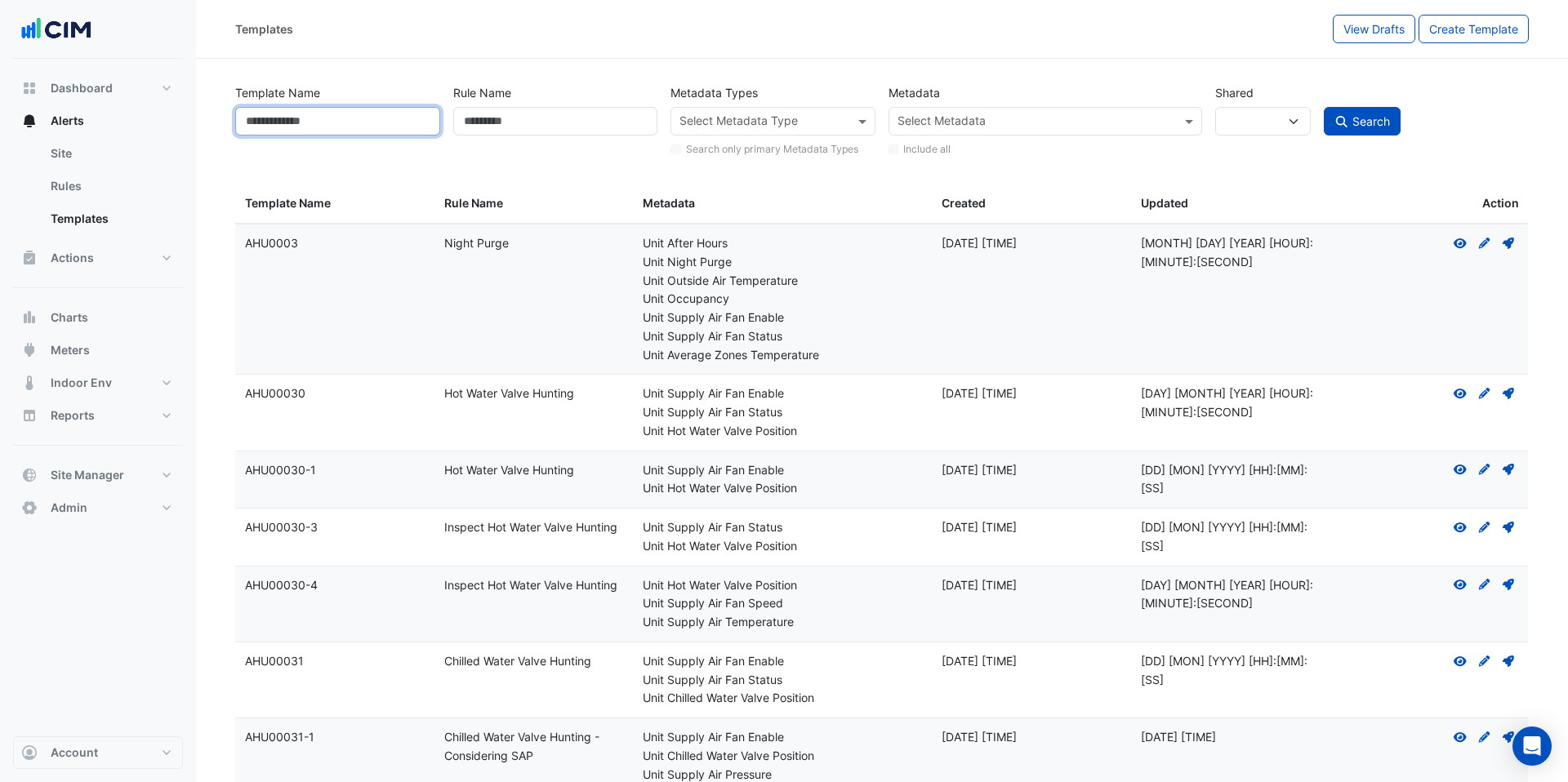 type 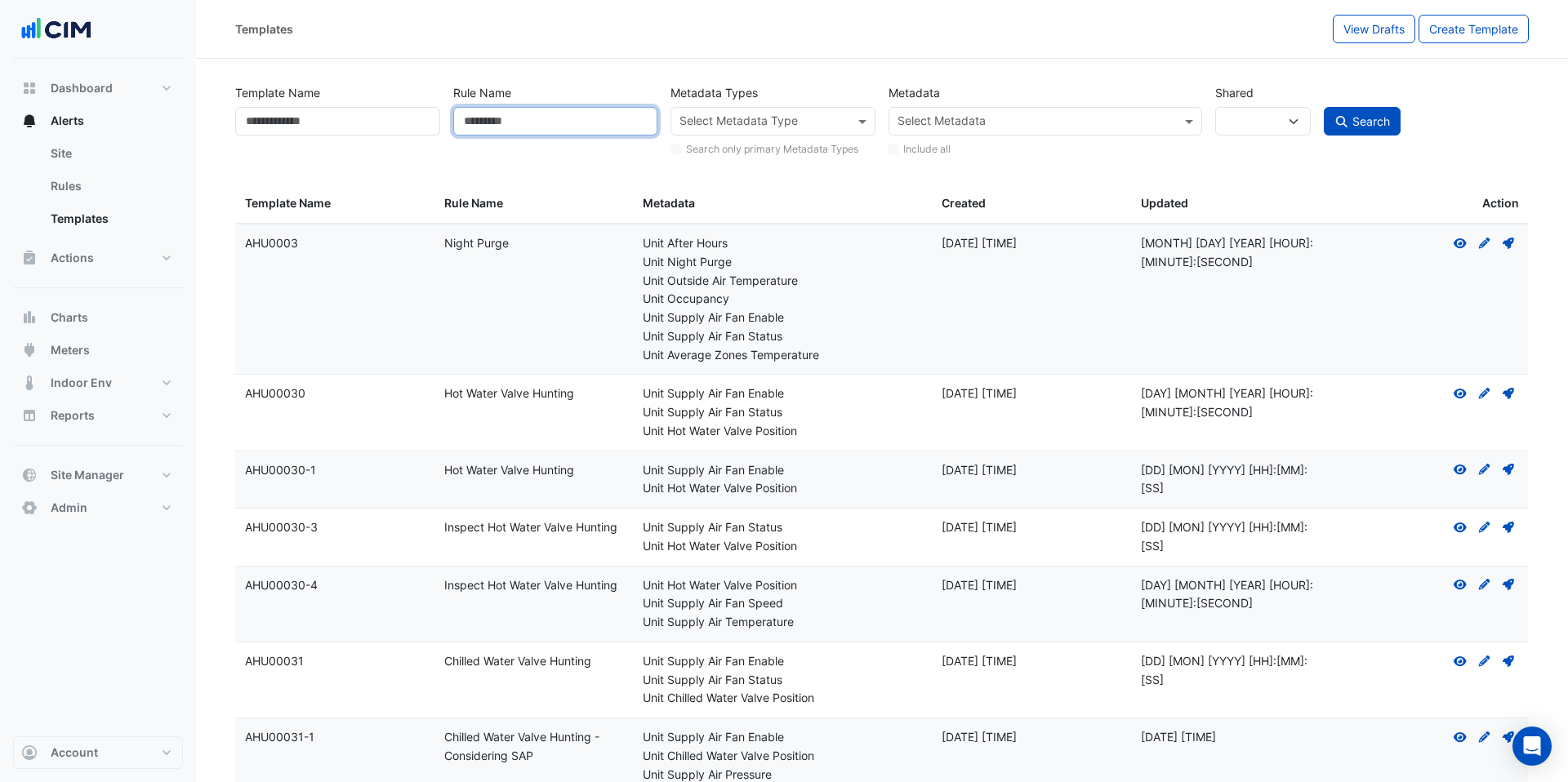 click on "Rule Name" at bounding box center [555, 121] 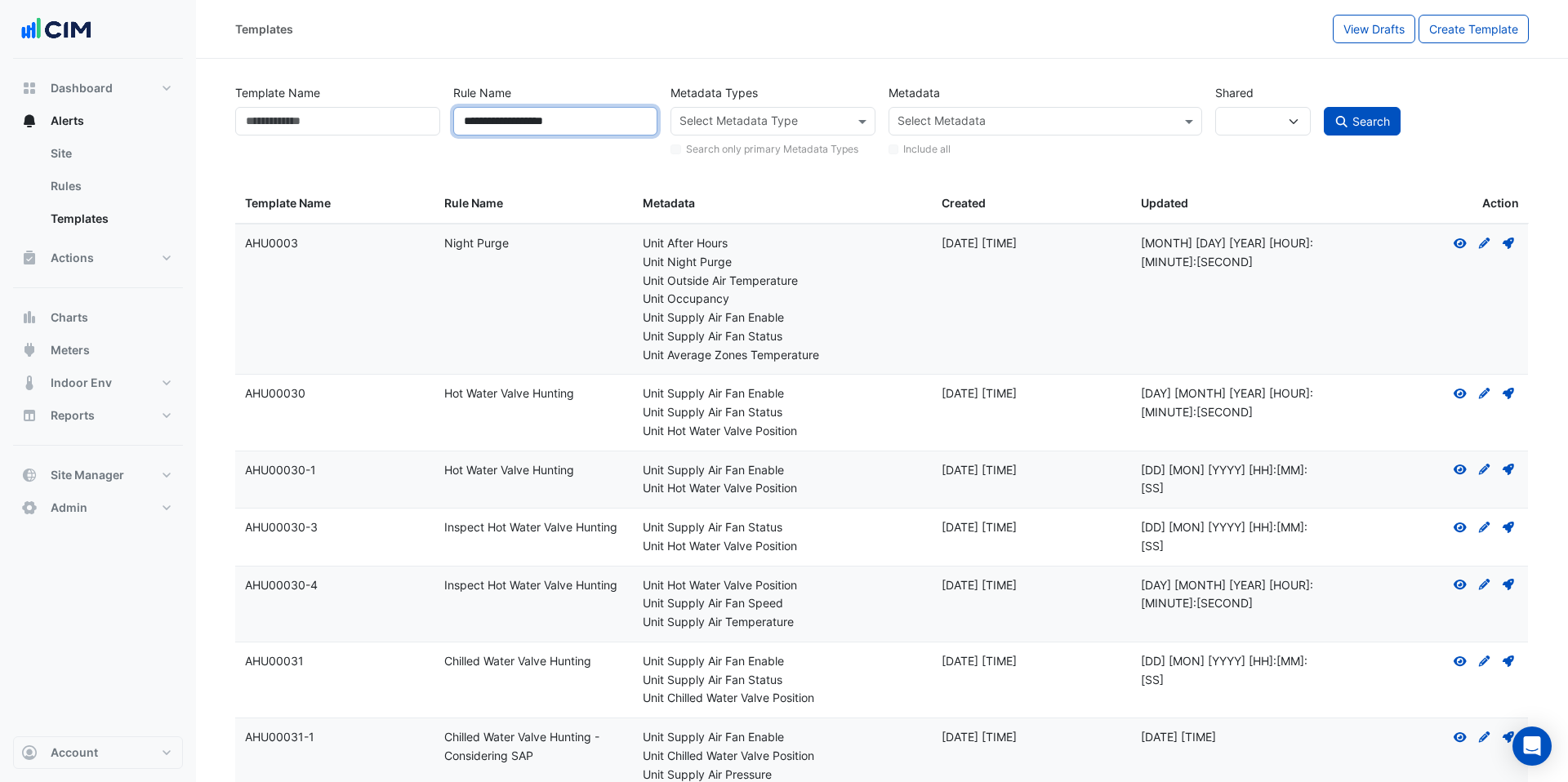 type on "**********" 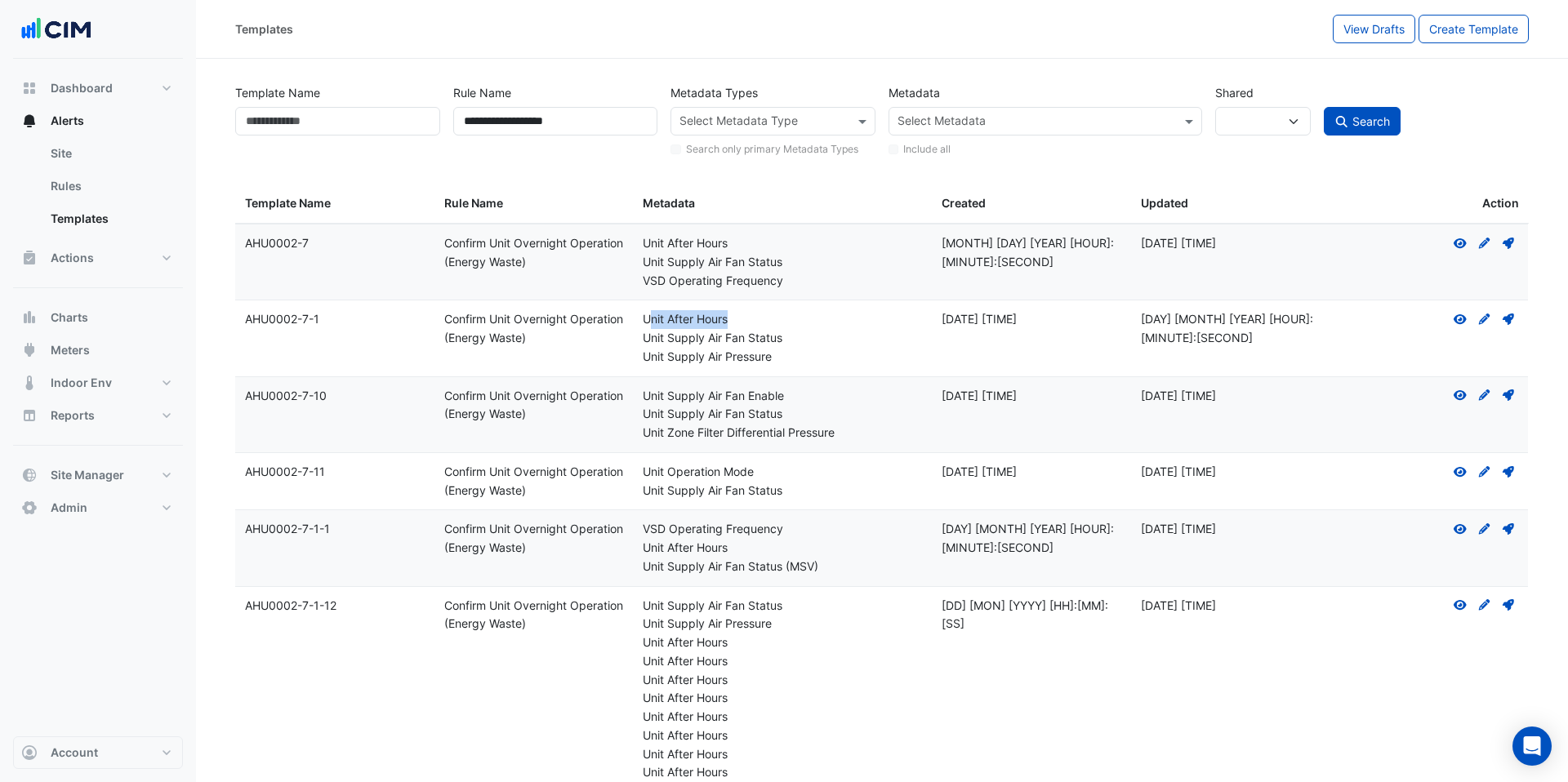 drag, startPoint x: 737, startPoint y: 319, endPoint x: 648, endPoint y: 318, distance: 89.00562 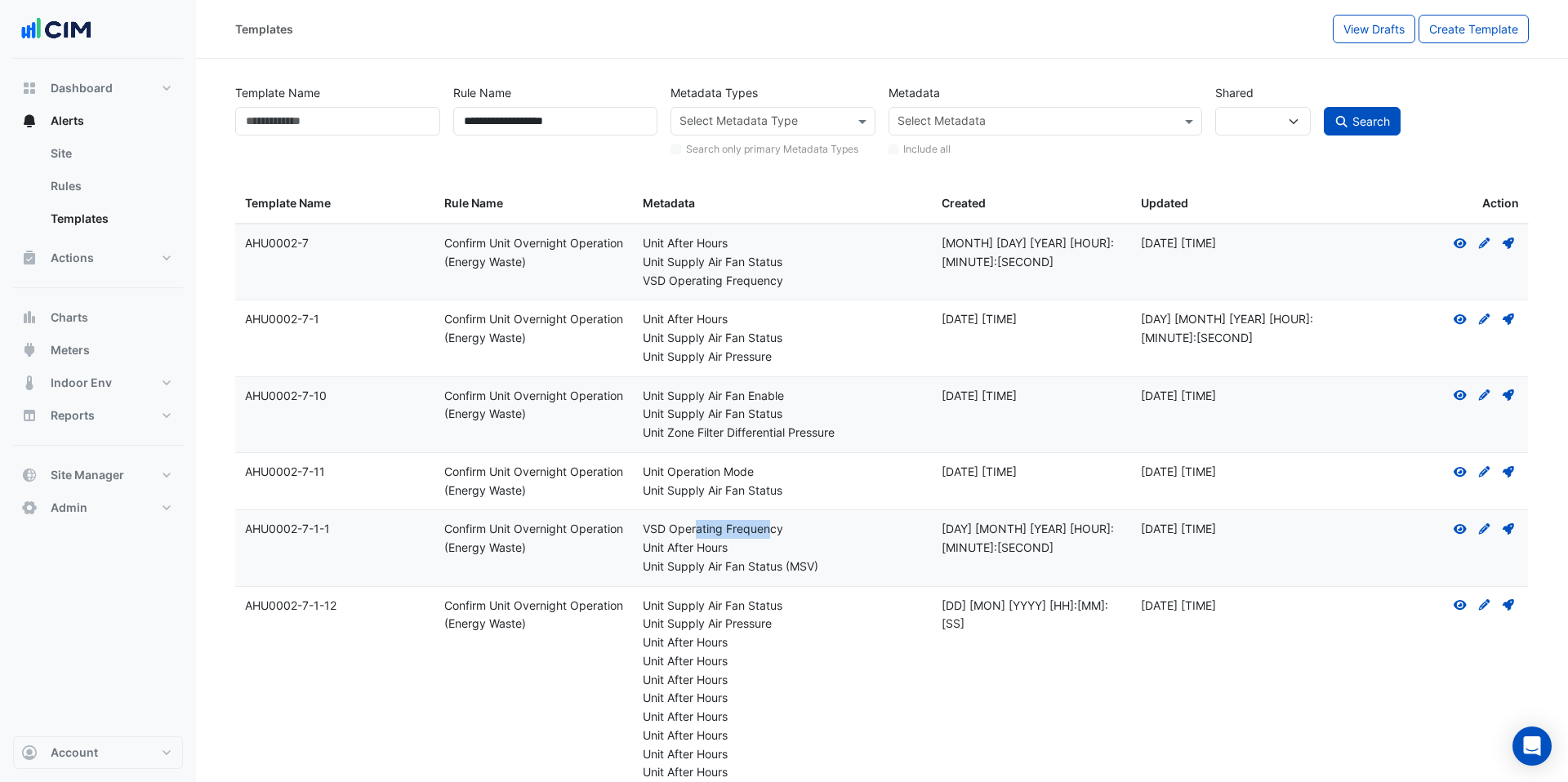 drag, startPoint x: 773, startPoint y: 531, endPoint x: 694, endPoint y: 531, distance: 79 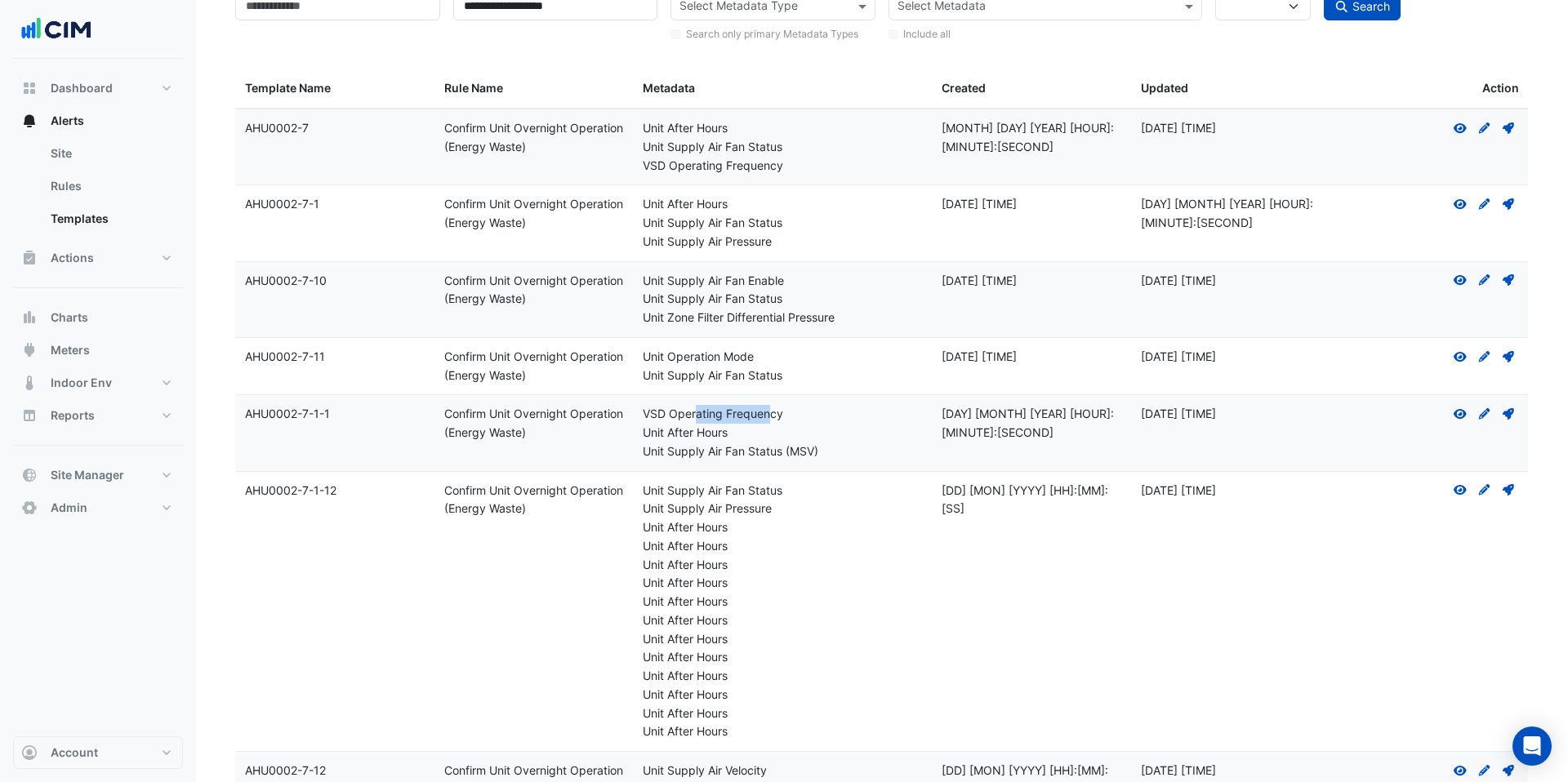 scroll, scrollTop: 106, scrollLeft: 0, axis: vertical 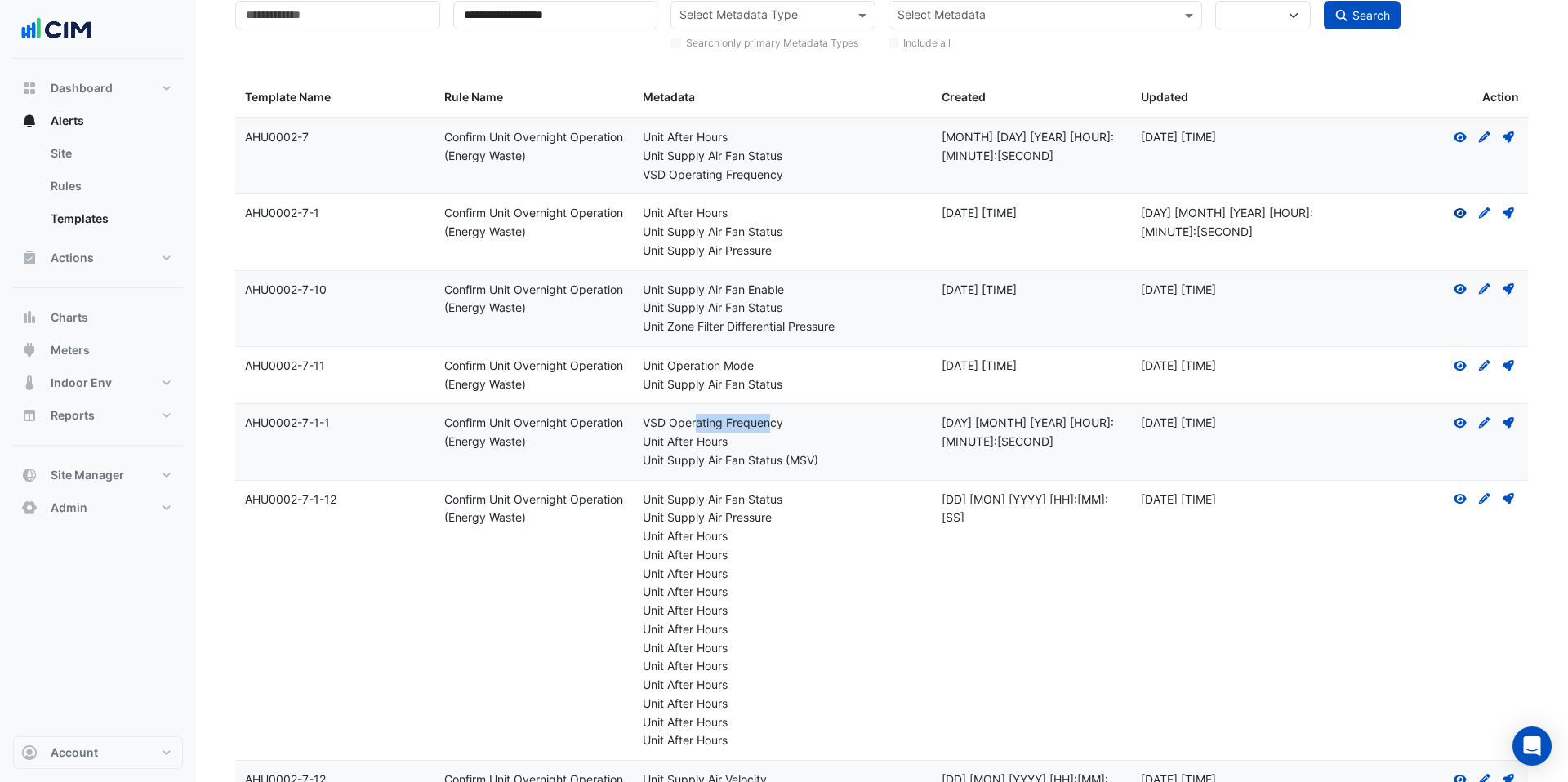 click 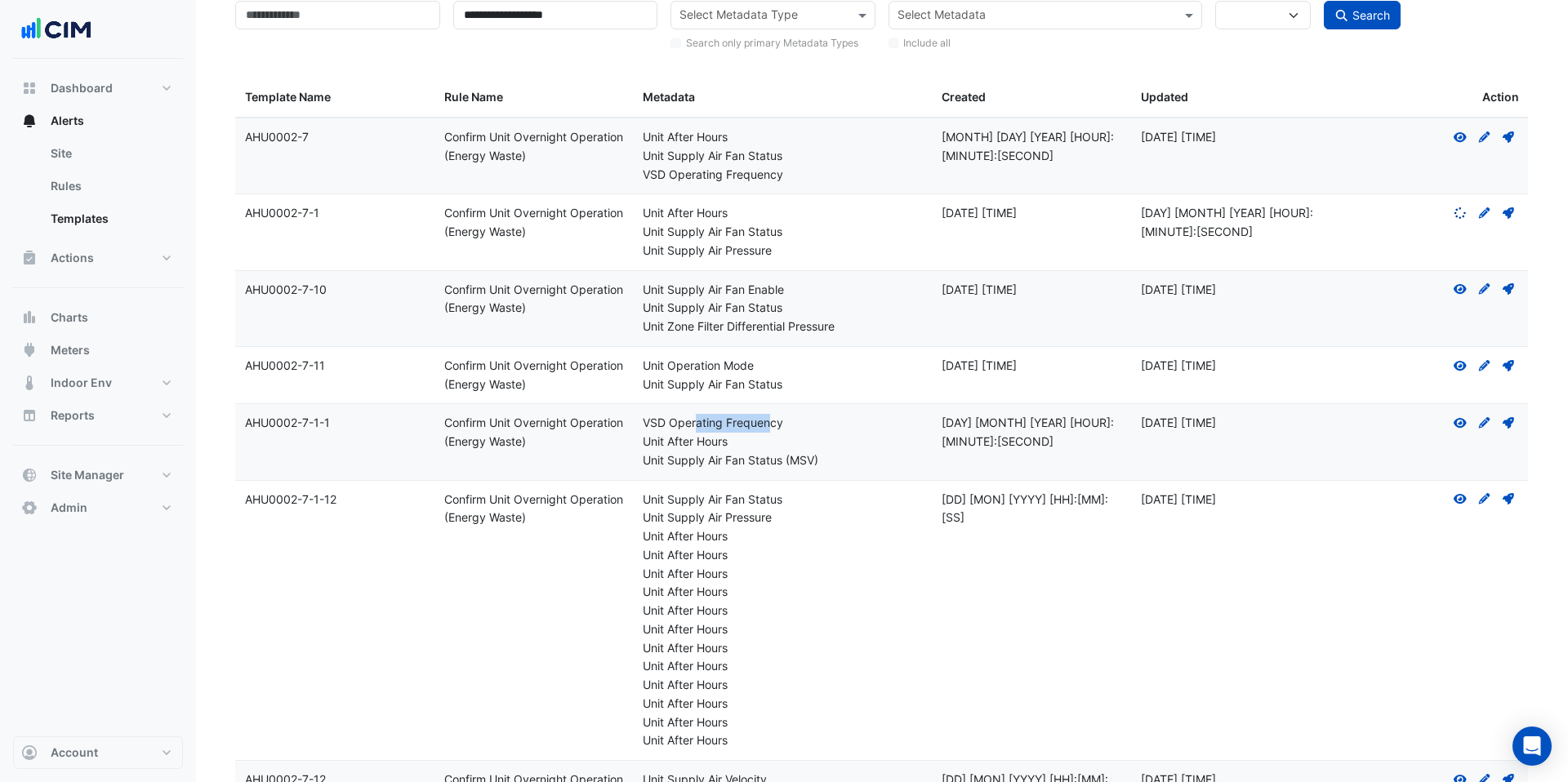 scroll, scrollTop: 92, scrollLeft: 0, axis: vertical 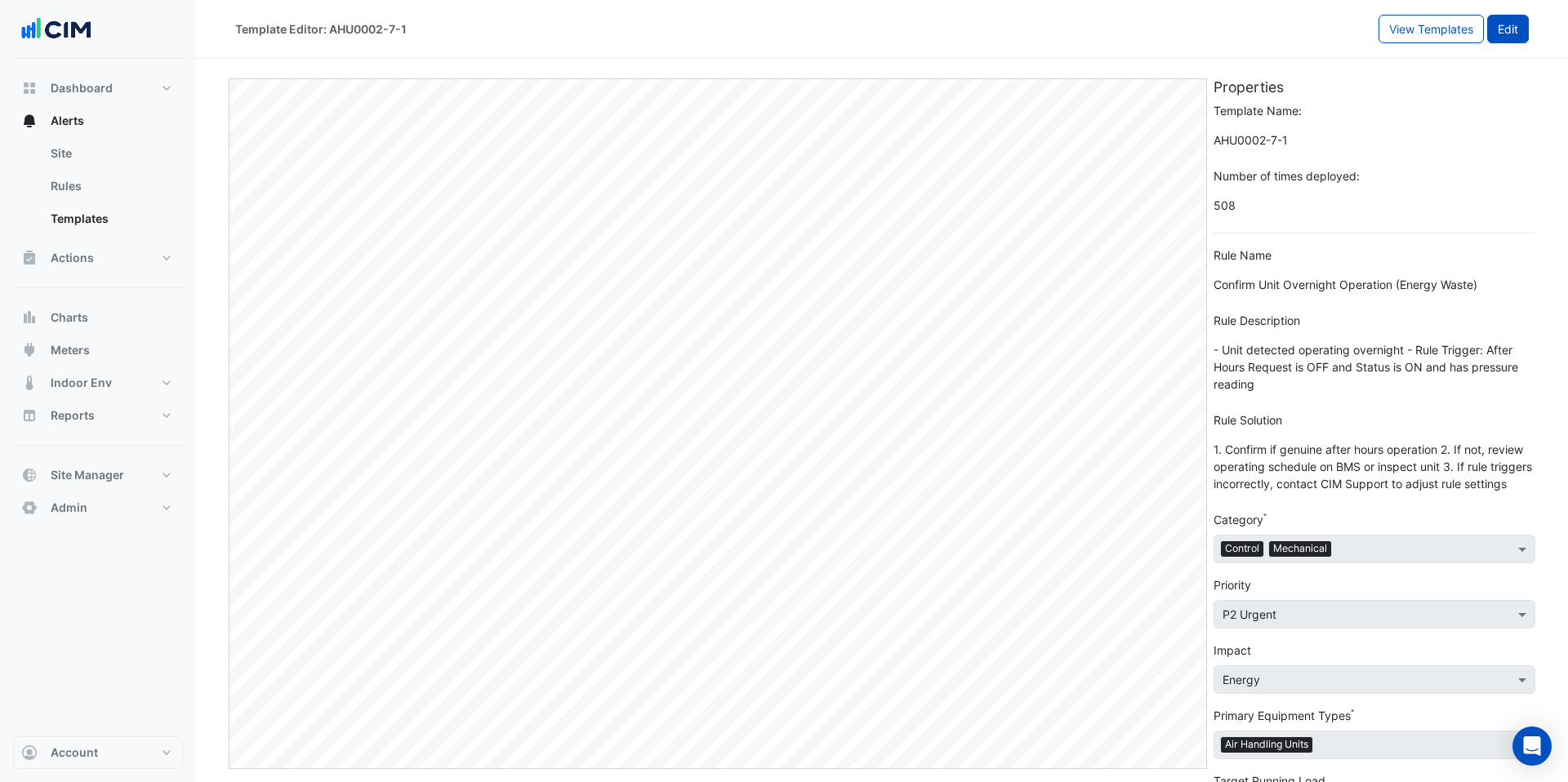 click on "Edit" 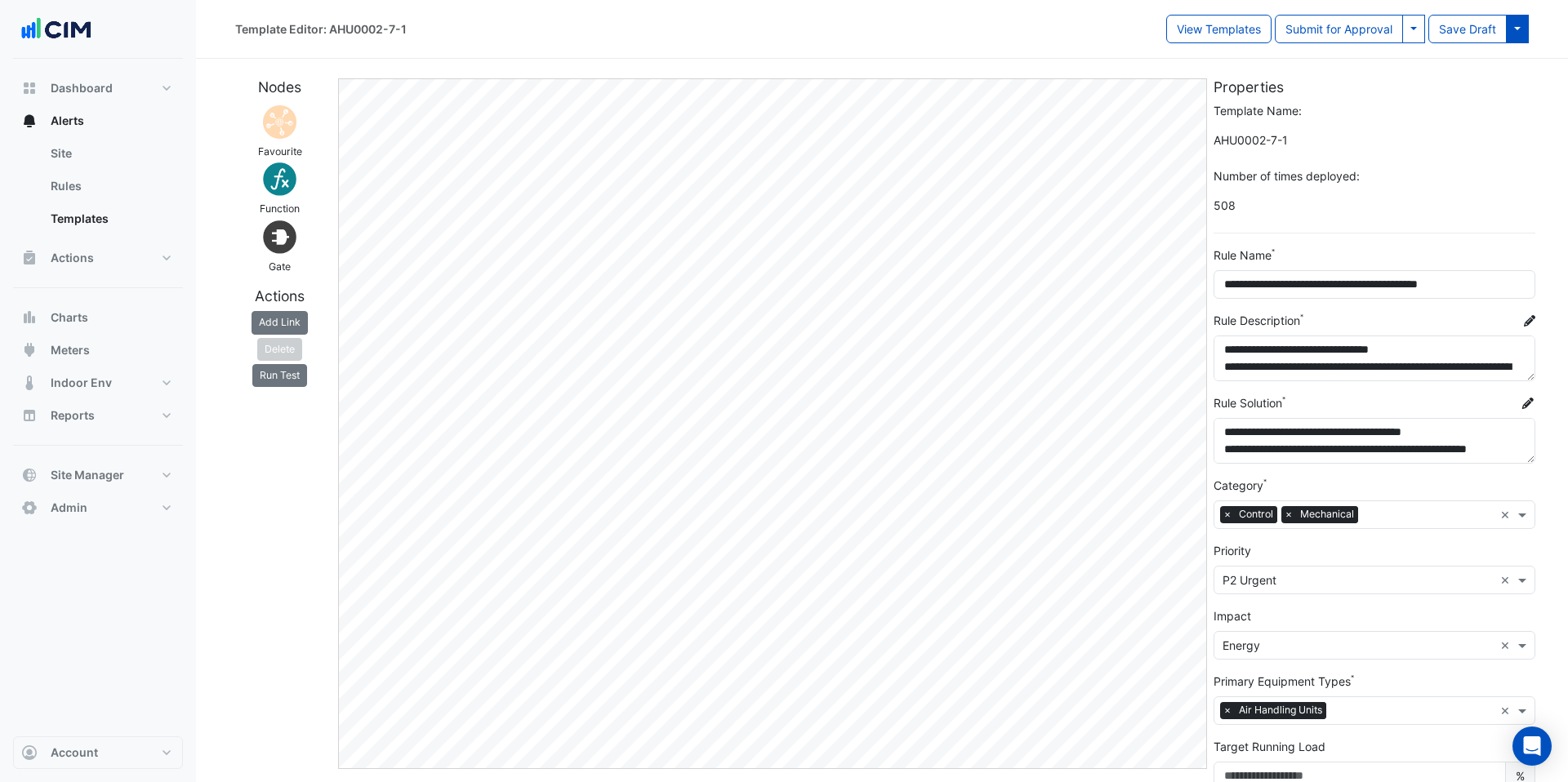 click 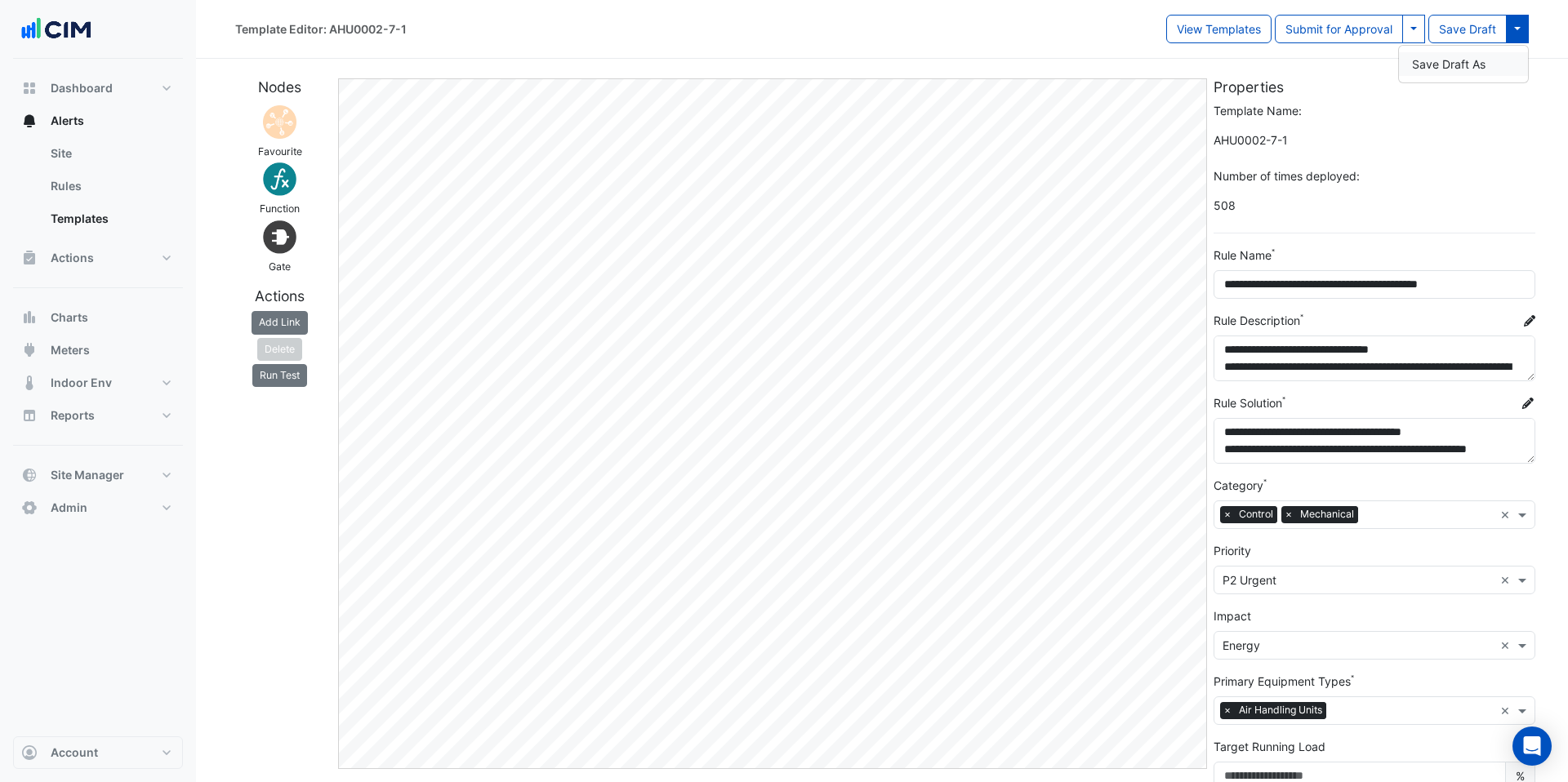 click on "Save Draft As" at bounding box center [1463, 64] 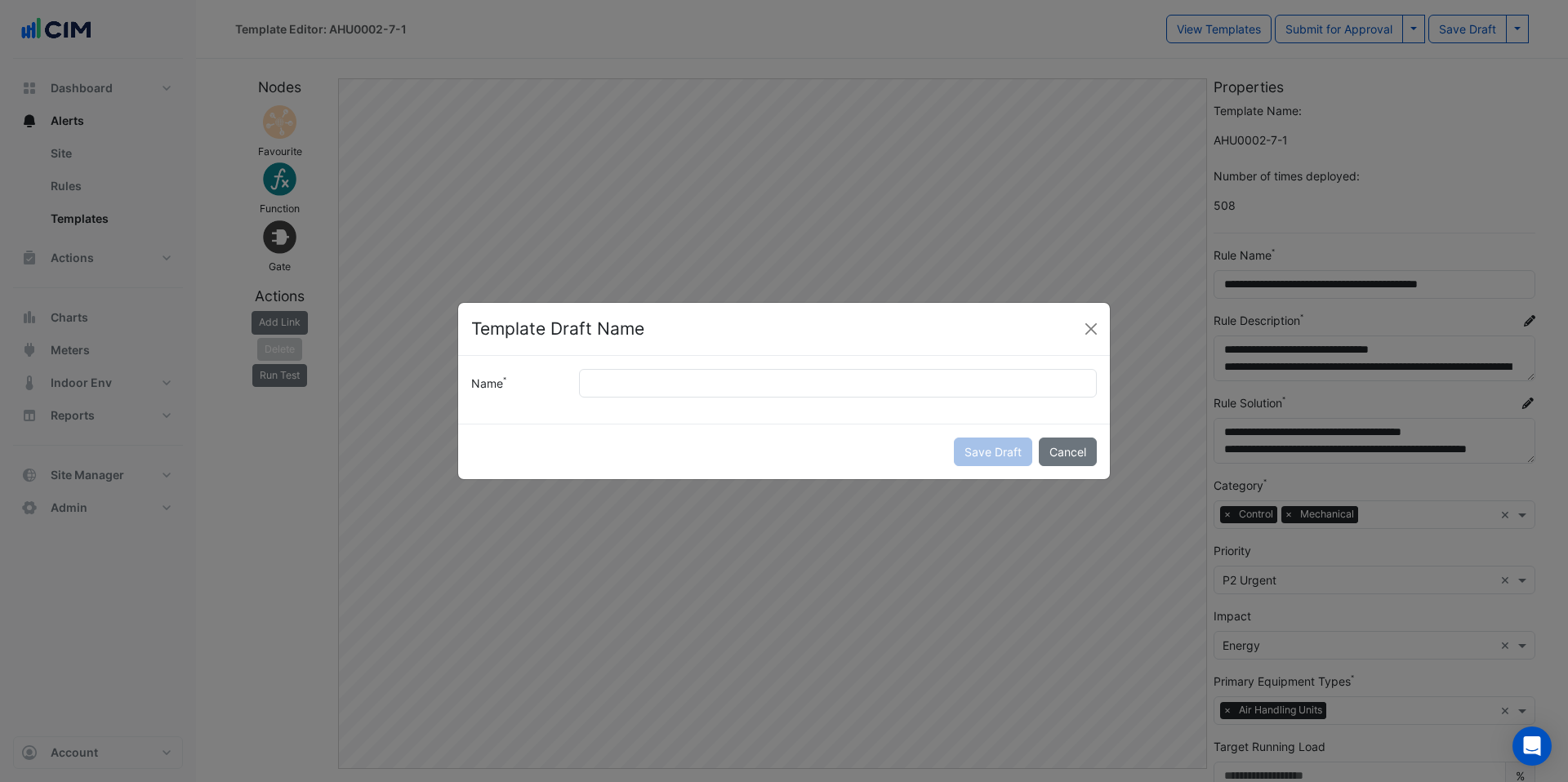 click on "Name" 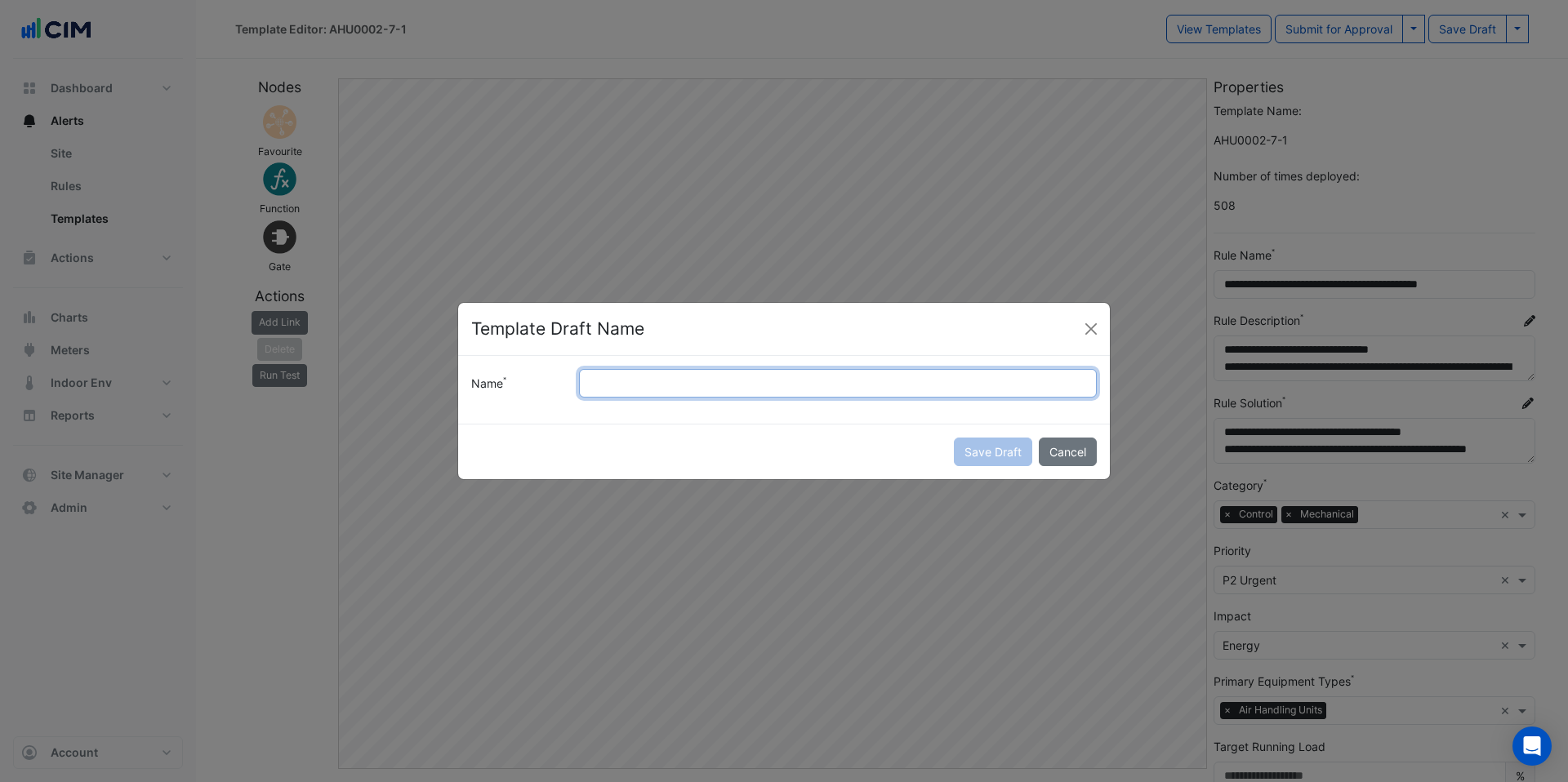 click on "Name" at bounding box center (838, 383) 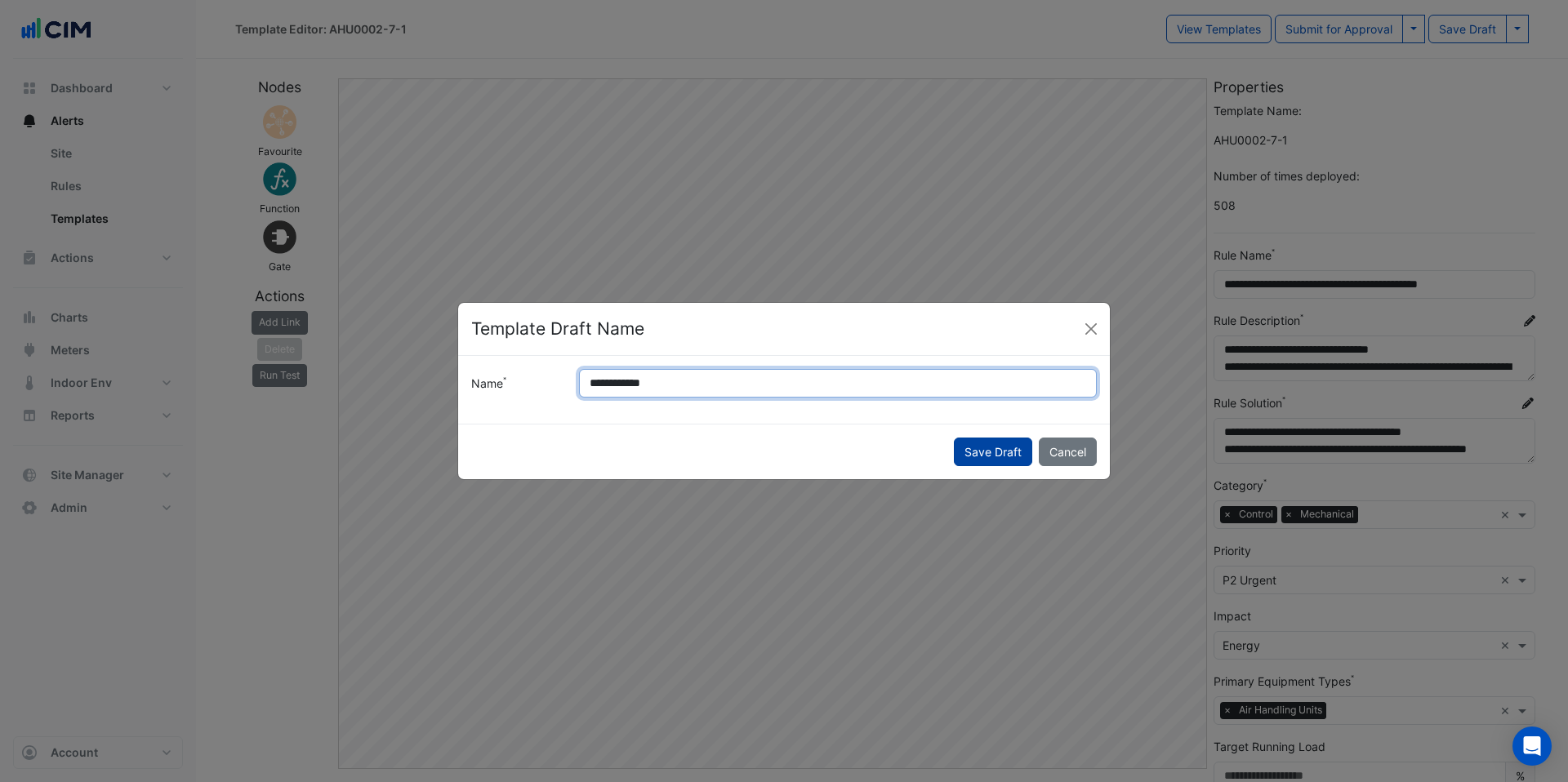 type on "**********" 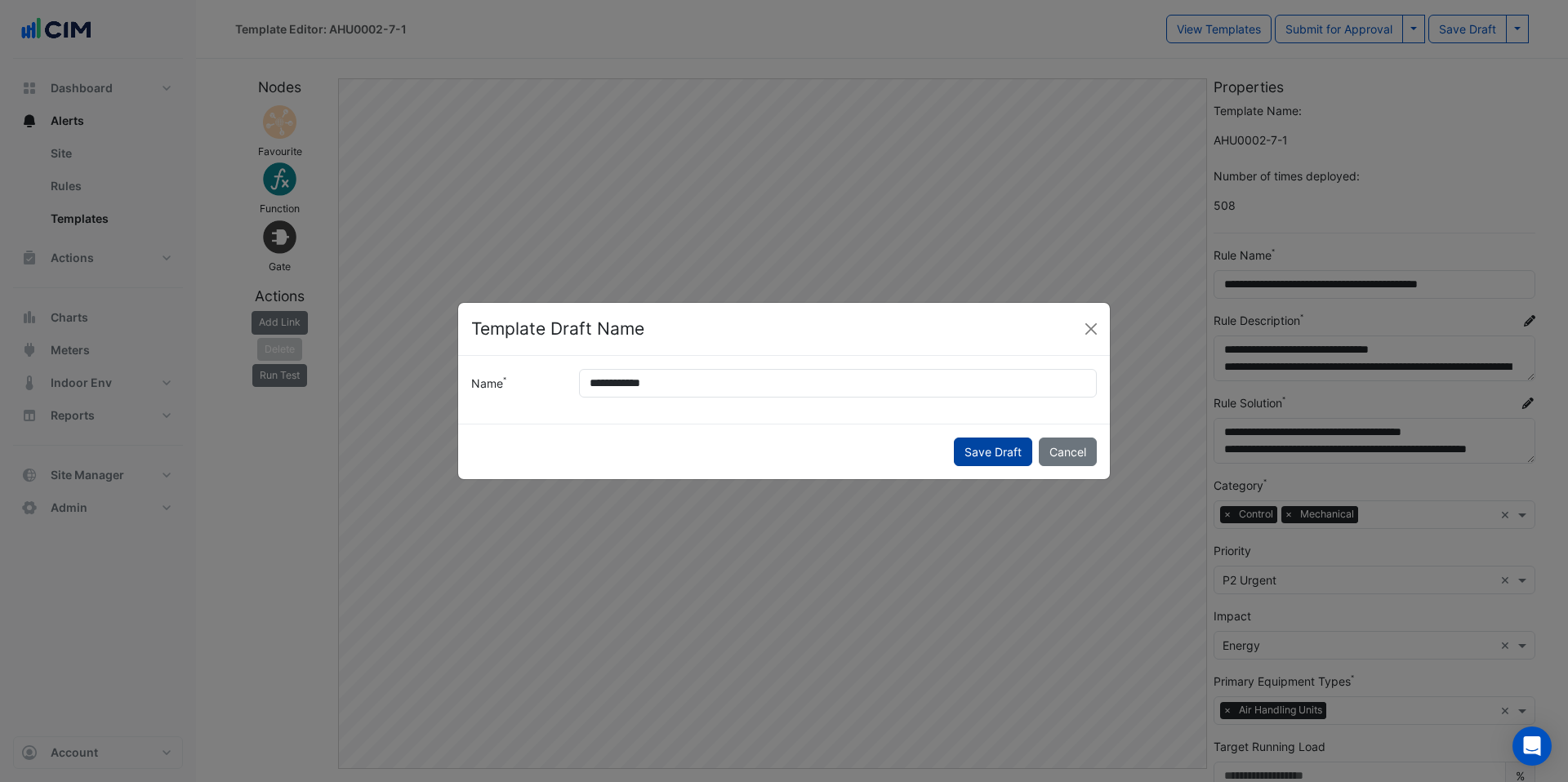 click on "Save Draft" 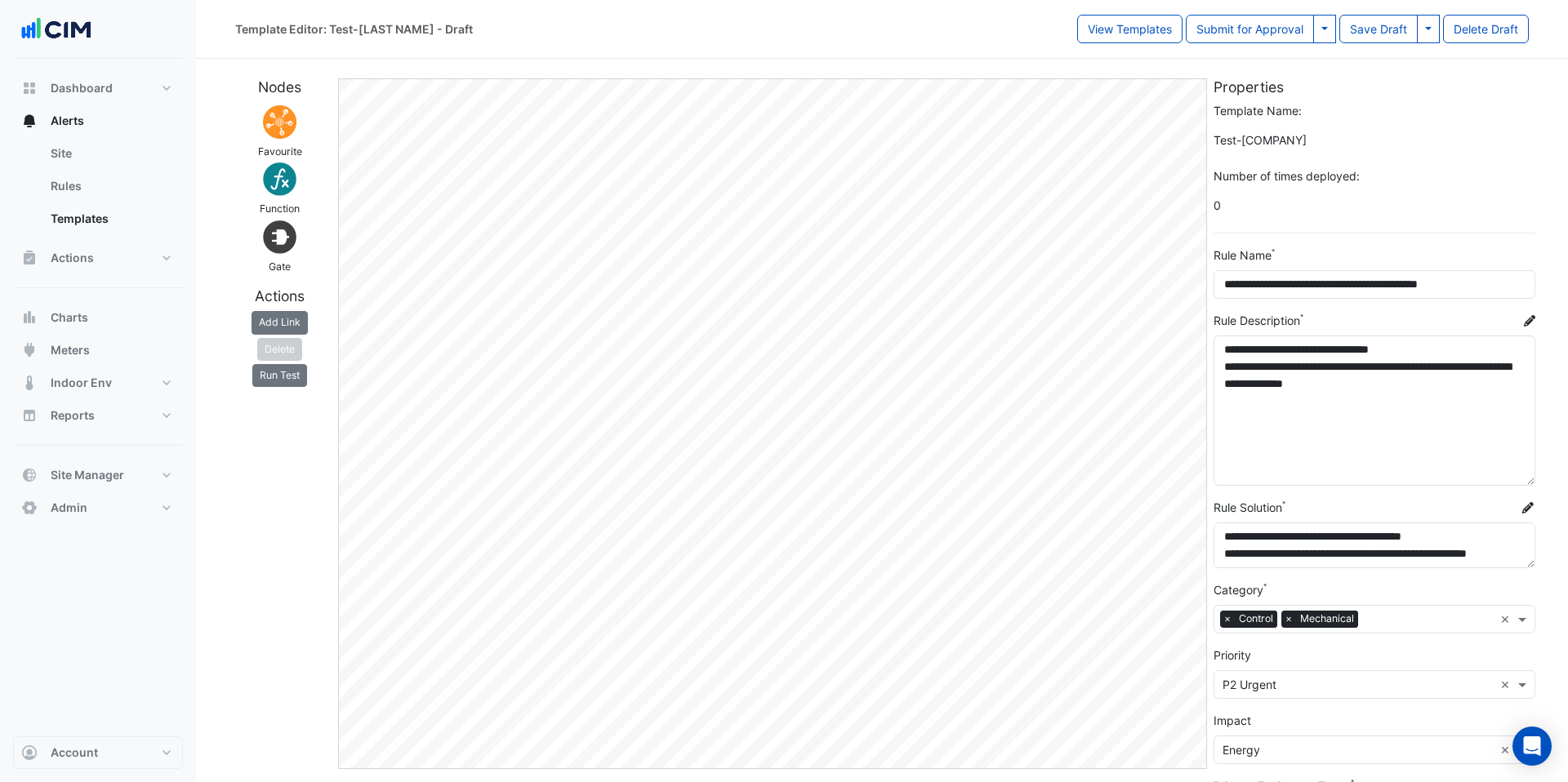 drag, startPoint x: 1532, startPoint y: 378, endPoint x: 1529, endPoint y: 482, distance: 104.04326 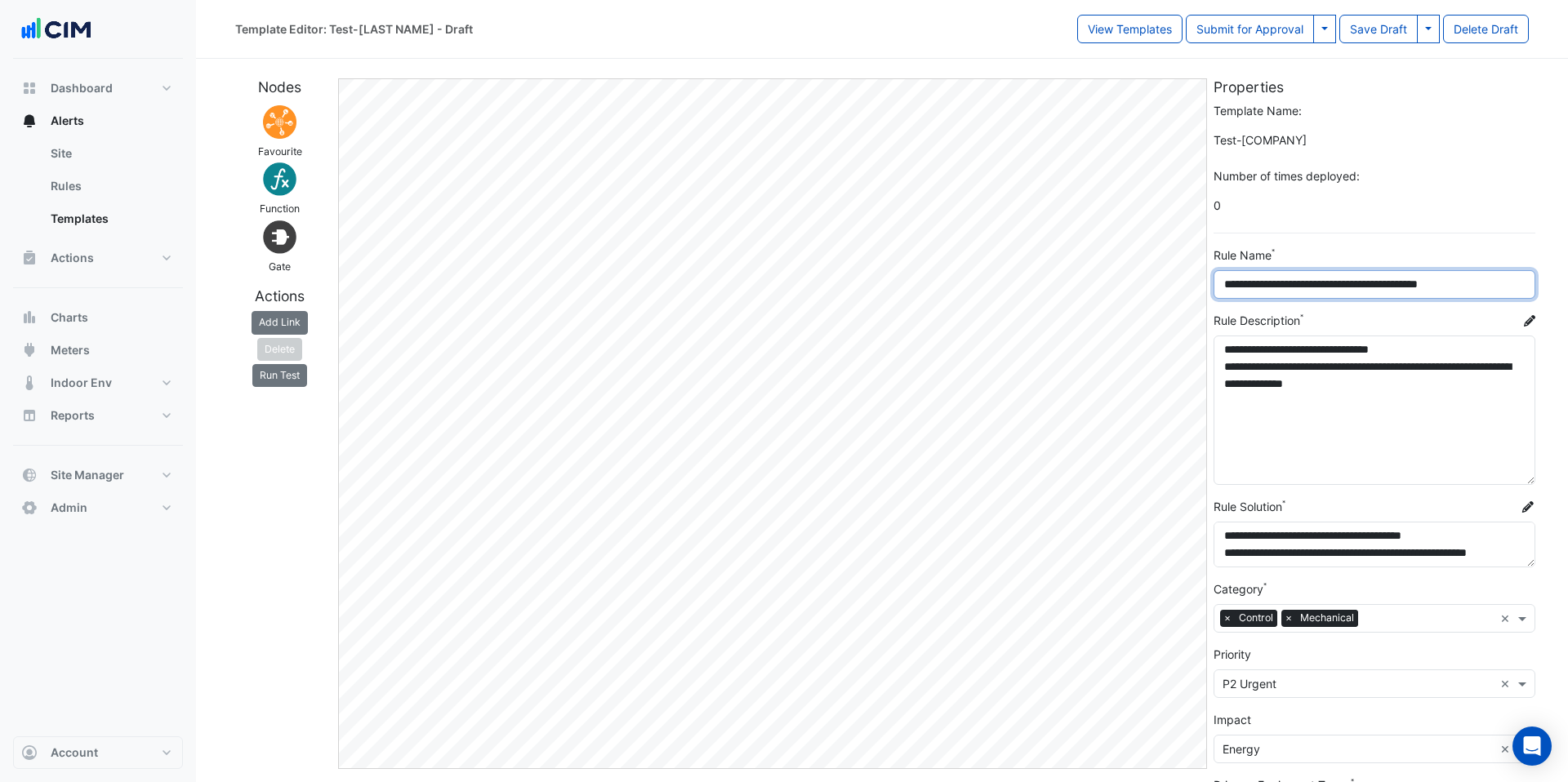 drag, startPoint x: 1496, startPoint y: 288, endPoint x: 1254, endPoint y: 285, distance: 242.01859 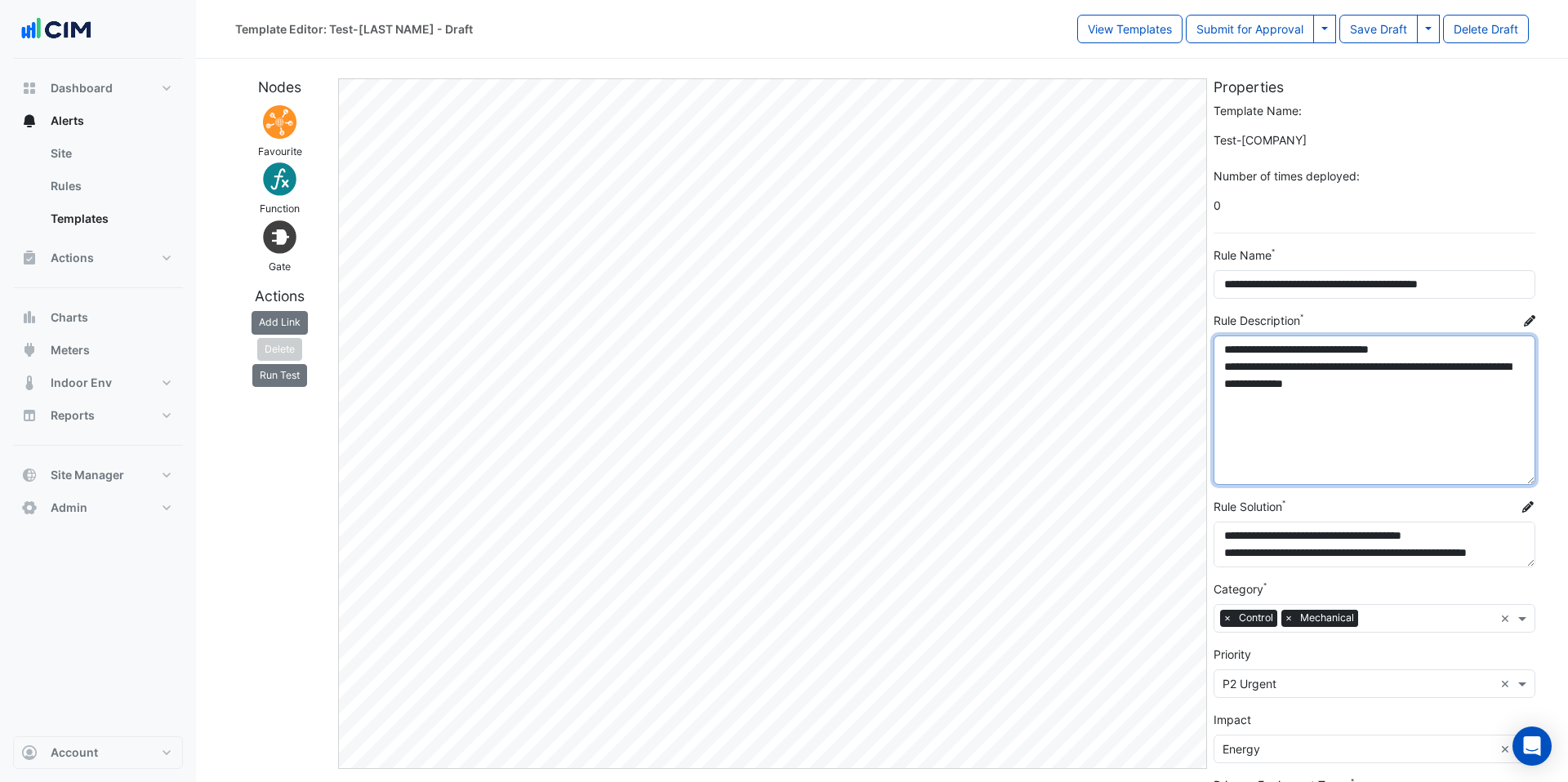 click on "**********" 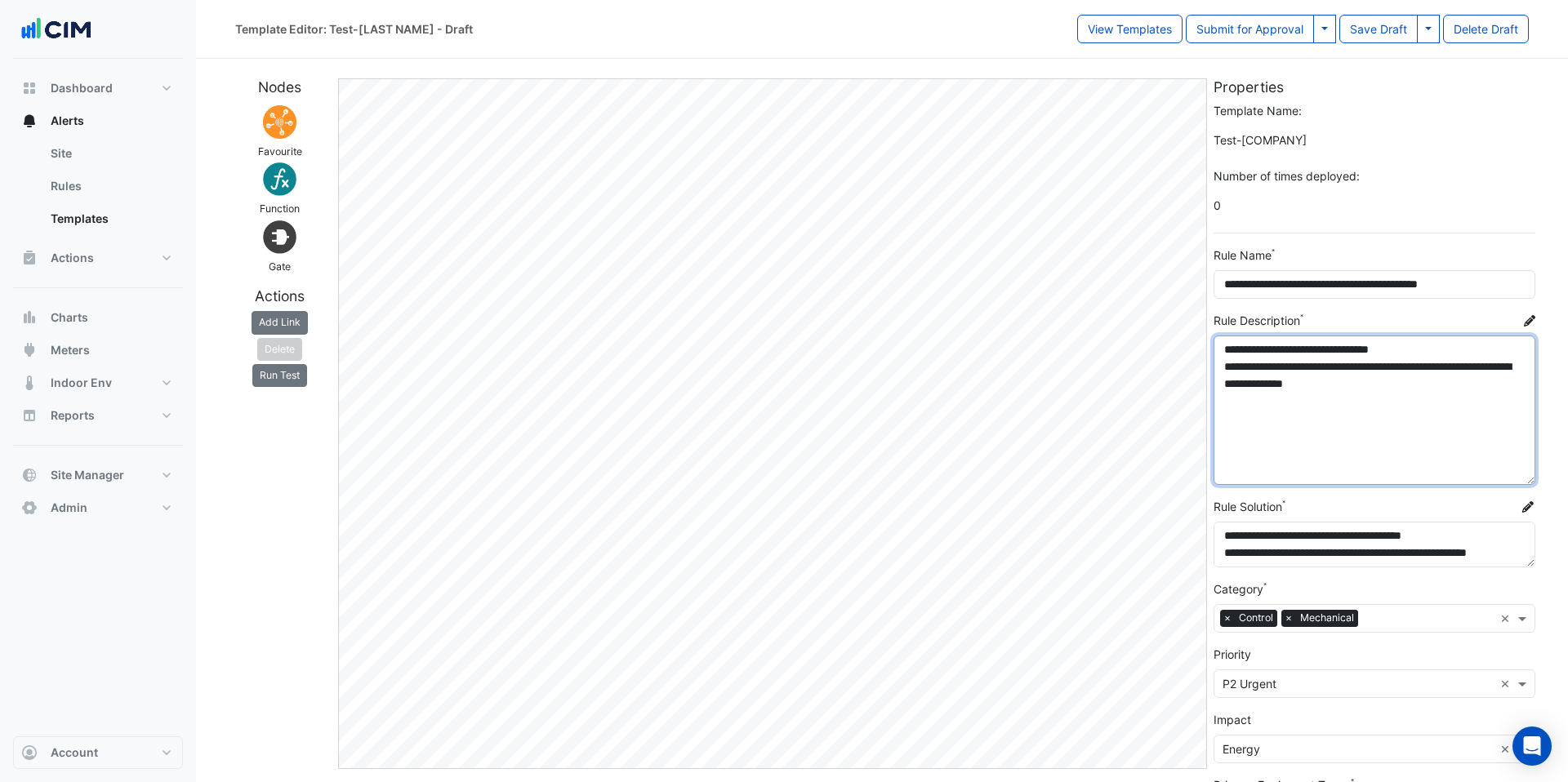 drag, startPoint x: 1430, startPoint y: 369, endPoint x: 1329, endPoint y: 369, distance: 101 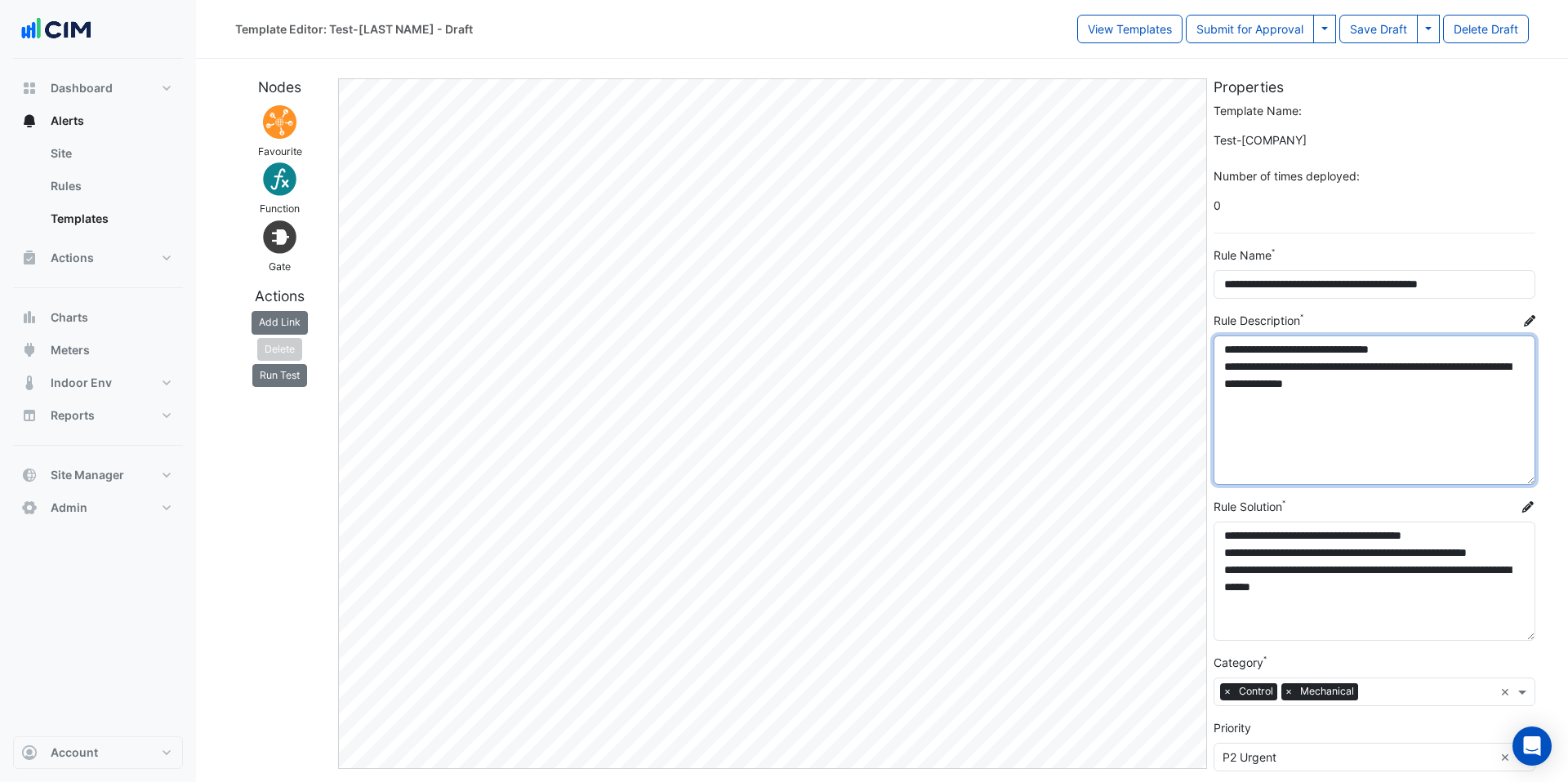 drag, startPoint x: 1532, startPoint y: 563, endPoint x: 1533, endPoint y: 654, distance: 91.0055 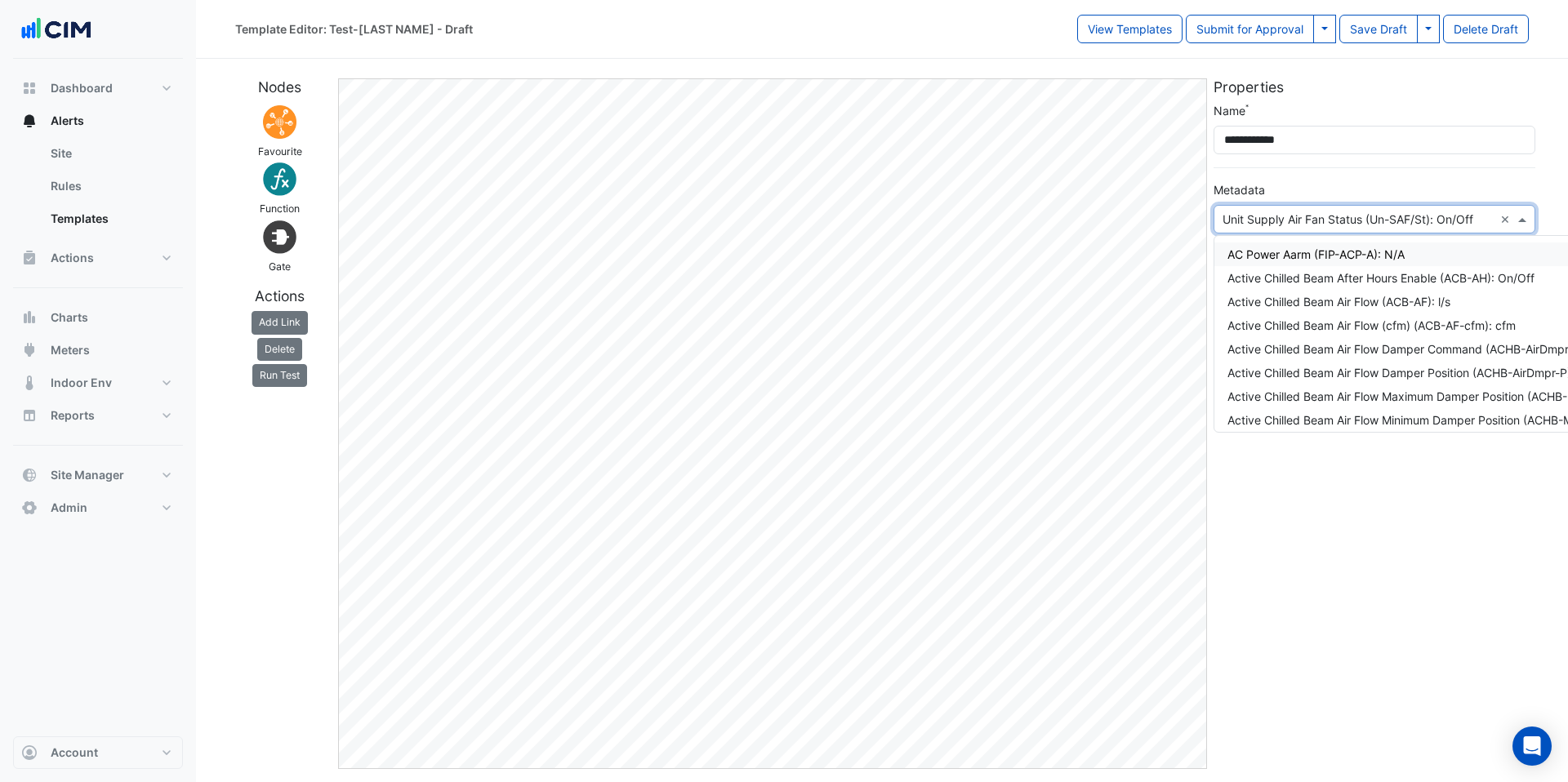 click at bounding box center [1358, 220] 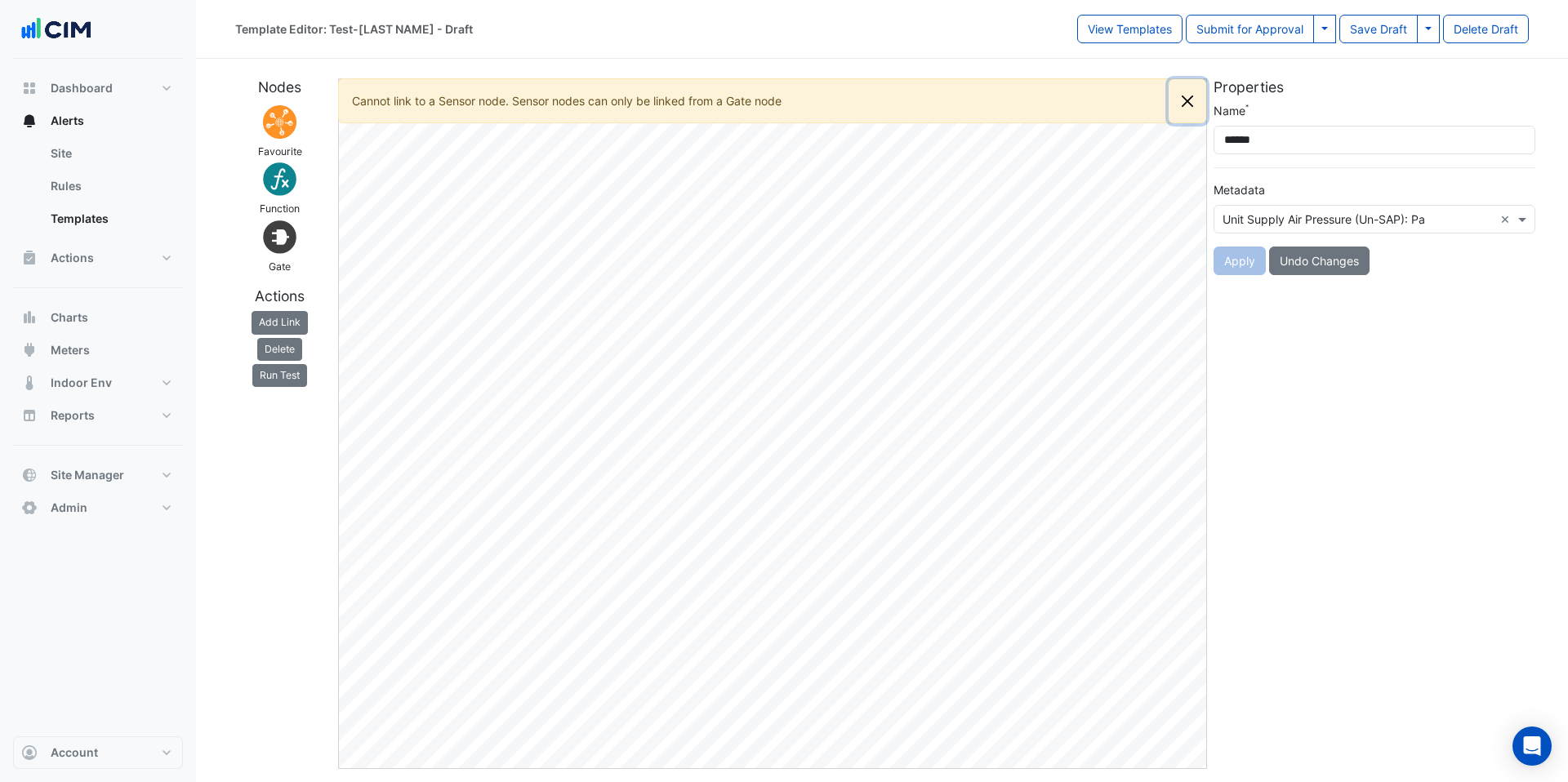 click 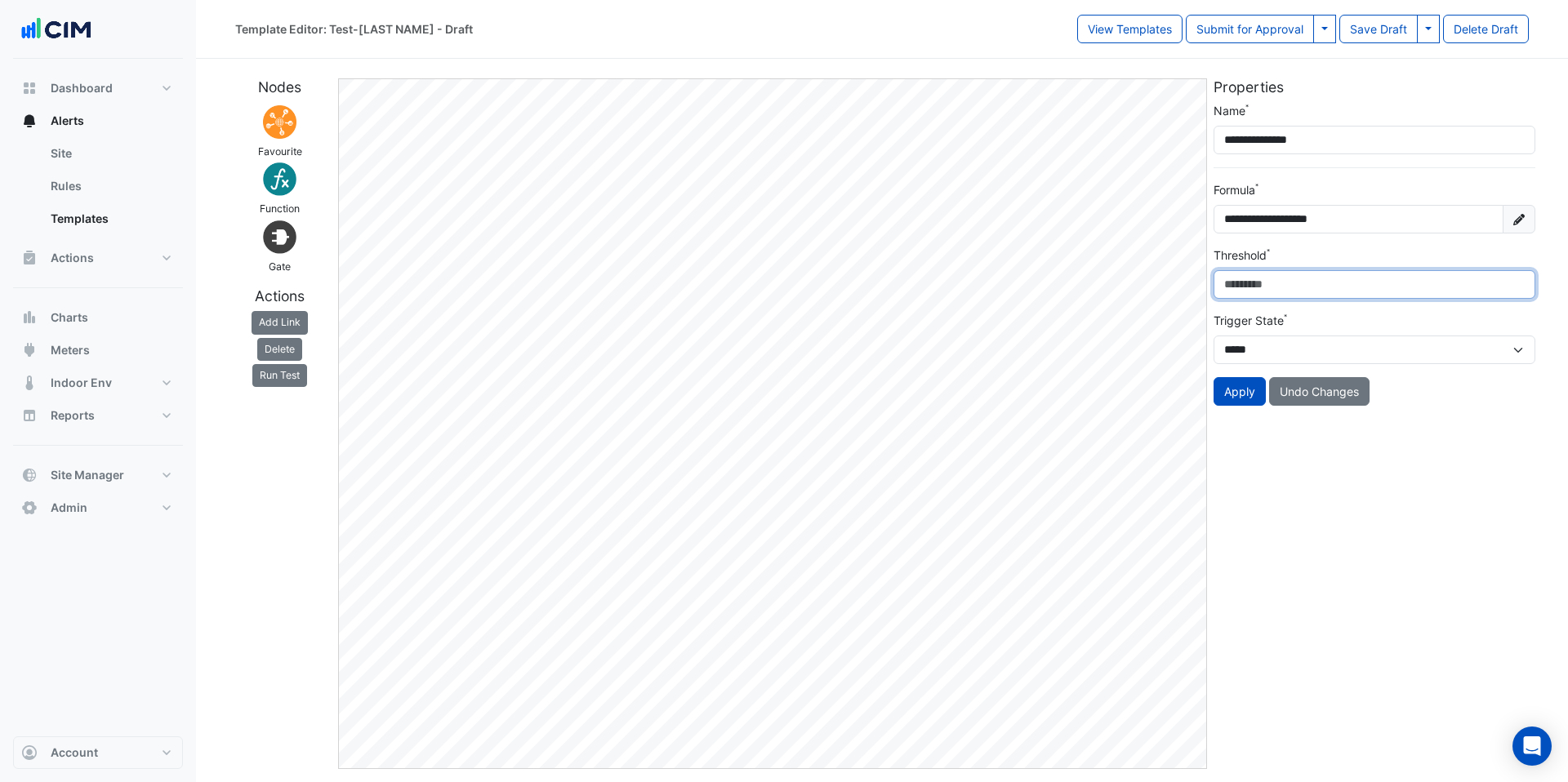 click on "Nodes
Favourite
Function
Gate
Actions
Add Link
Delete
Run Test
Edit
Properties
Name
[NAME]
Formula
[FORMULA]
Threshold
[THRESHOLD]
Trigger State
[TRIGGER STATE]
Apply
Undo Changes" 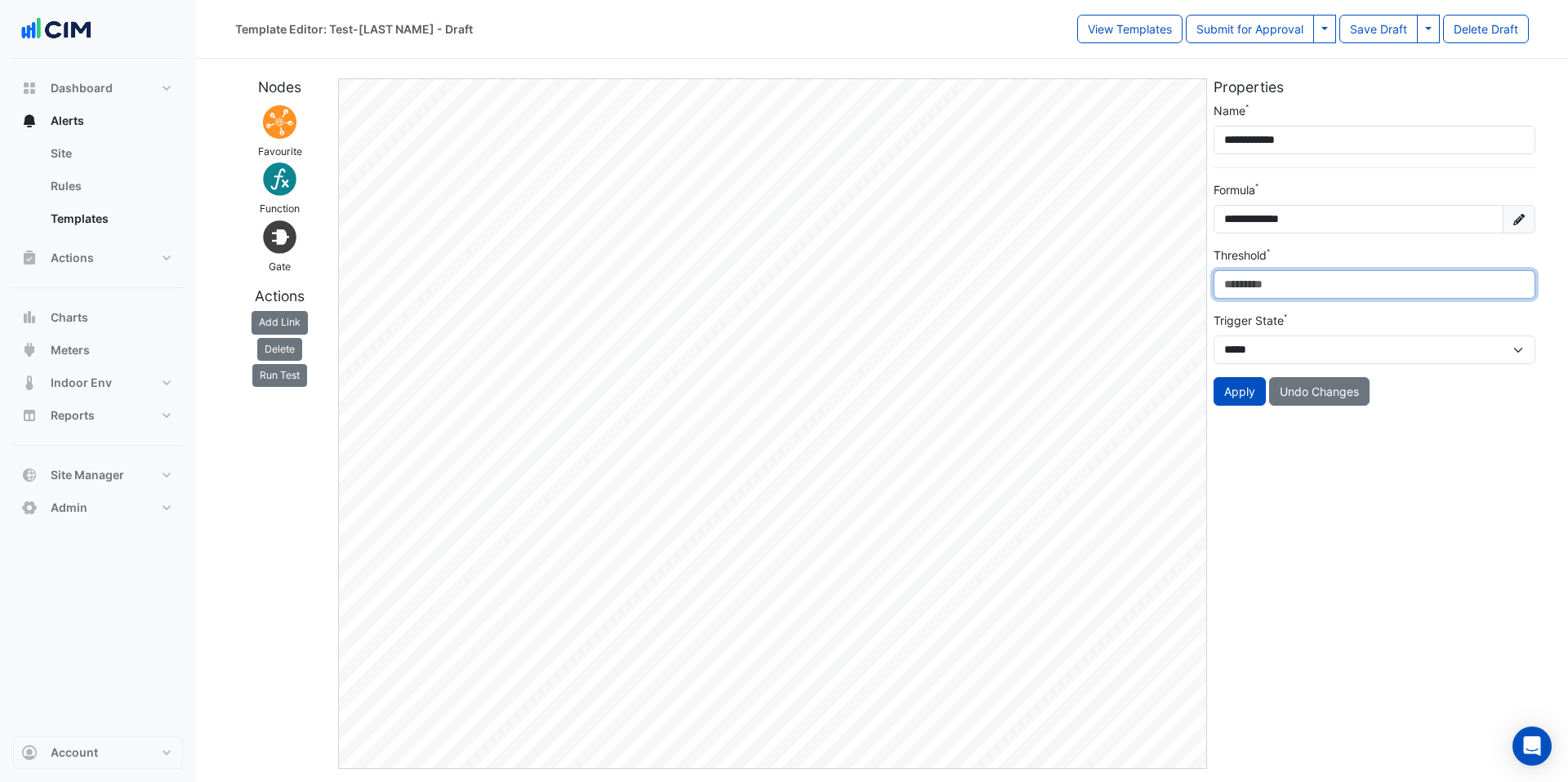 drag, startPoint x: 1236, startPoint y: 291, endPoint x: 1224, endPoint y: 291, distance: 12 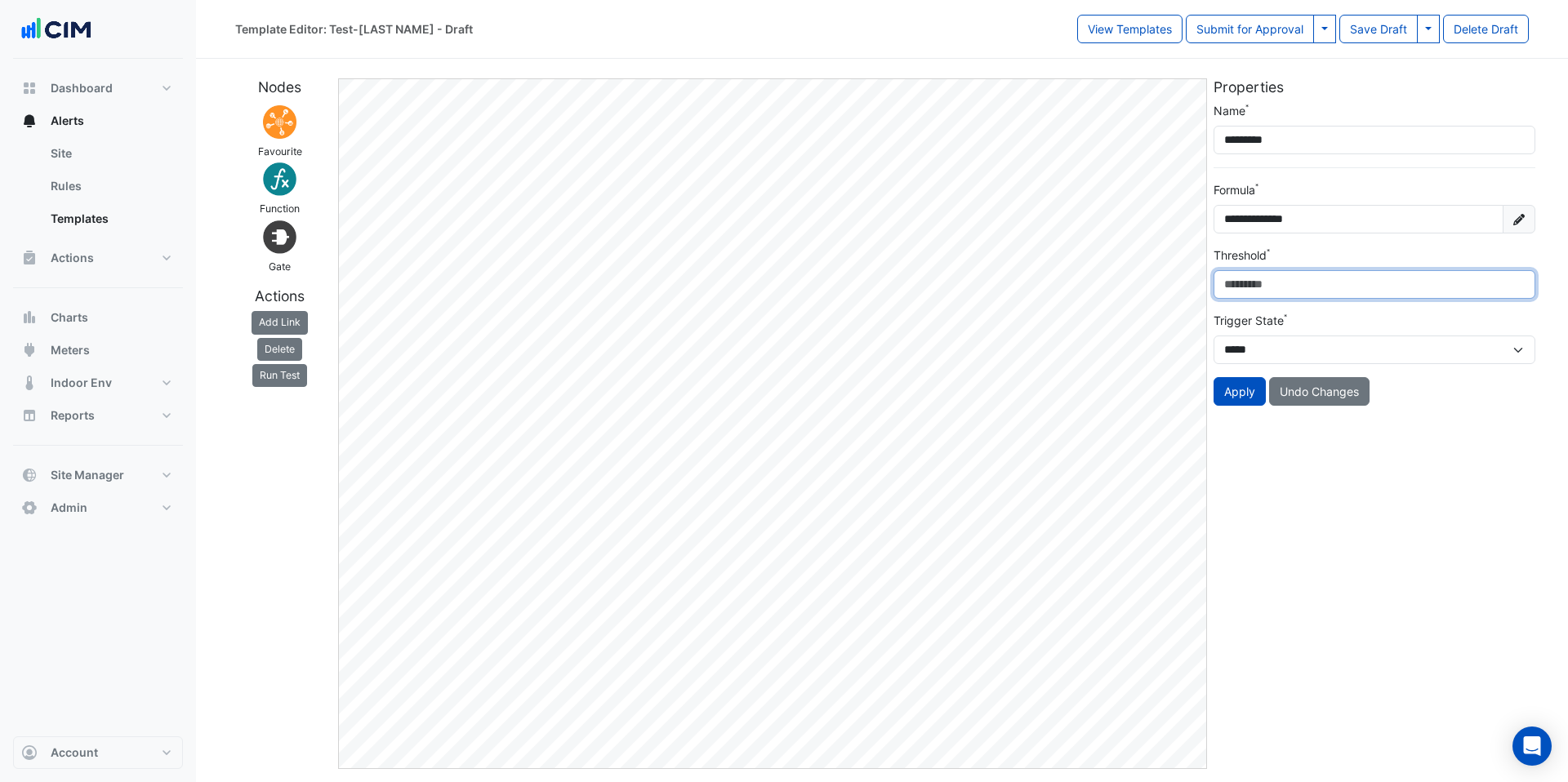 drag, startPoint x: 1252, startPoint y: 294, endPoint x: 1217, endPoint y: 275, distance: 39.82462 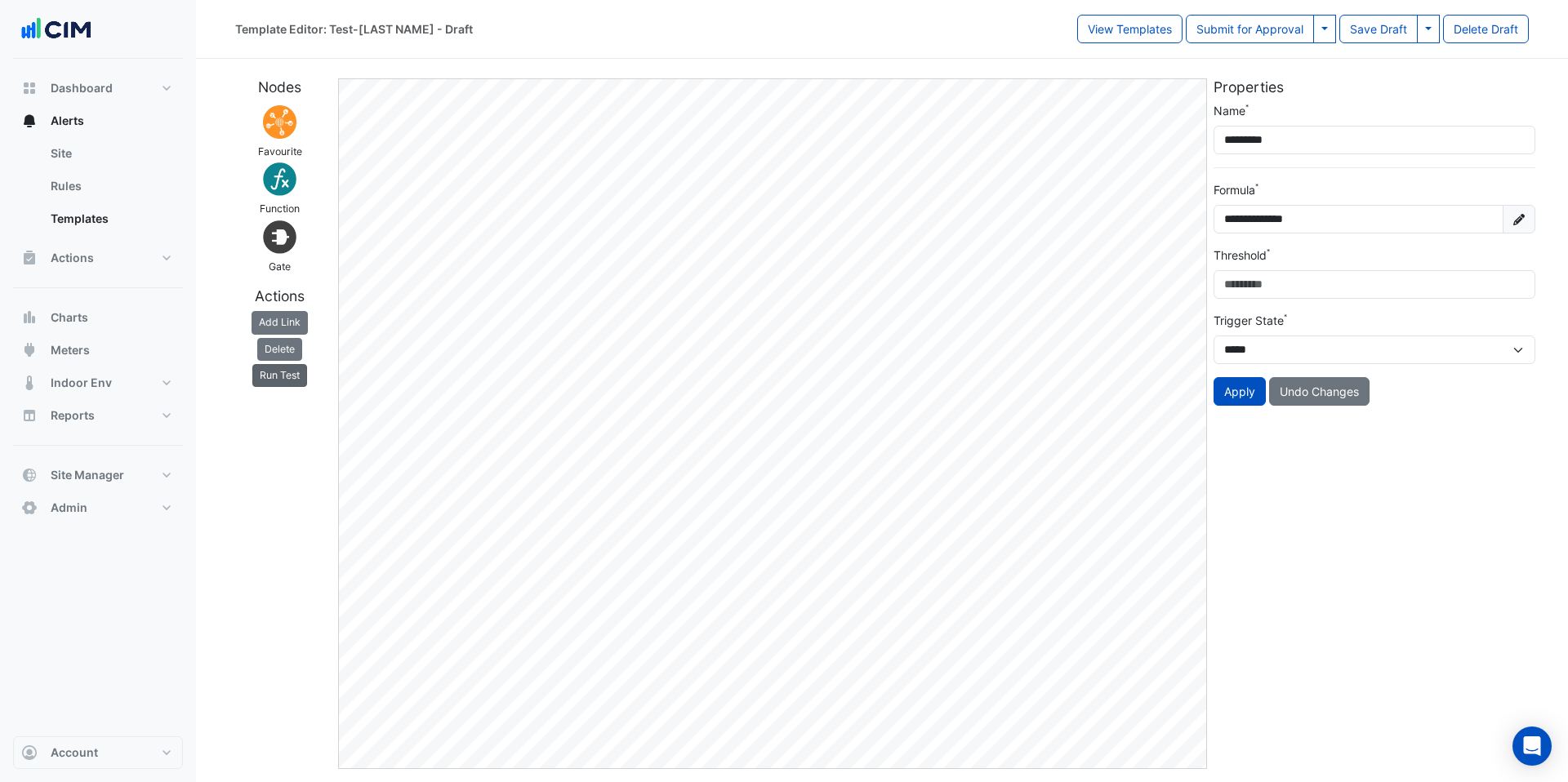 click on "Run Test" 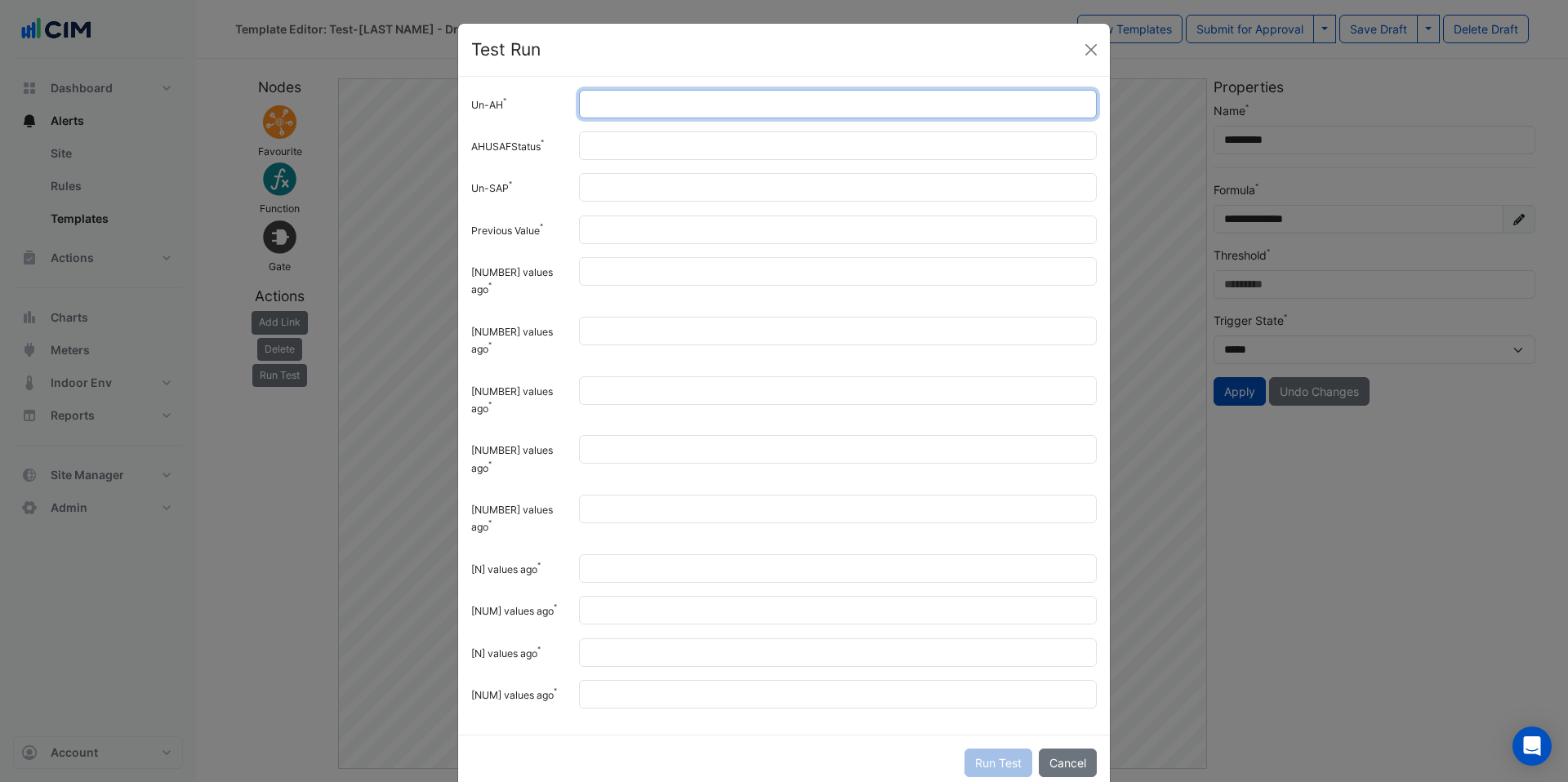 click on "Un-AH" at bounding box center [838, 104] 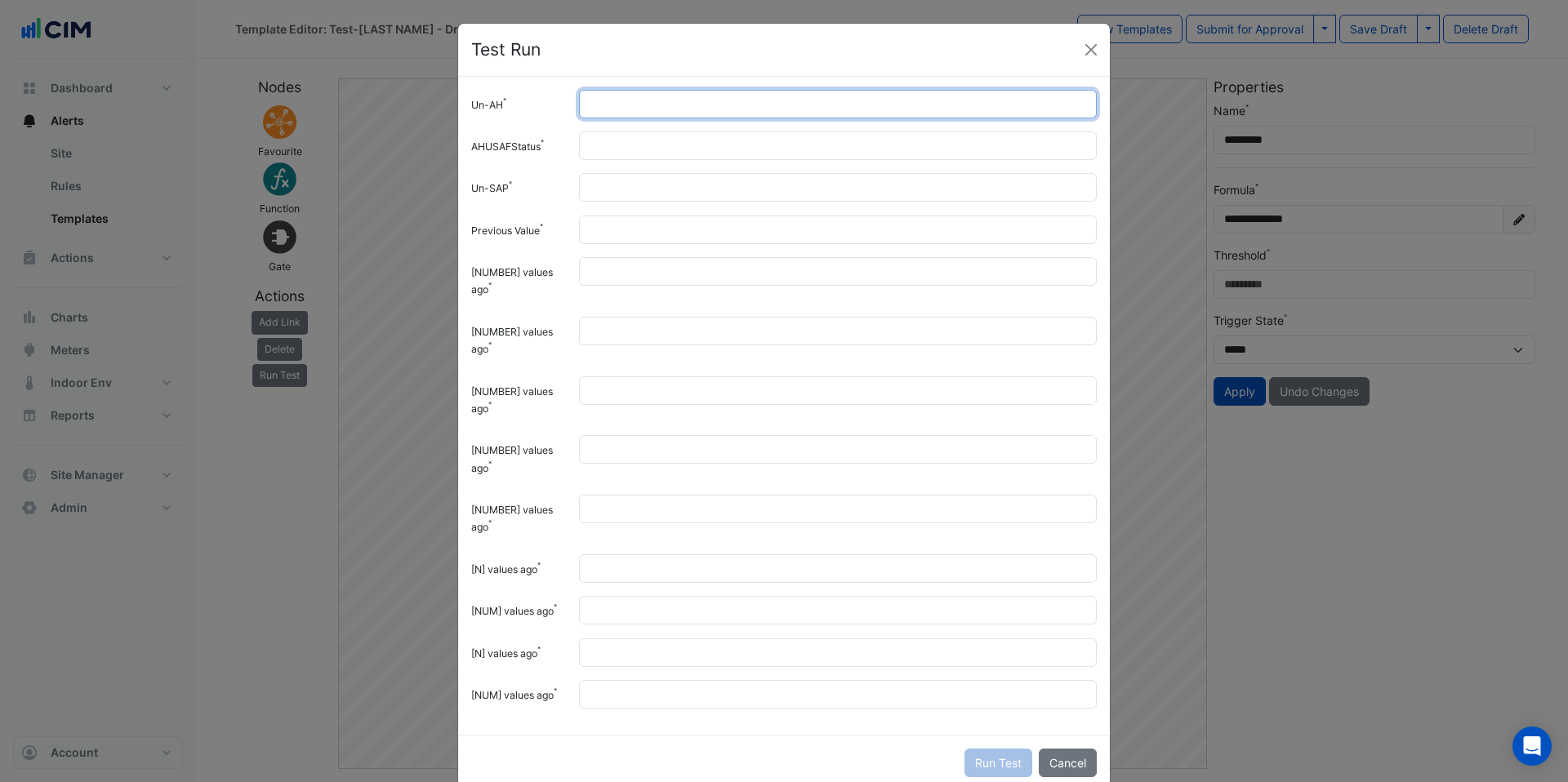 type on "*" 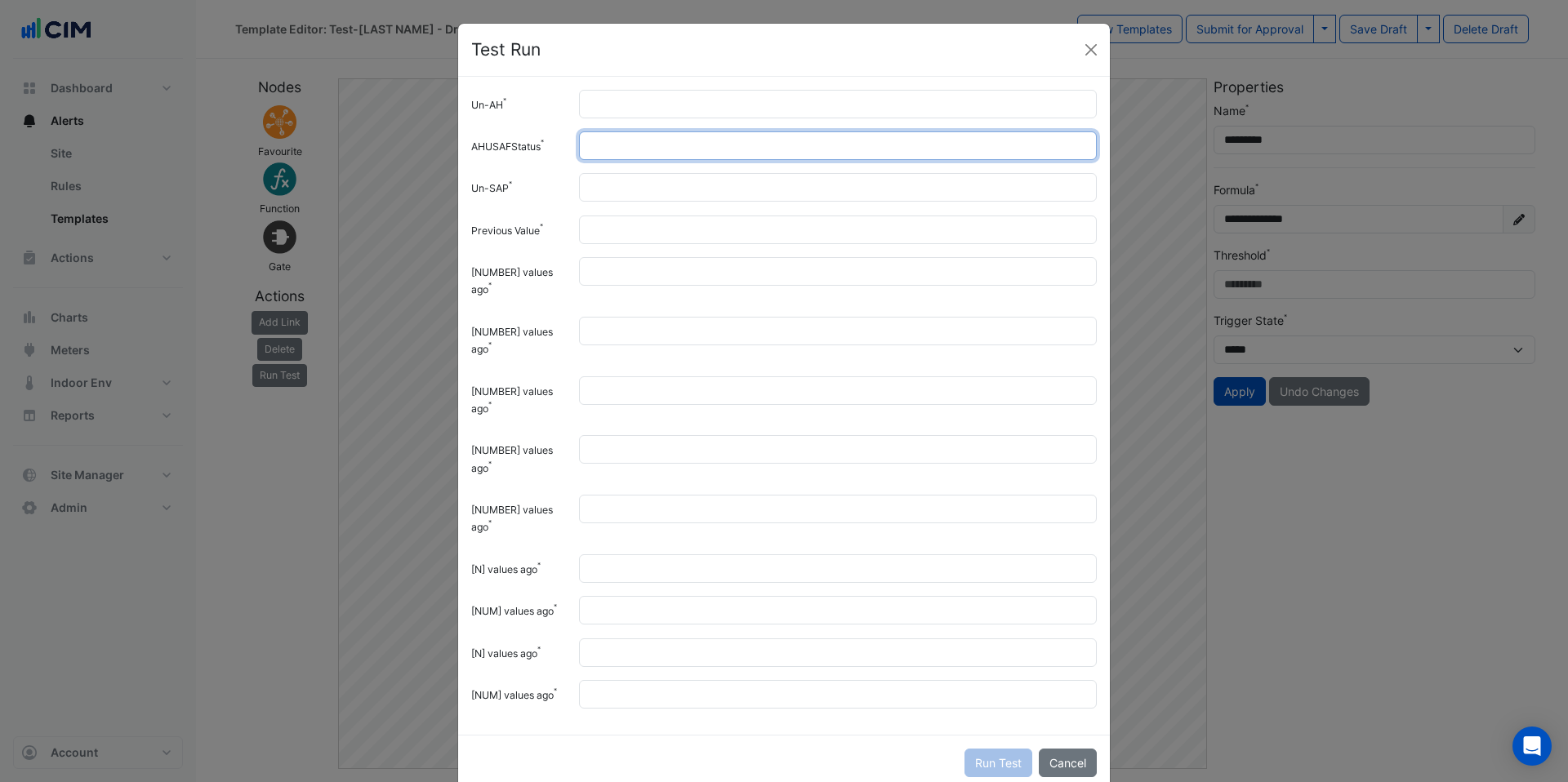 click on "AHUSAFStatus" at bounding box center [838, 145] 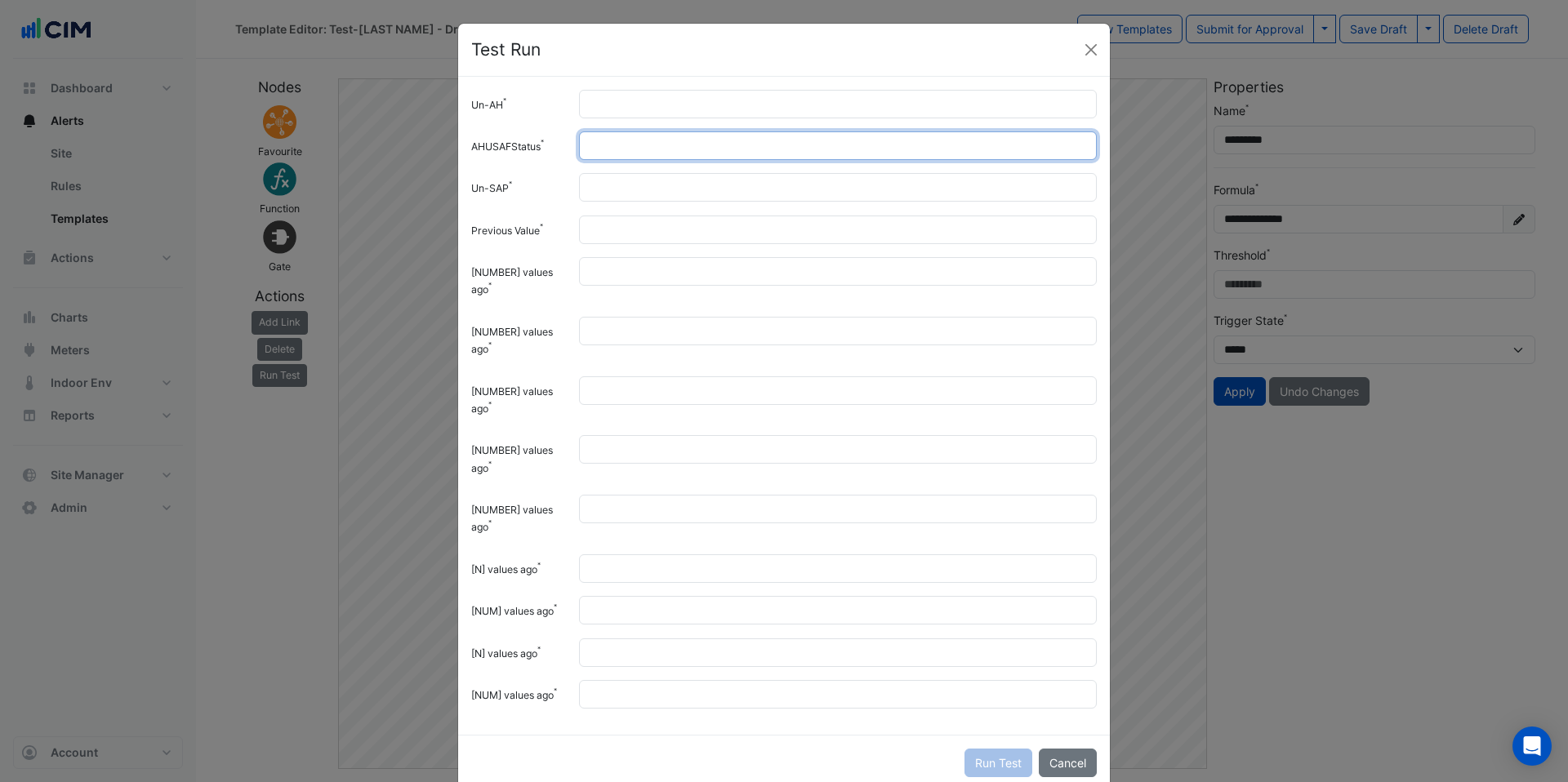 type on "*" 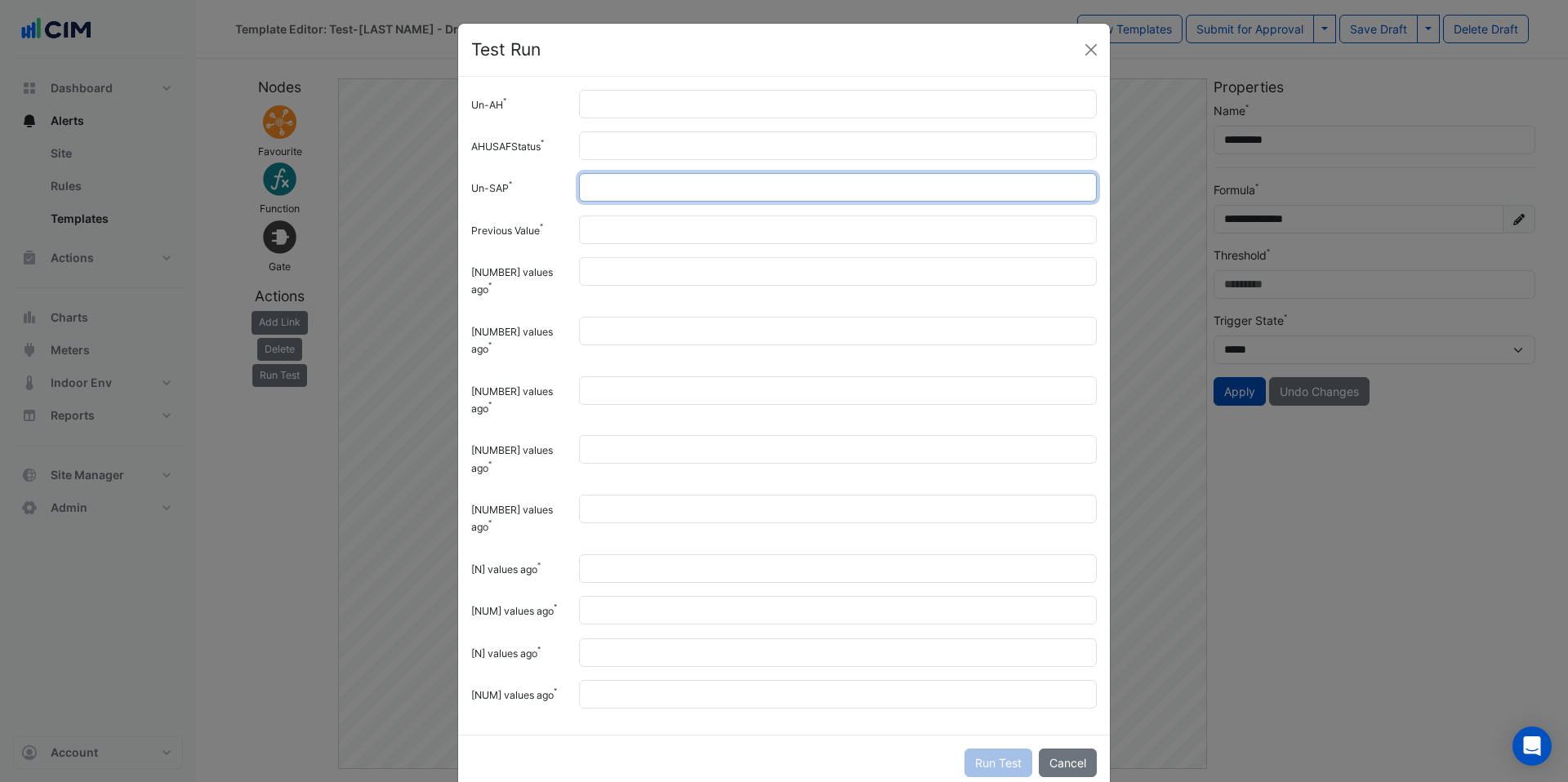 click on "Un-SAP" at bounding box center [838, 187] 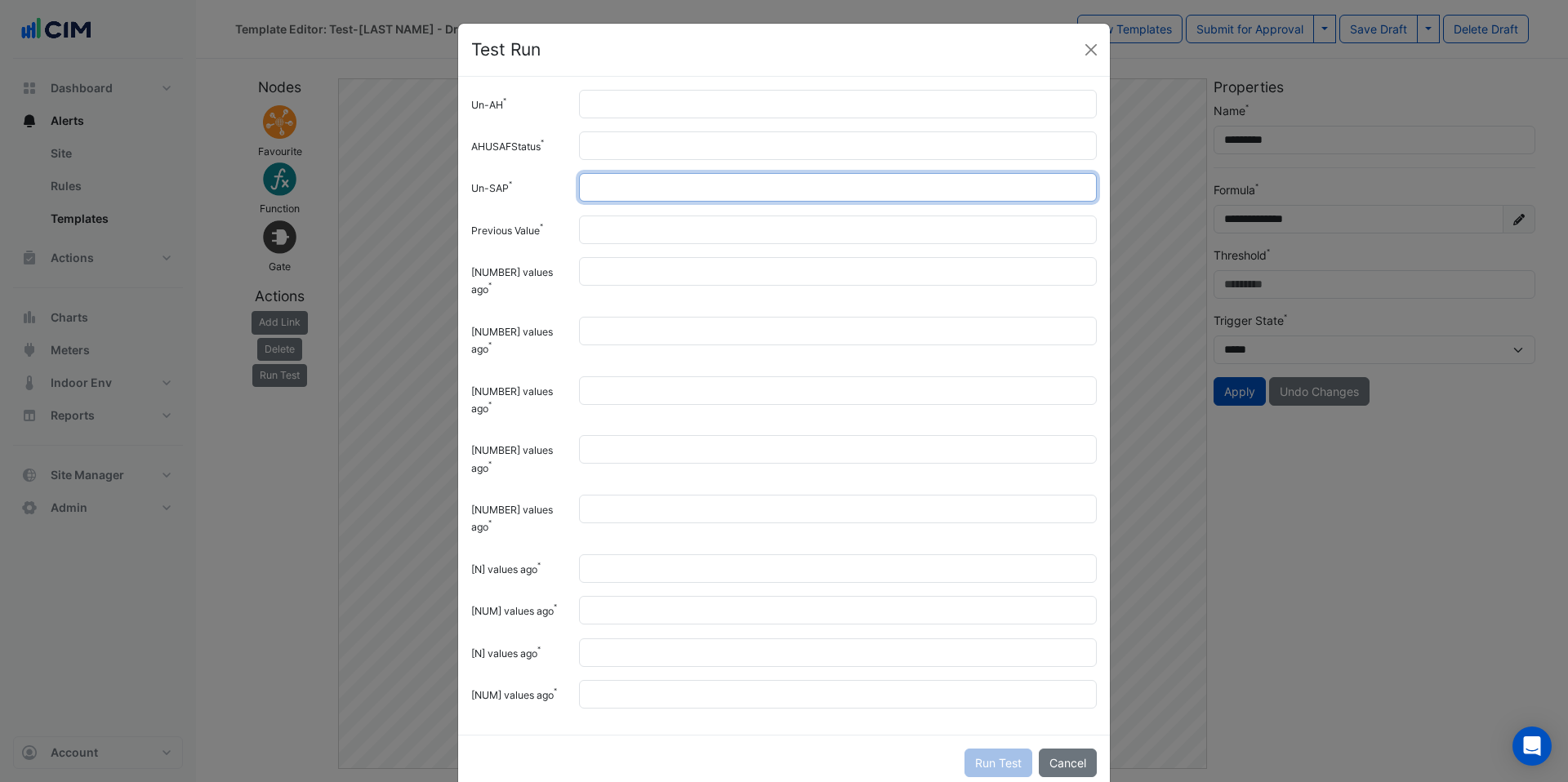 type on "**" 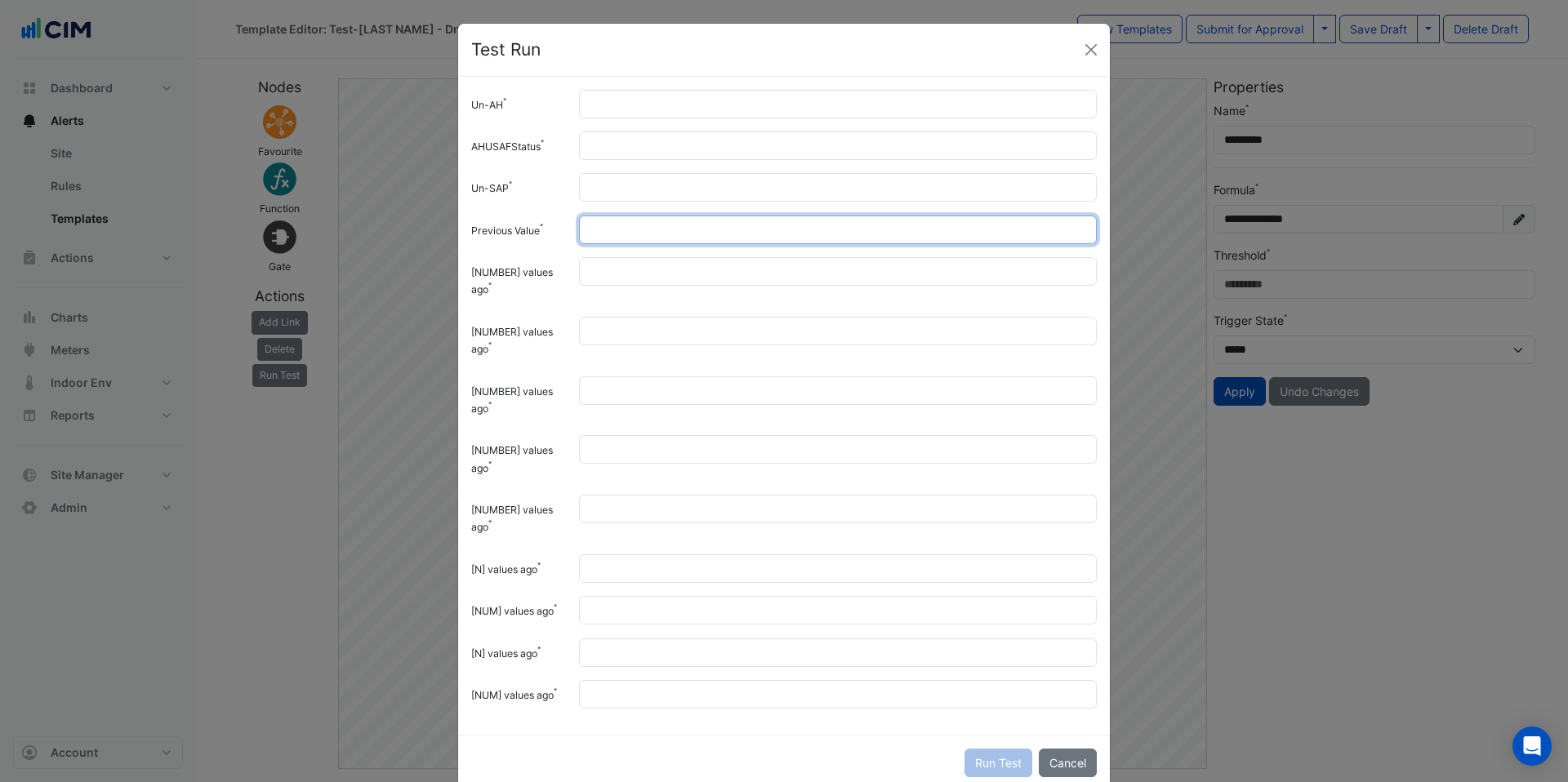 click on "Previous Value" at bounding box center [838, 229] 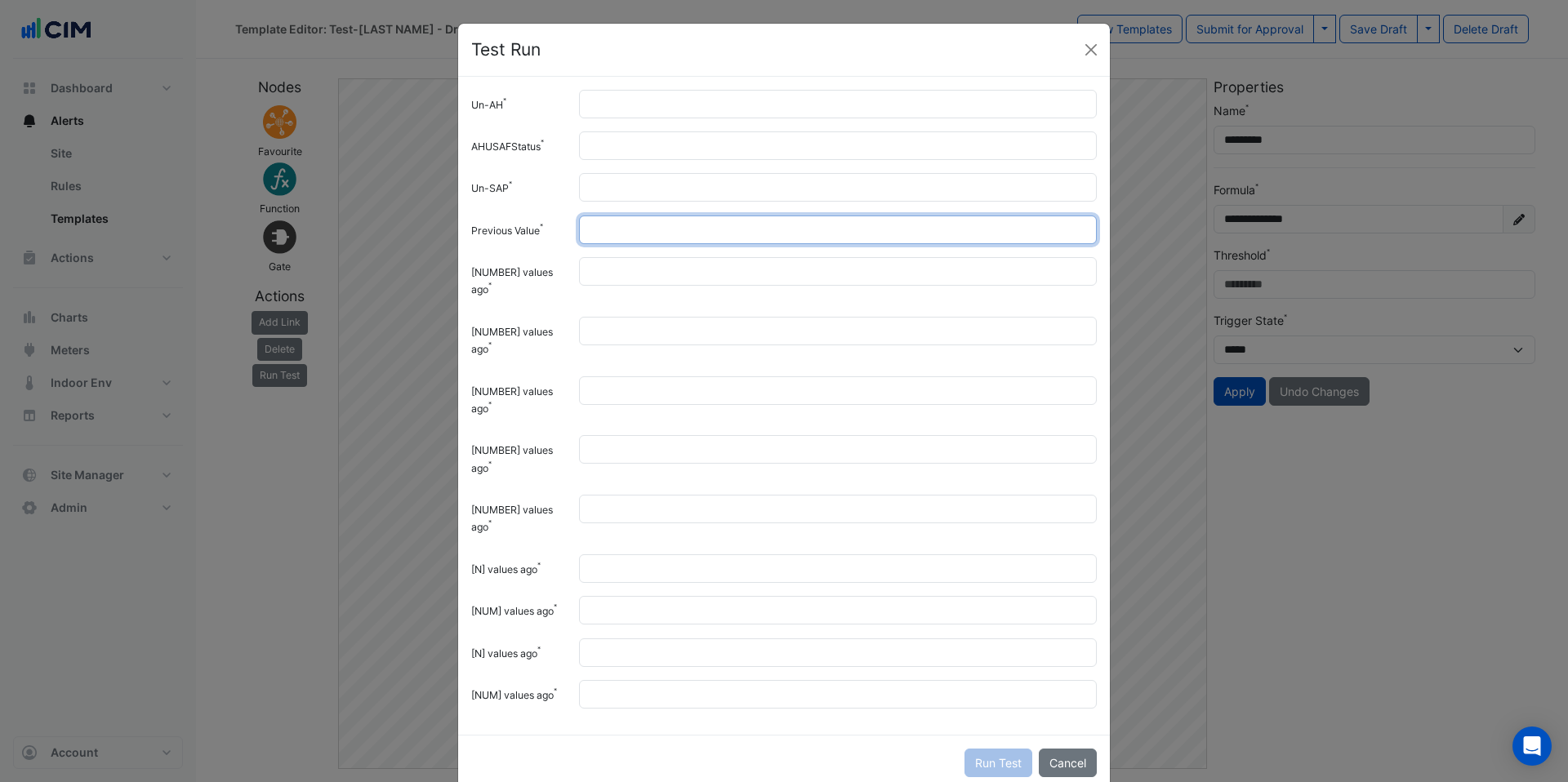 type on "**" 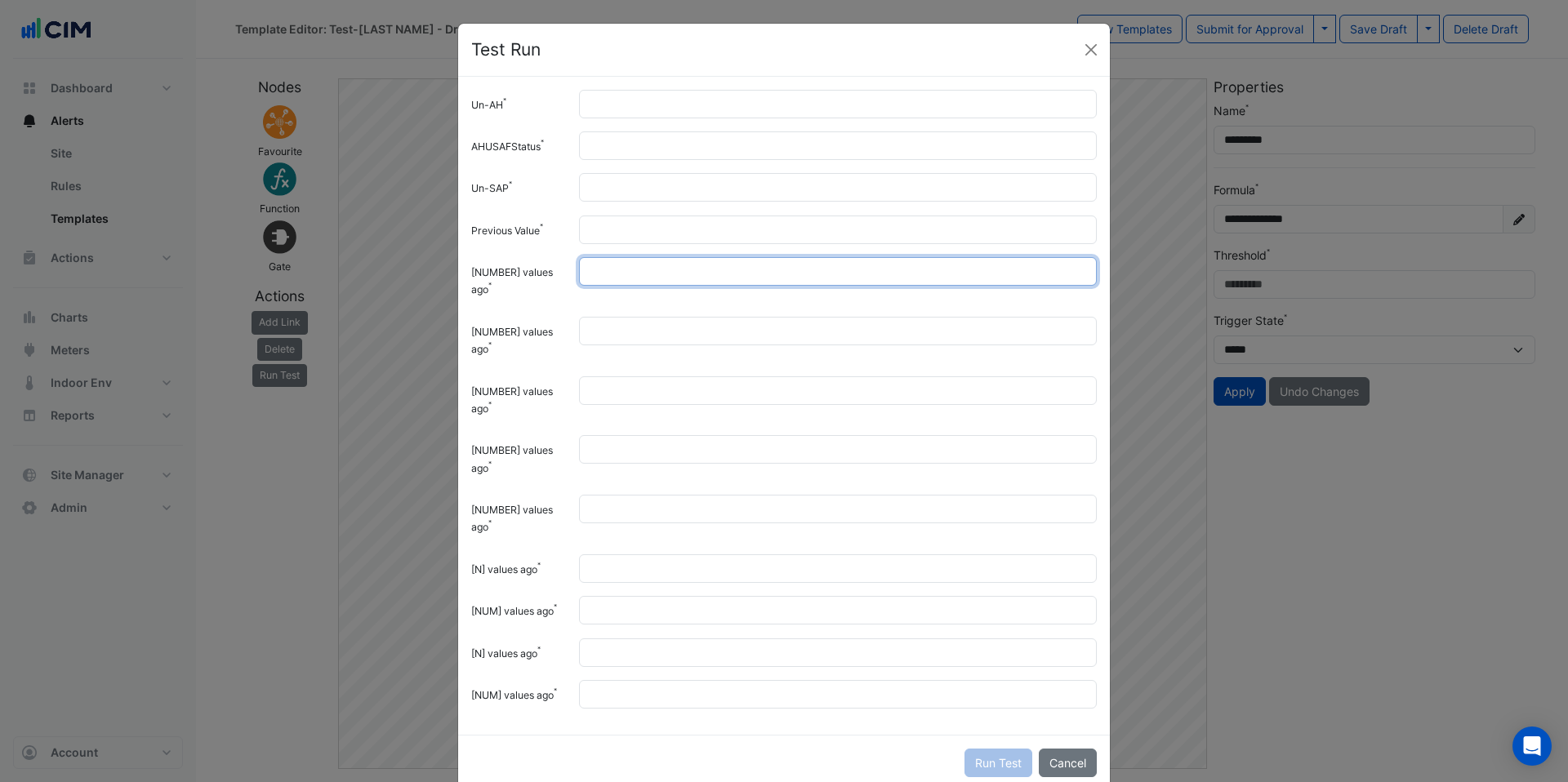 click on "[NUMBER] values ago" at bounding box center (838, 271) 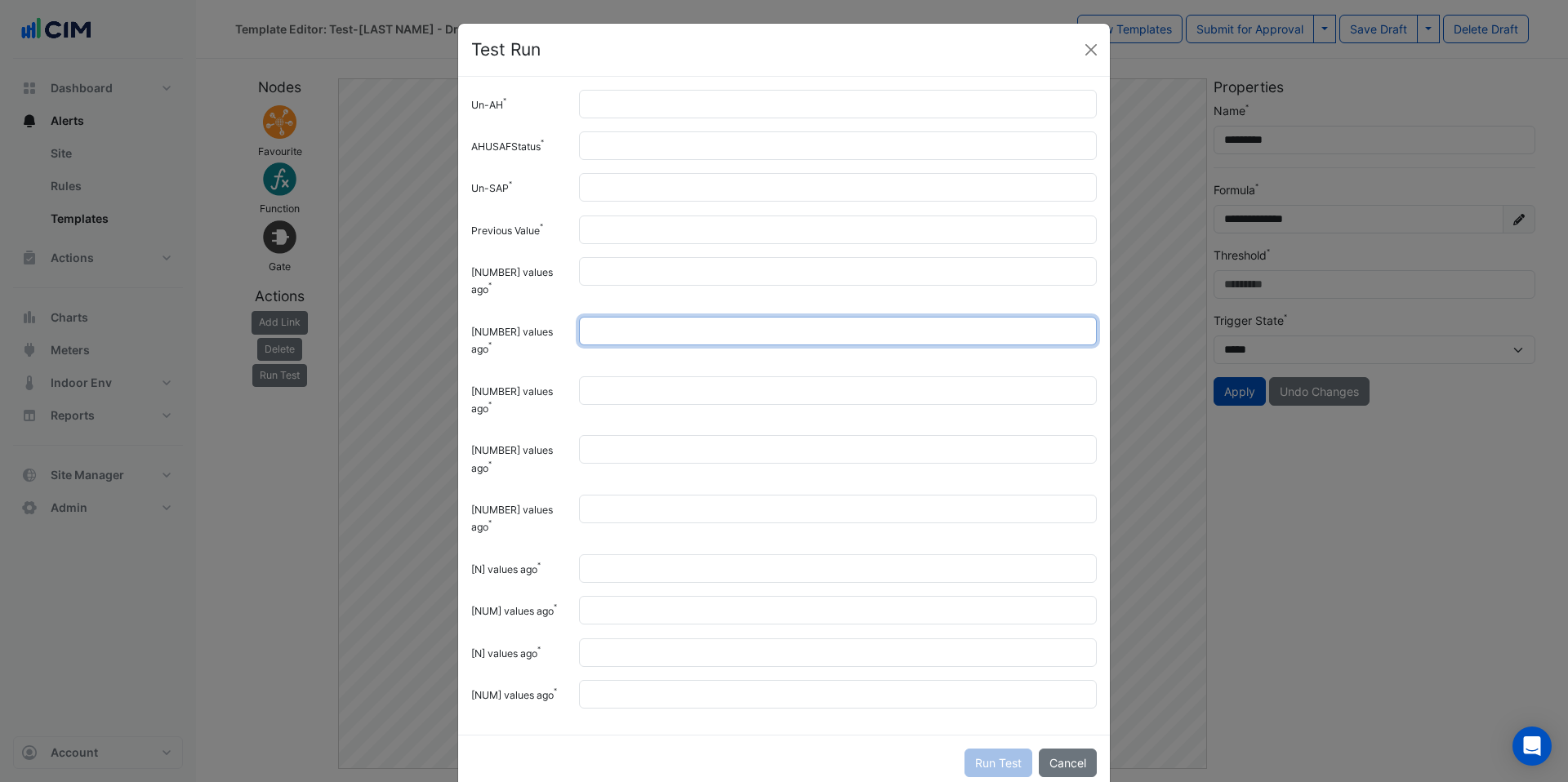 click on "[NUMBER] values ago" at bounding box center (838, 331) 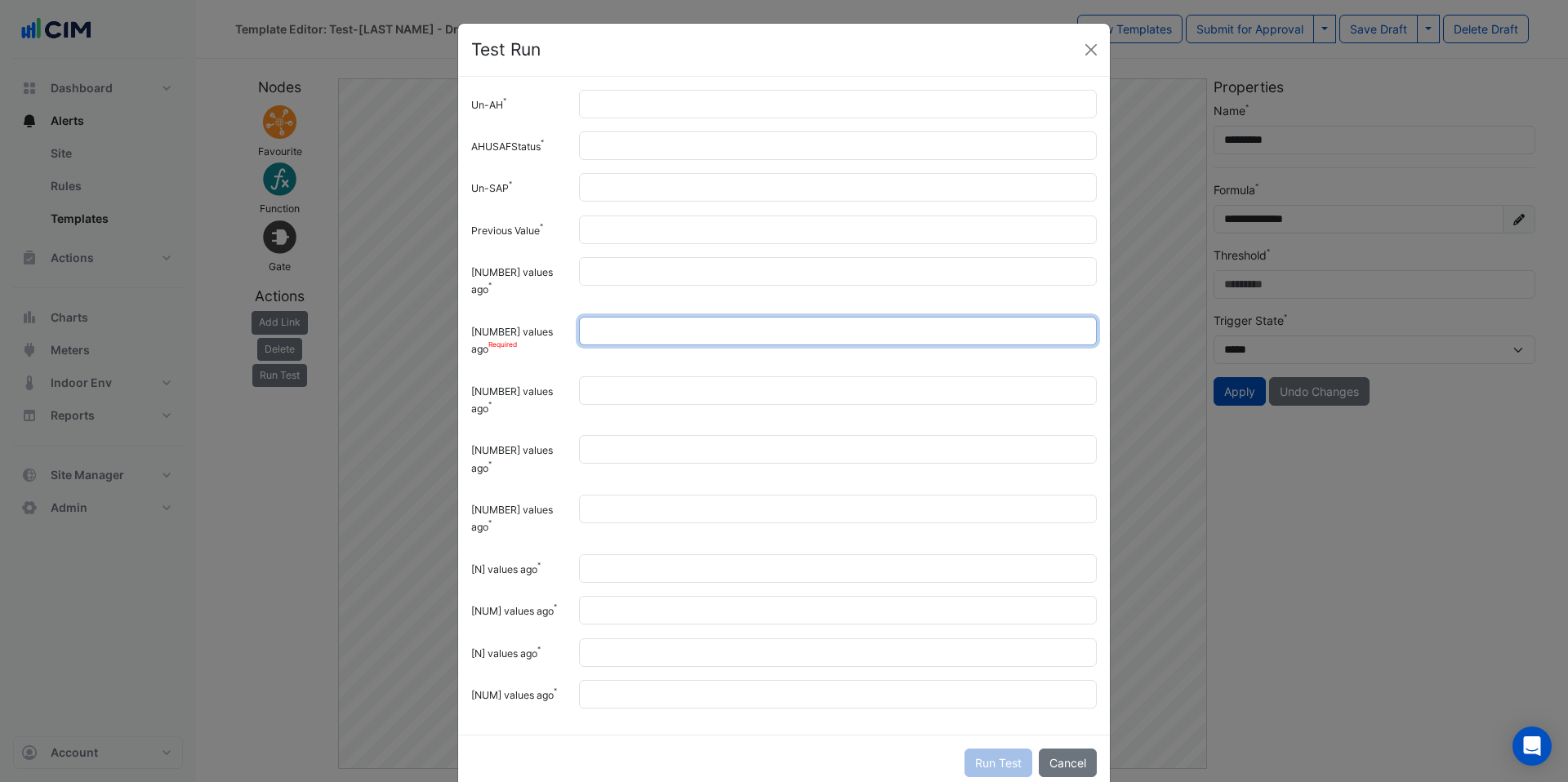 drag, startPoint x: 608, startPoint y: 345, endPoint x: 558, endPoint y: 345, distance: 50 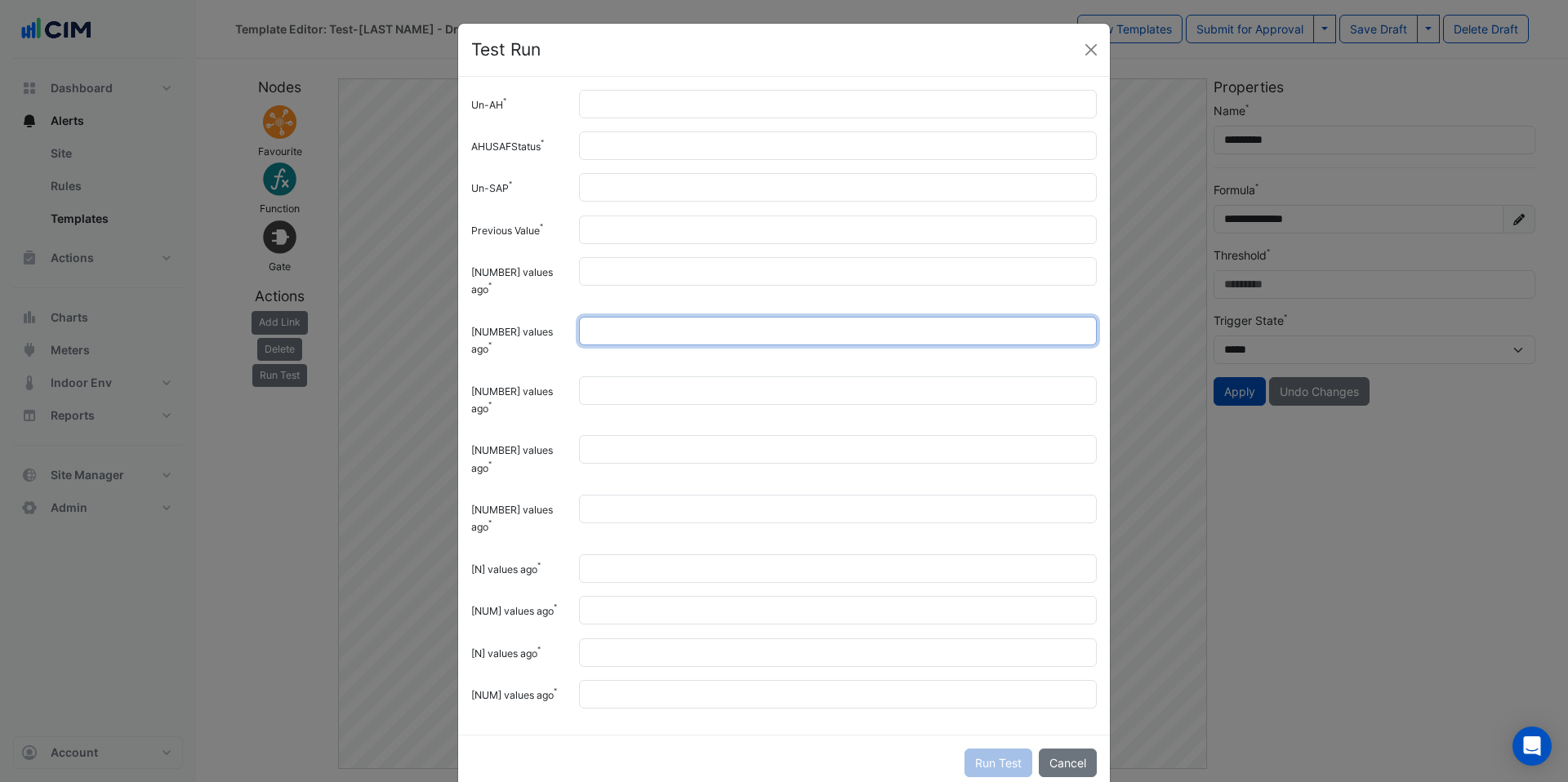 type on "**" 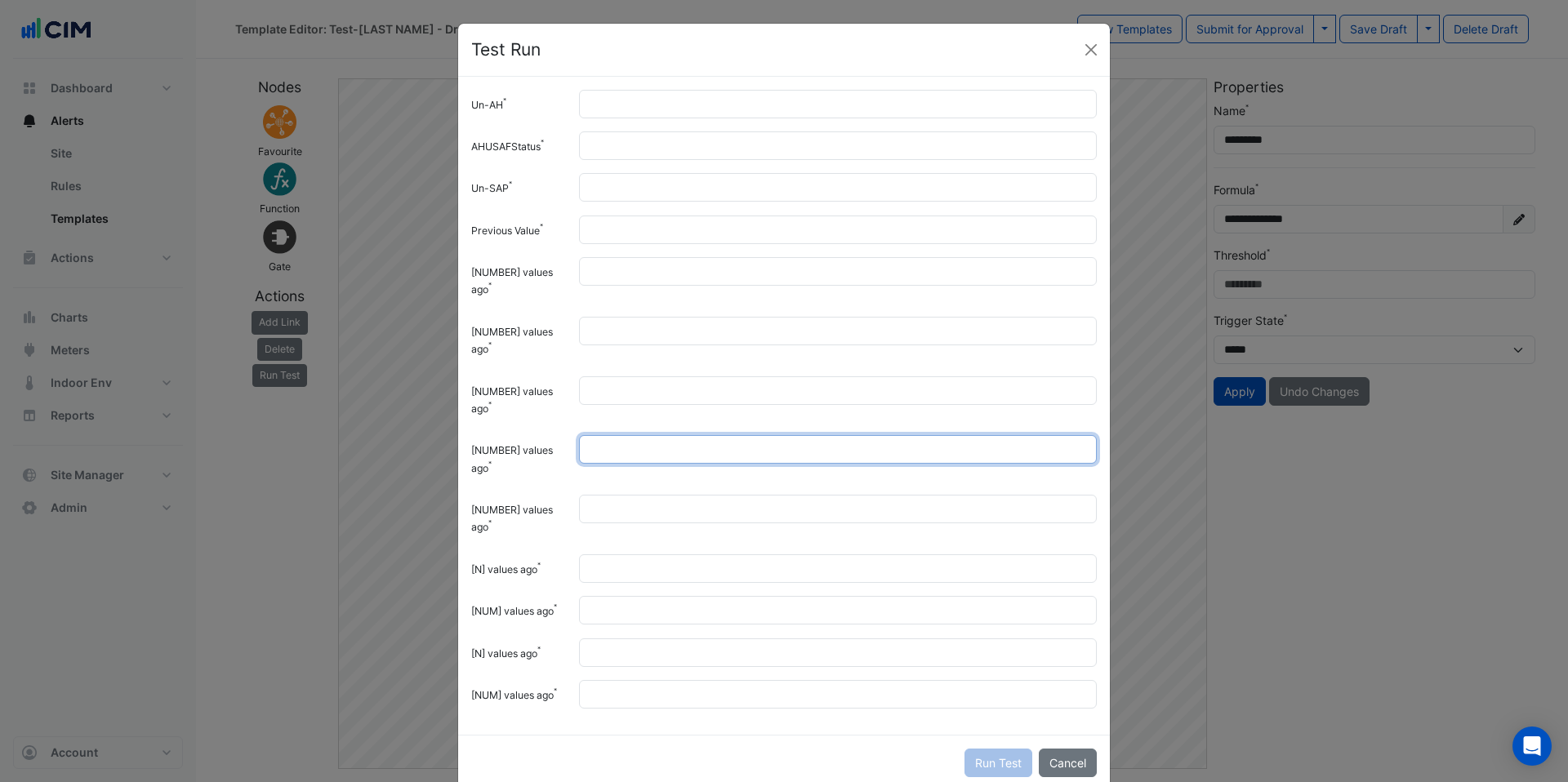 click on "[NUMBER] values ago" at bounding box center [838, 449] 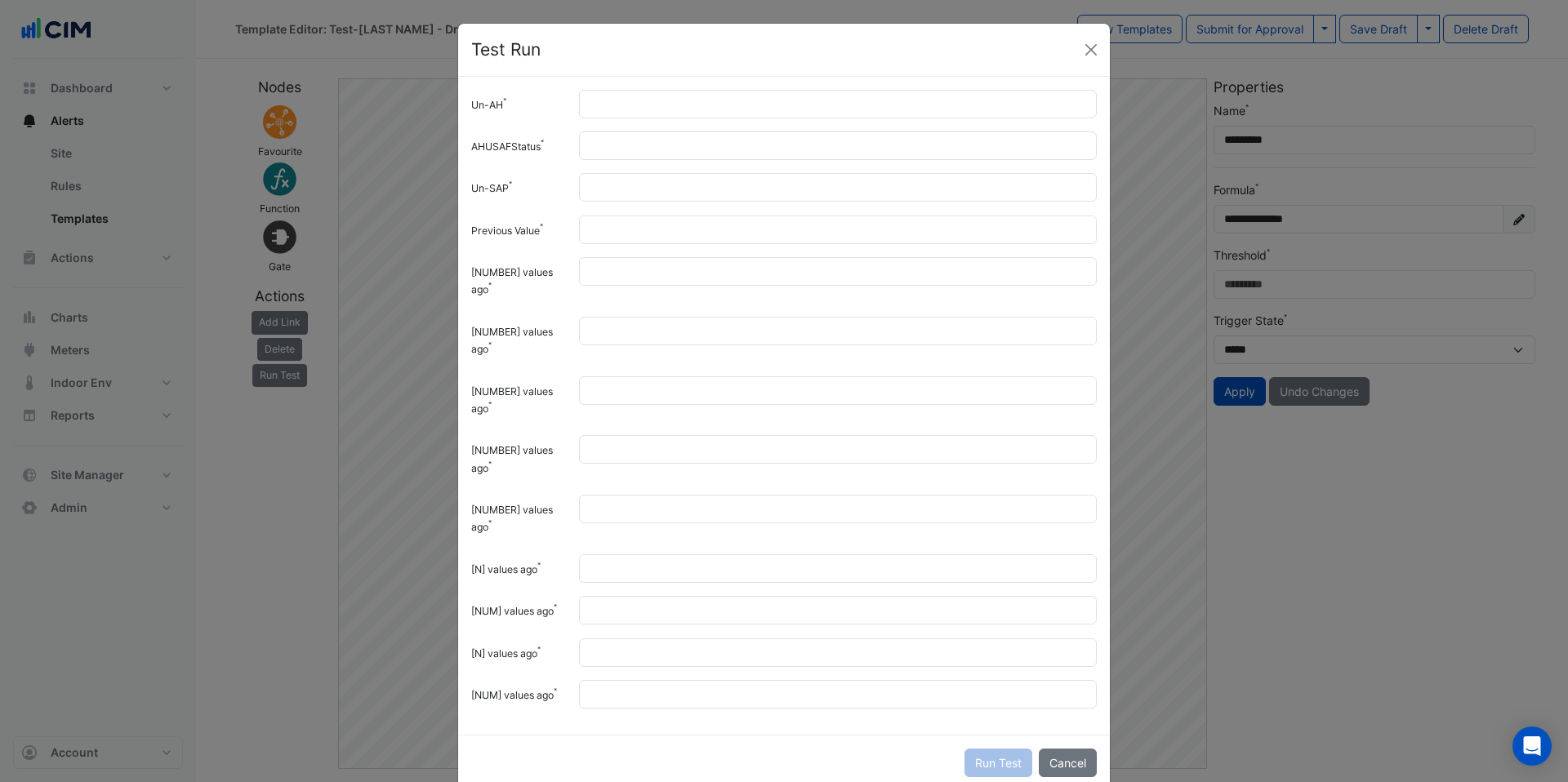 click on "Un-AH" 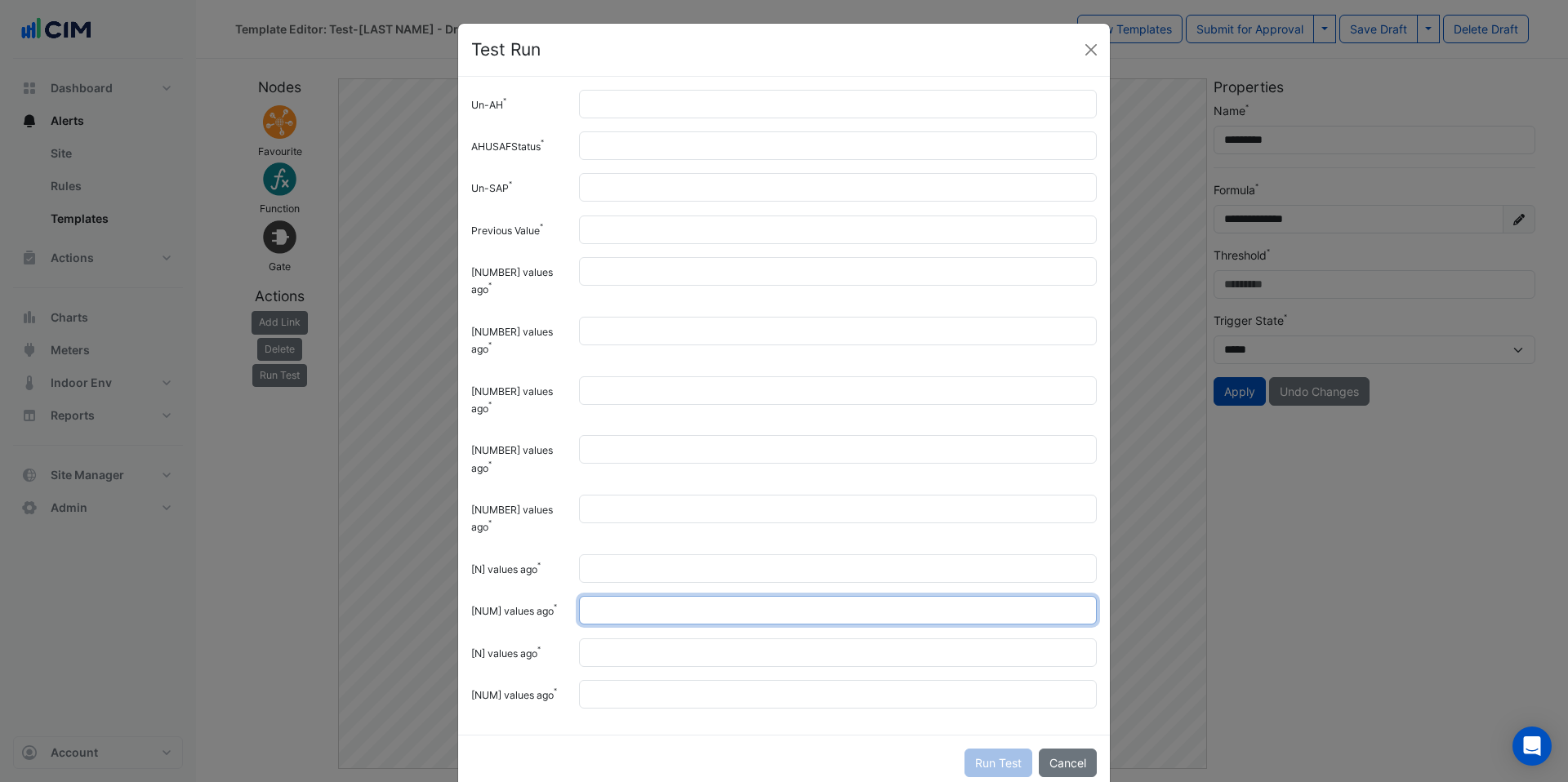 click on "[NUM] values ago" at bounding box center (838, 610) 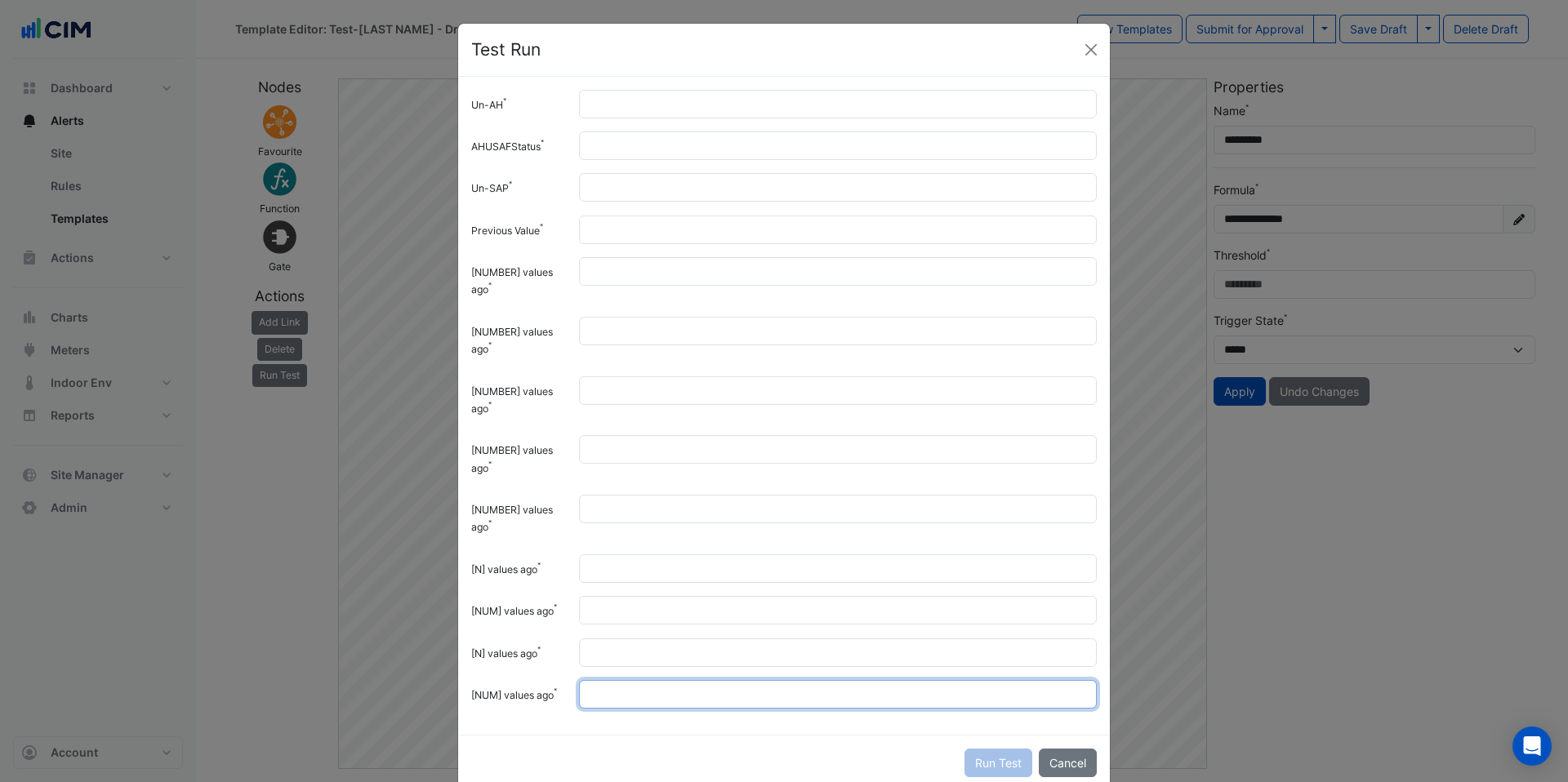 click on "[NUM] values ago" at bounding box center [838, 694] 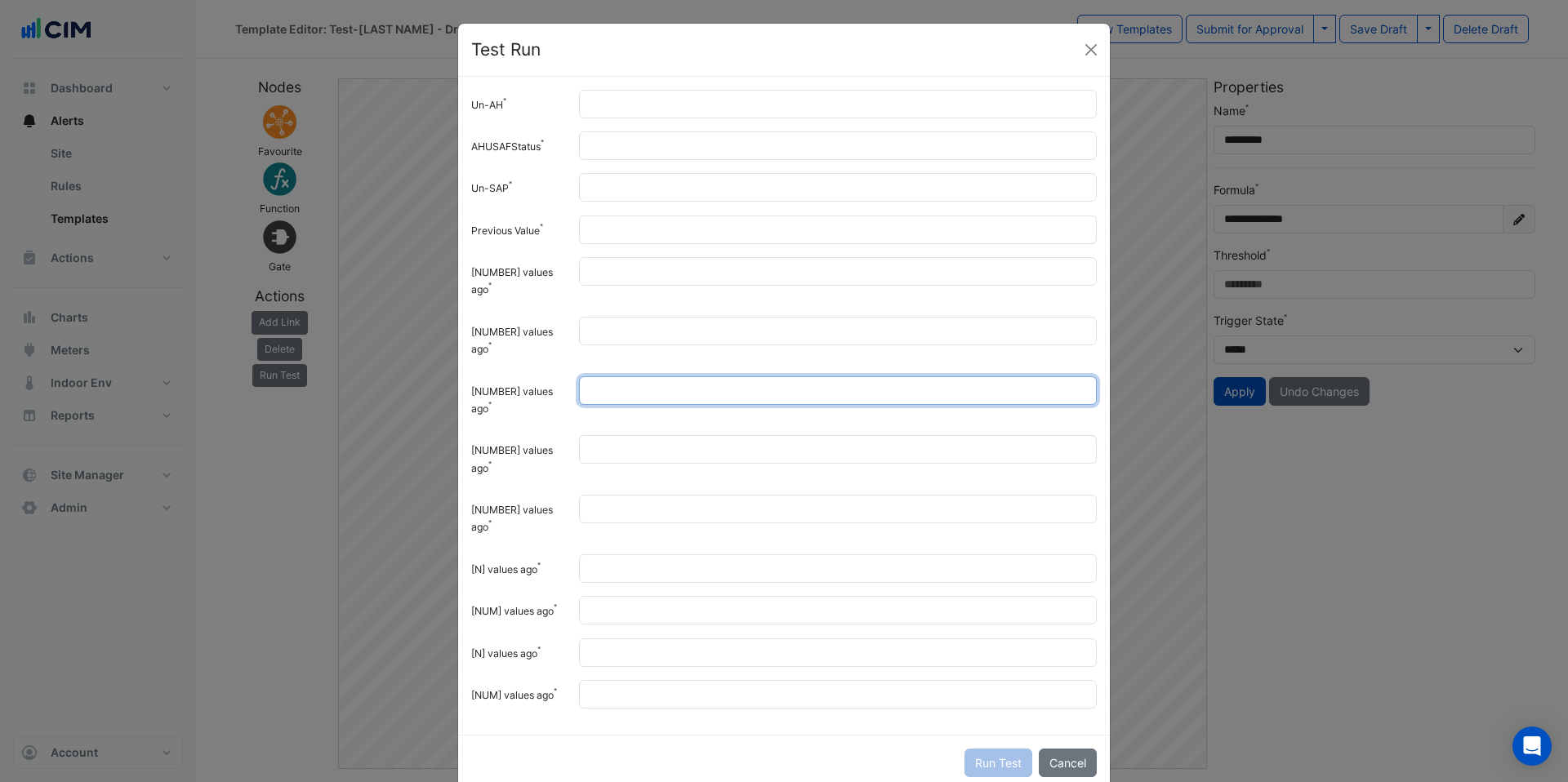 click on "[NUMBER] values ago" at bounding box center (838, 390) 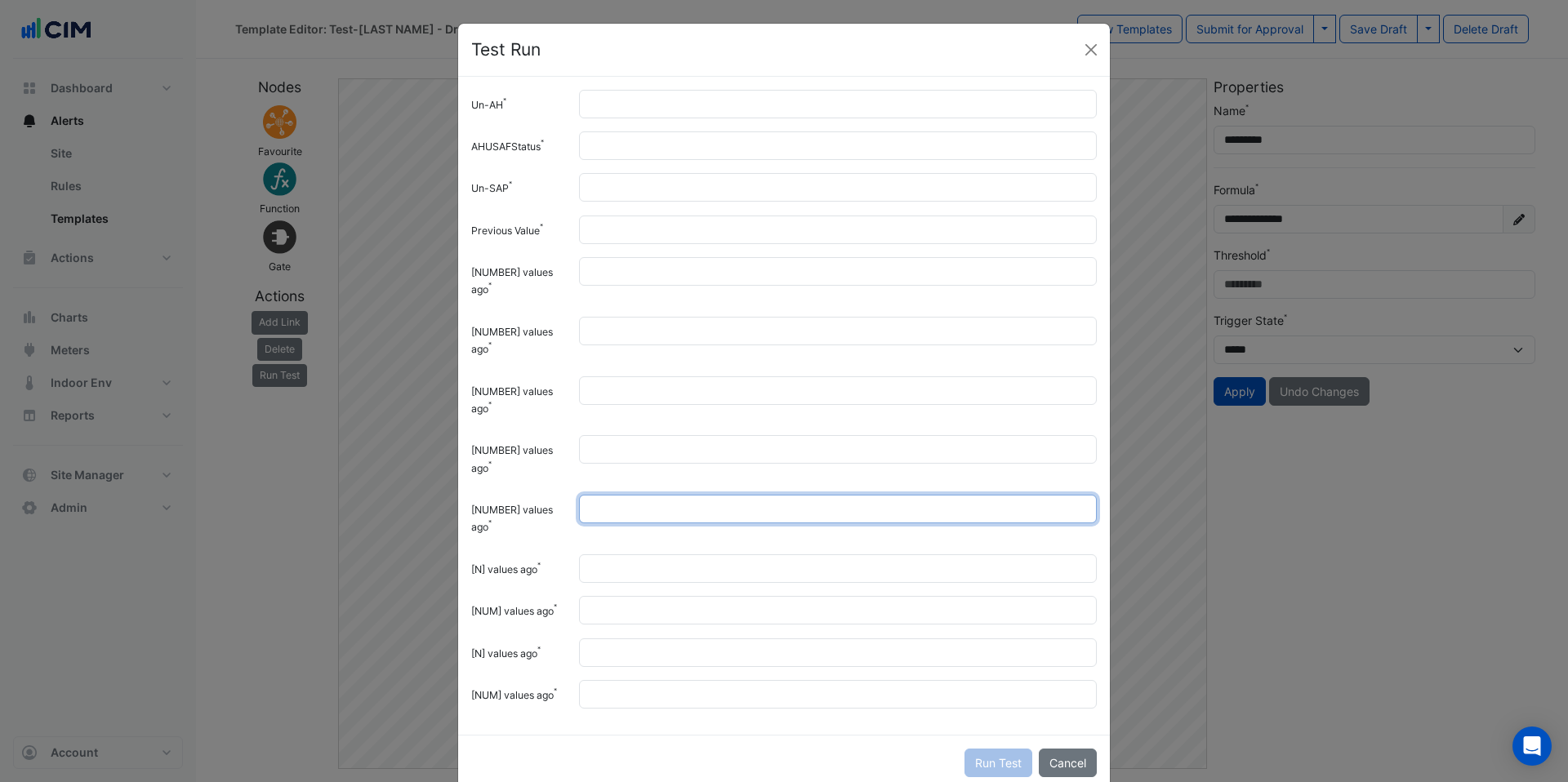 click on "[NUMBER] values ago" at bounding box center [838, 509] 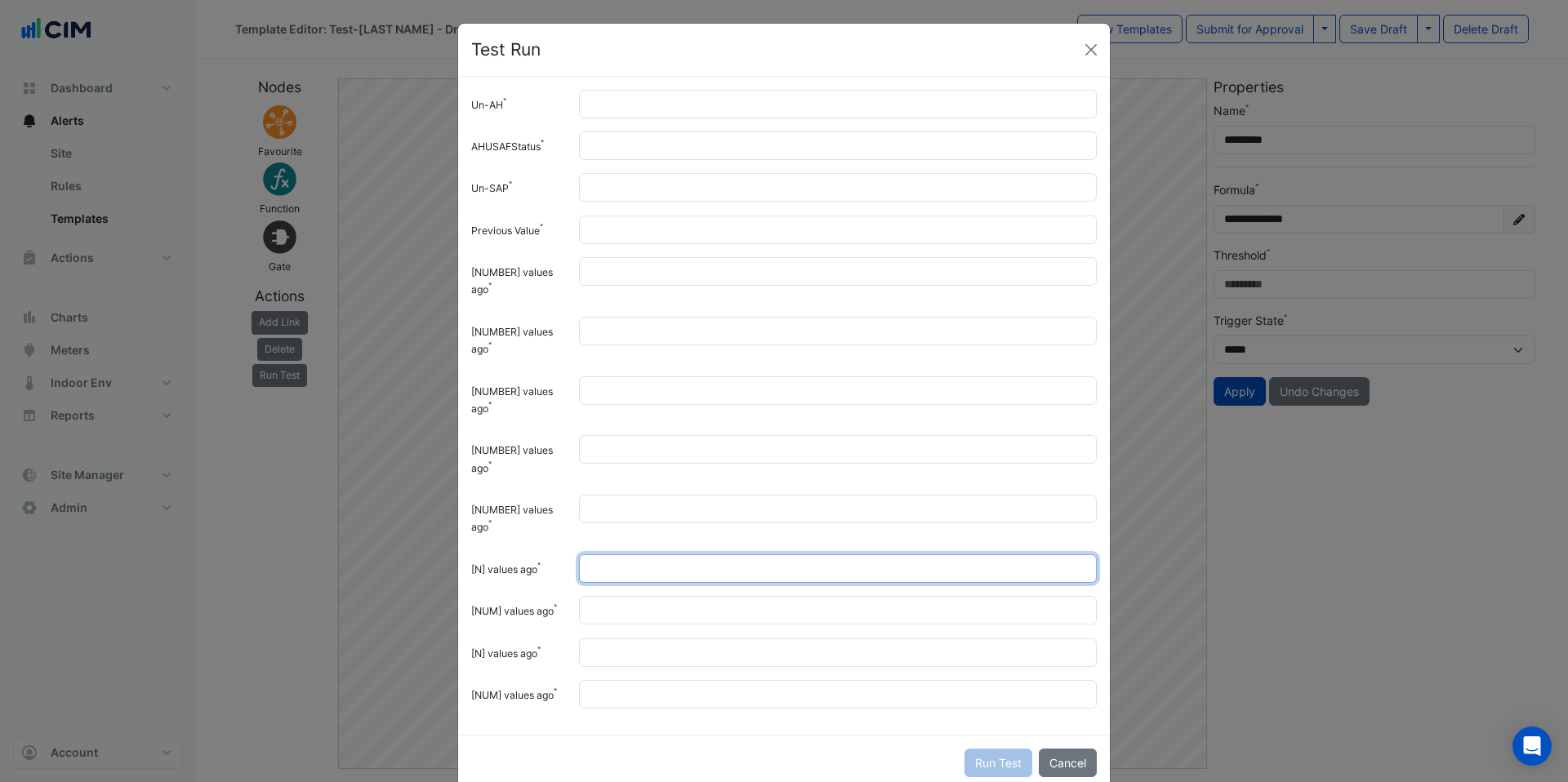 click on "[N] values ago" at bounding box center [838, 568] 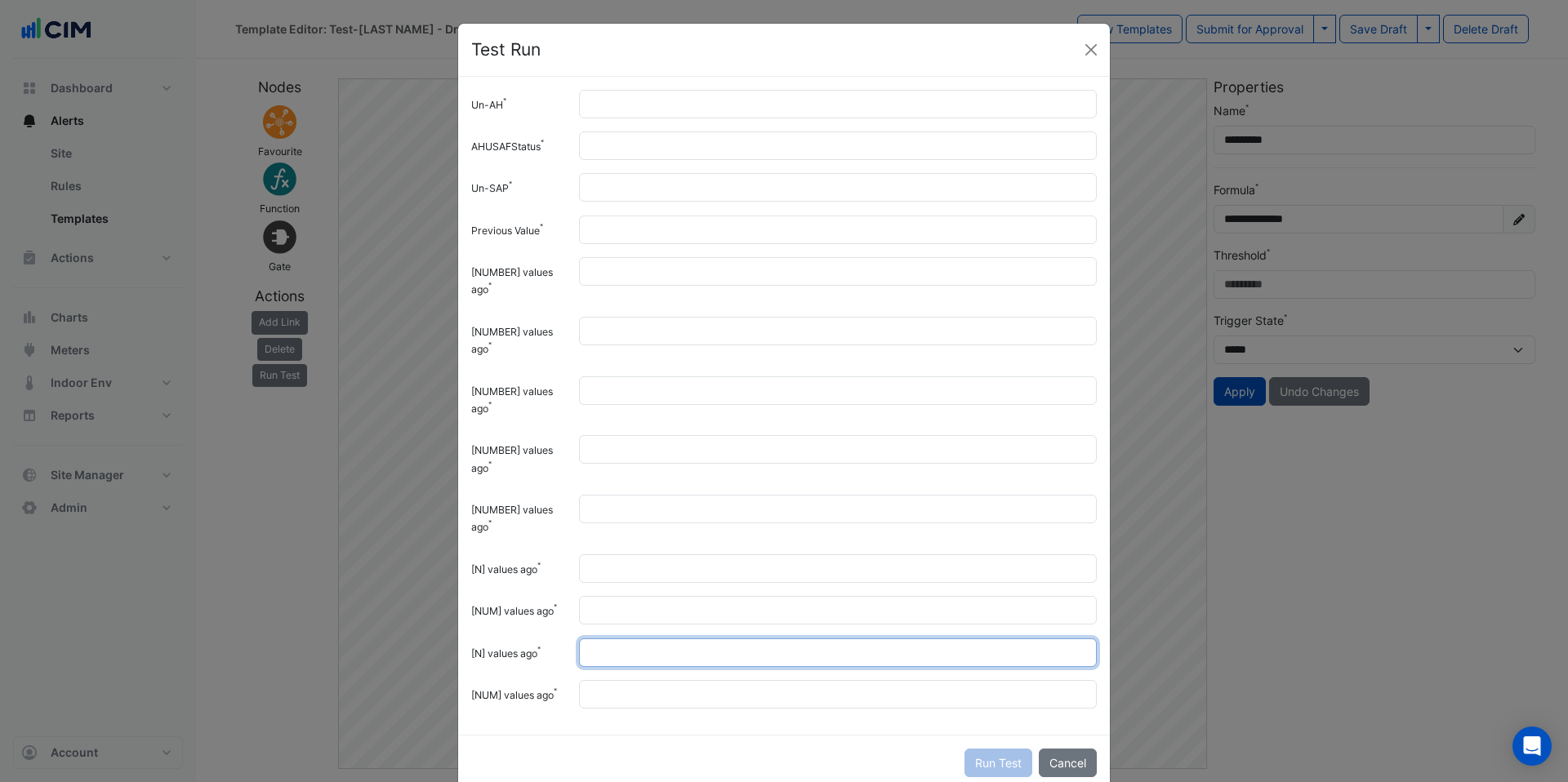 click on "[N] values ago" at bounding box center (838, 652) 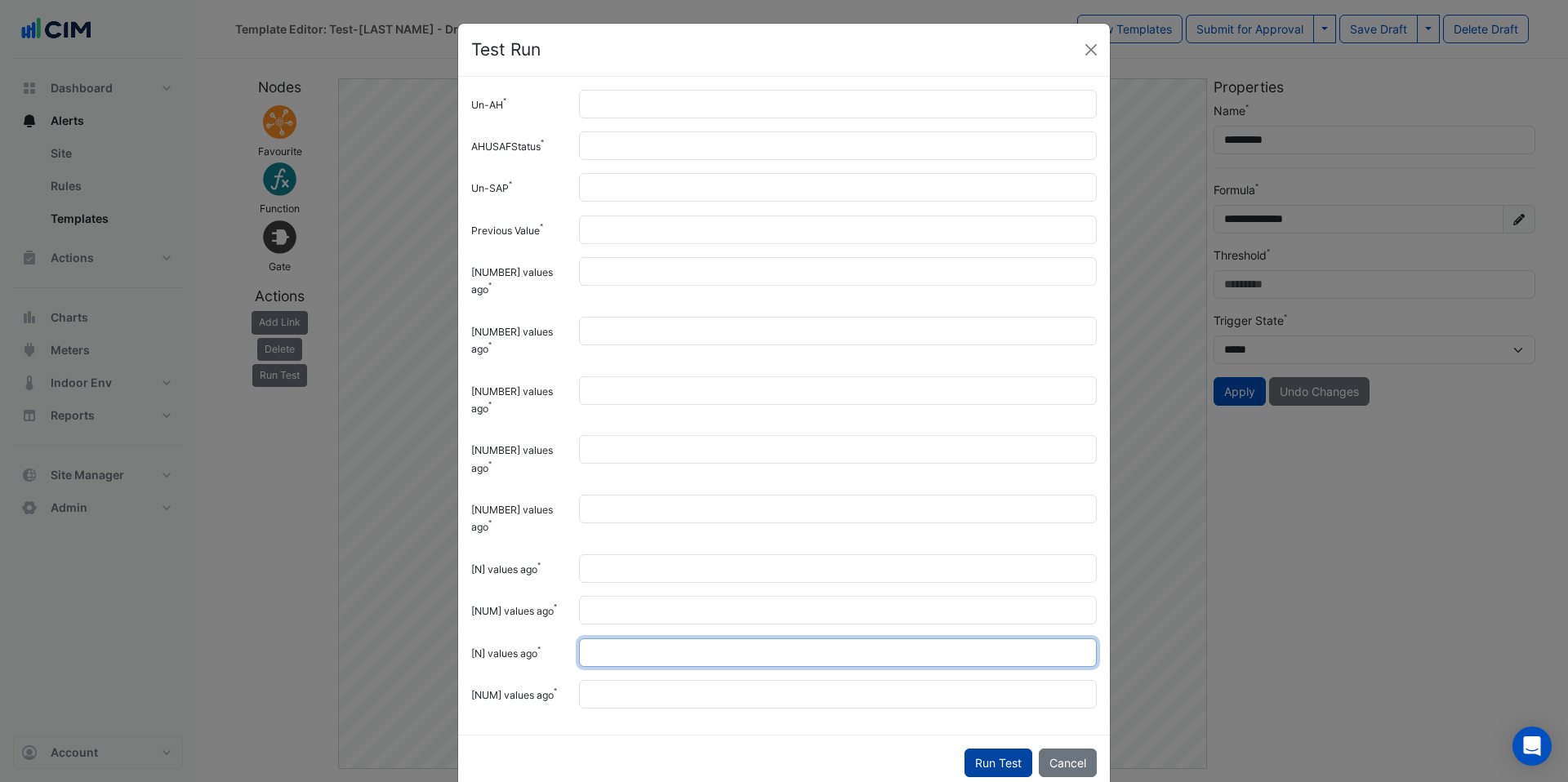 type on "**" 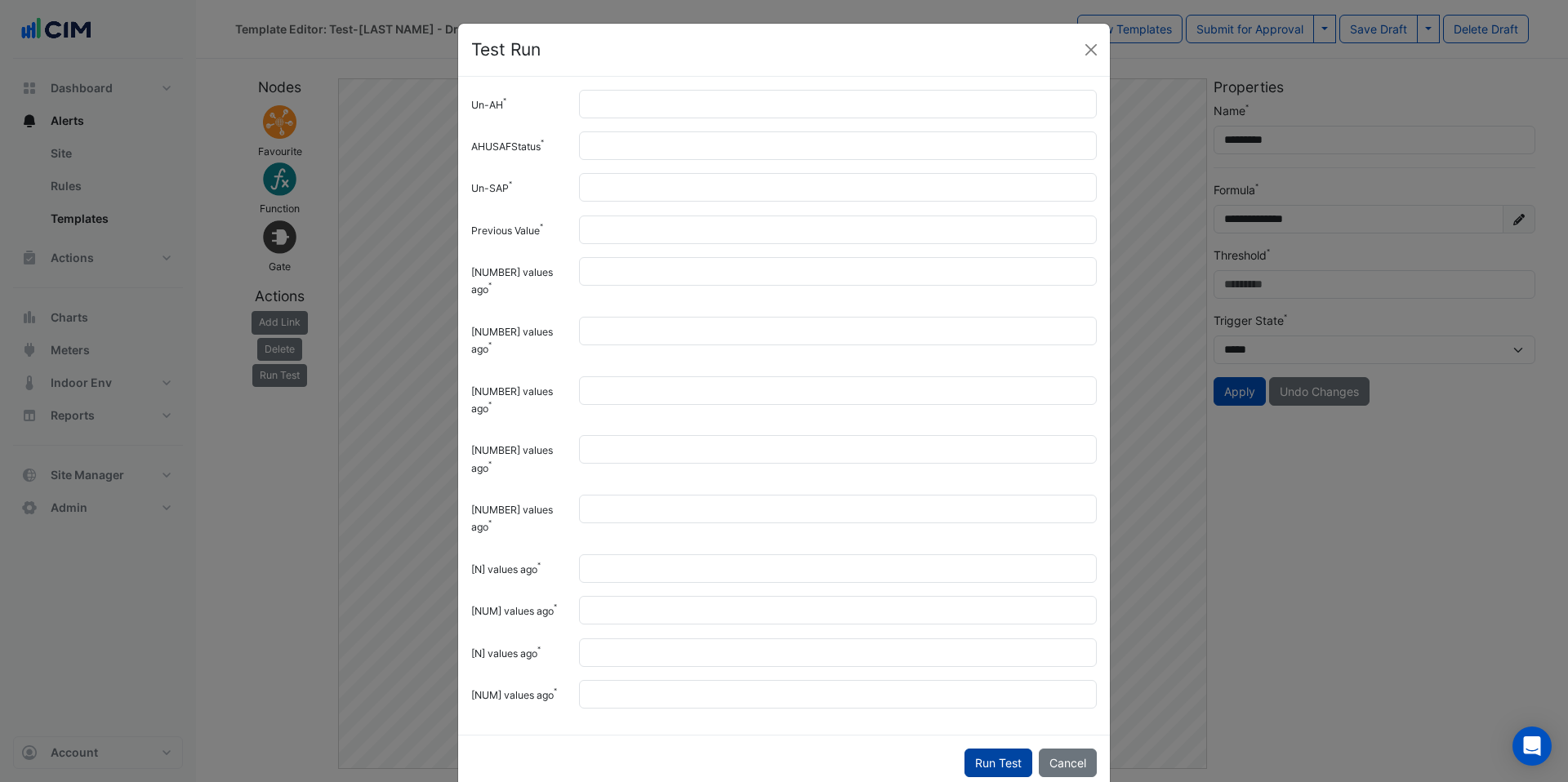 click on "Run Test" 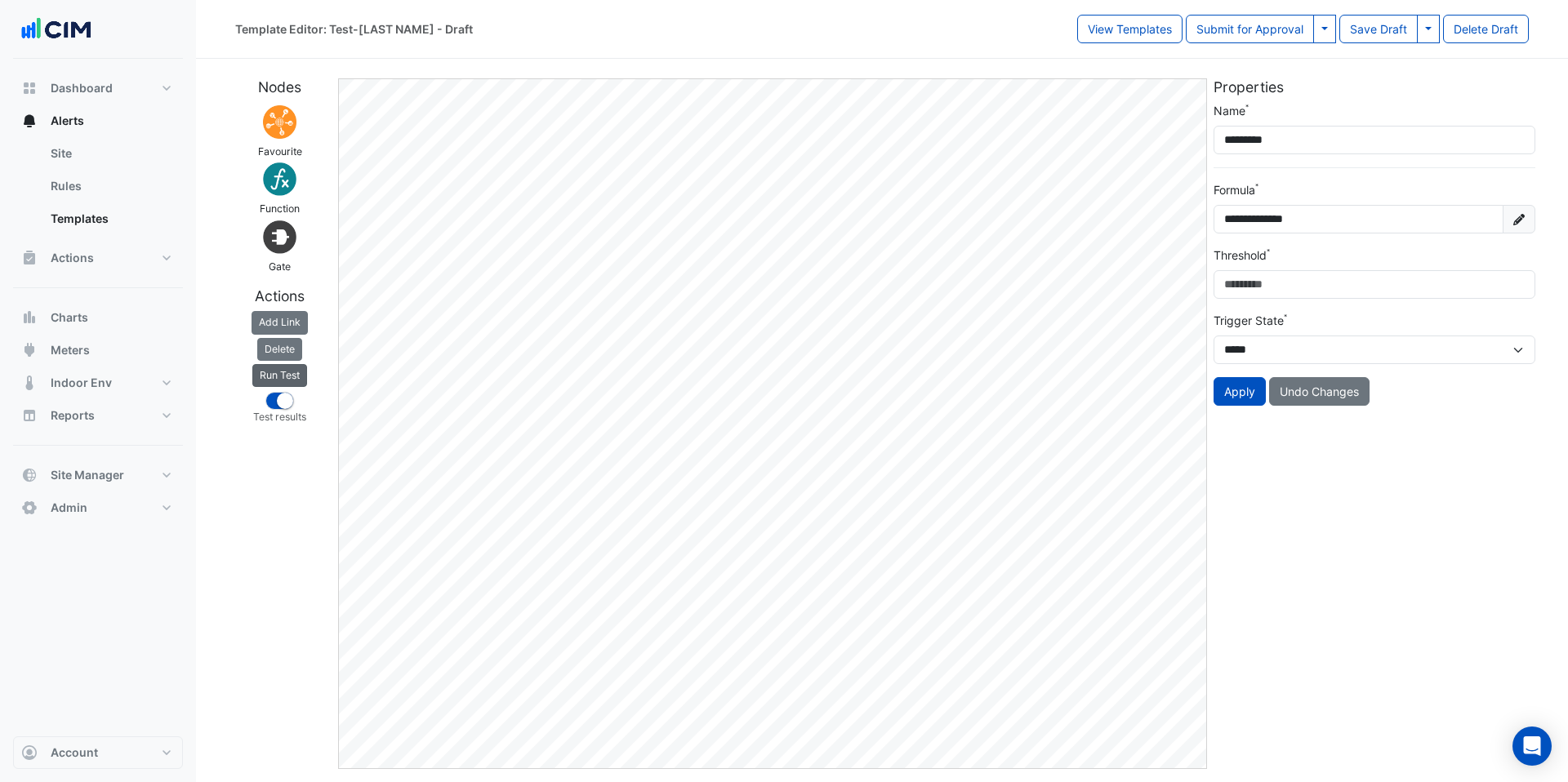 click on "Run Test" 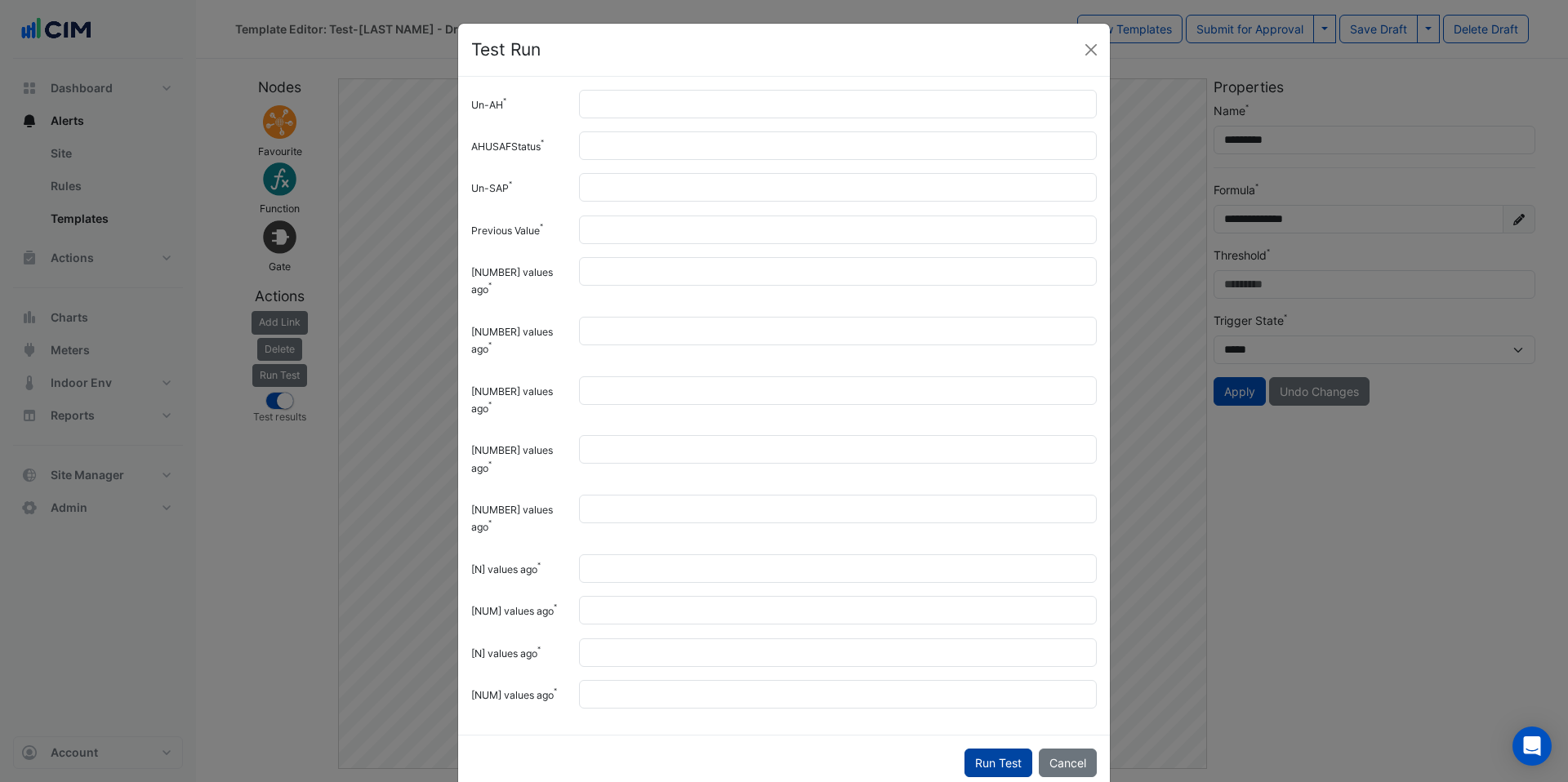 click on "Run Test" 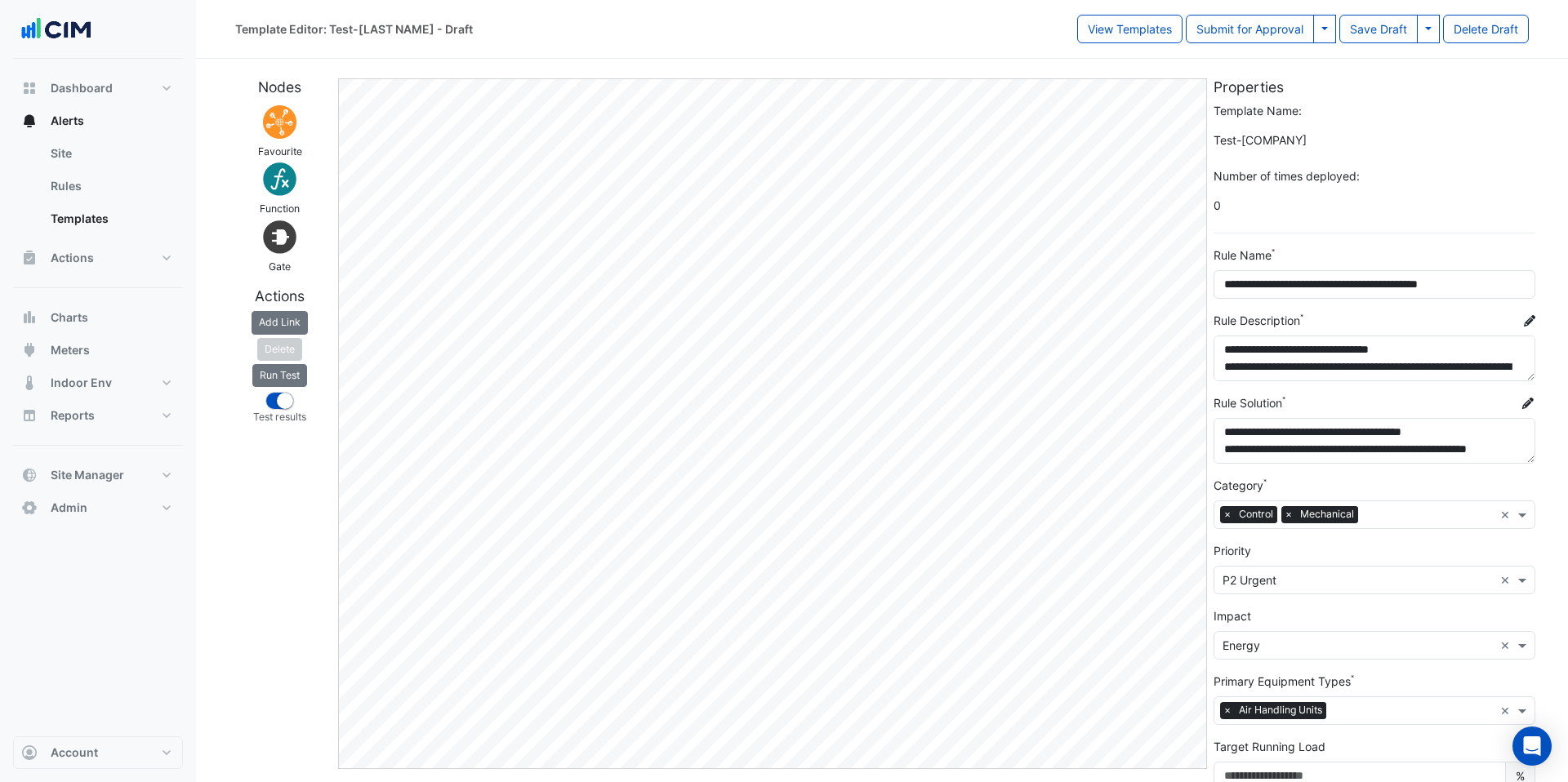 click on "Template Editor: Test-Baumann - Draft
View Templates
Submit for Approval
Save & Approve Template
Save Draft
Save Draft As
Delete Draft
Actions
Submit for Approval
Save & Approve Template
Save Draft
Save Draft As" 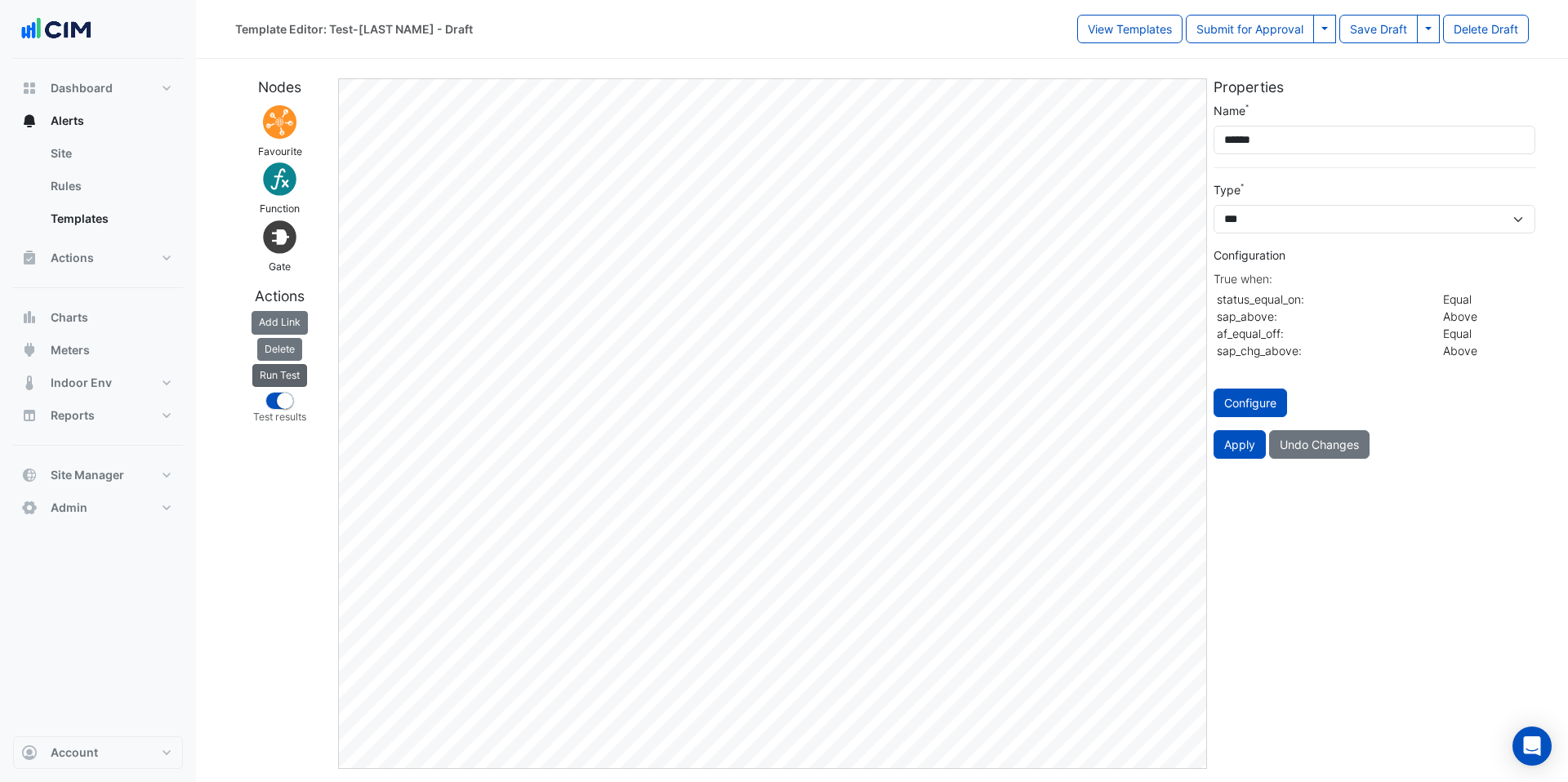 click on "Run Test" 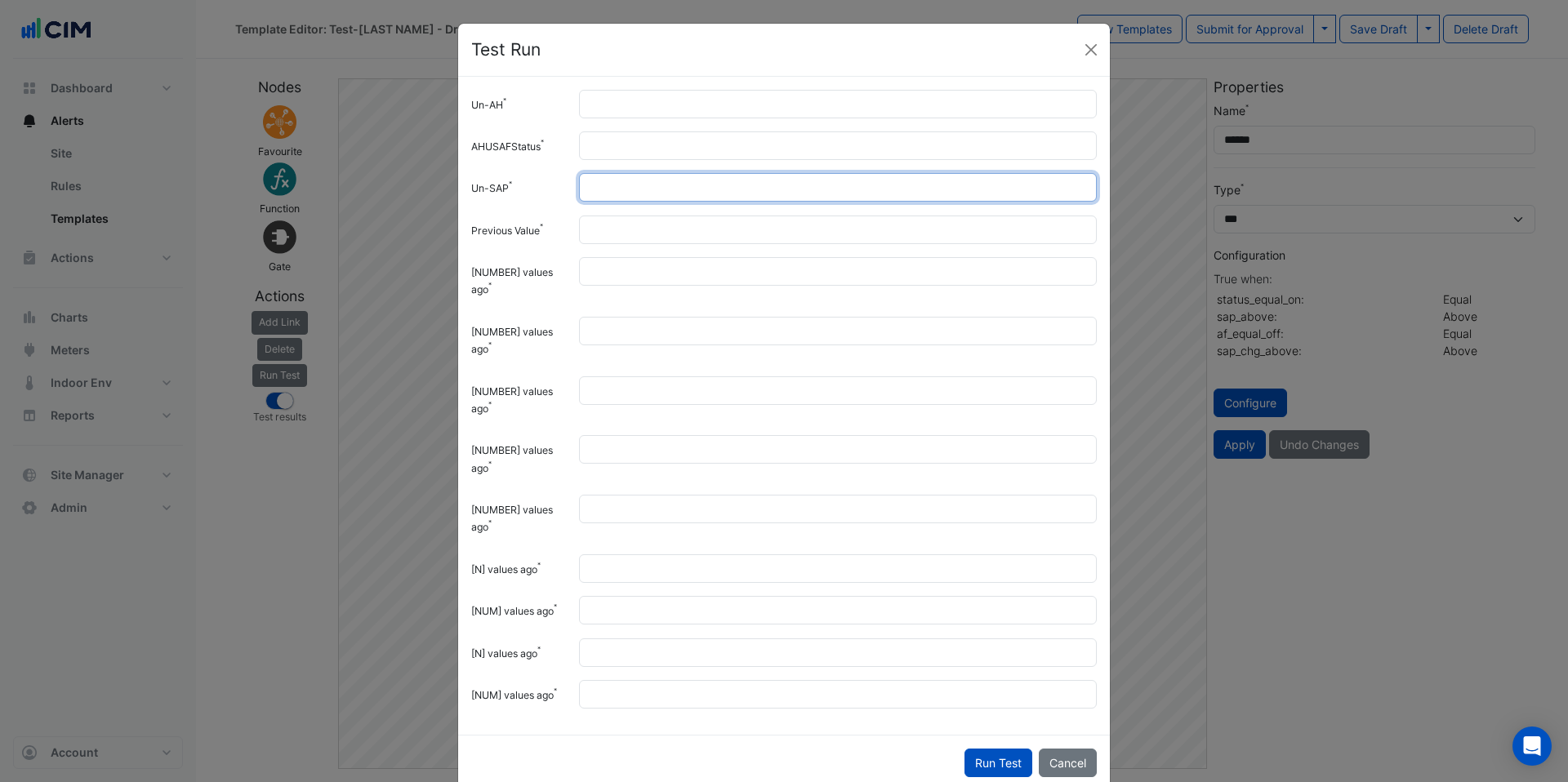 click on "**" at bounding box center [838, 187] 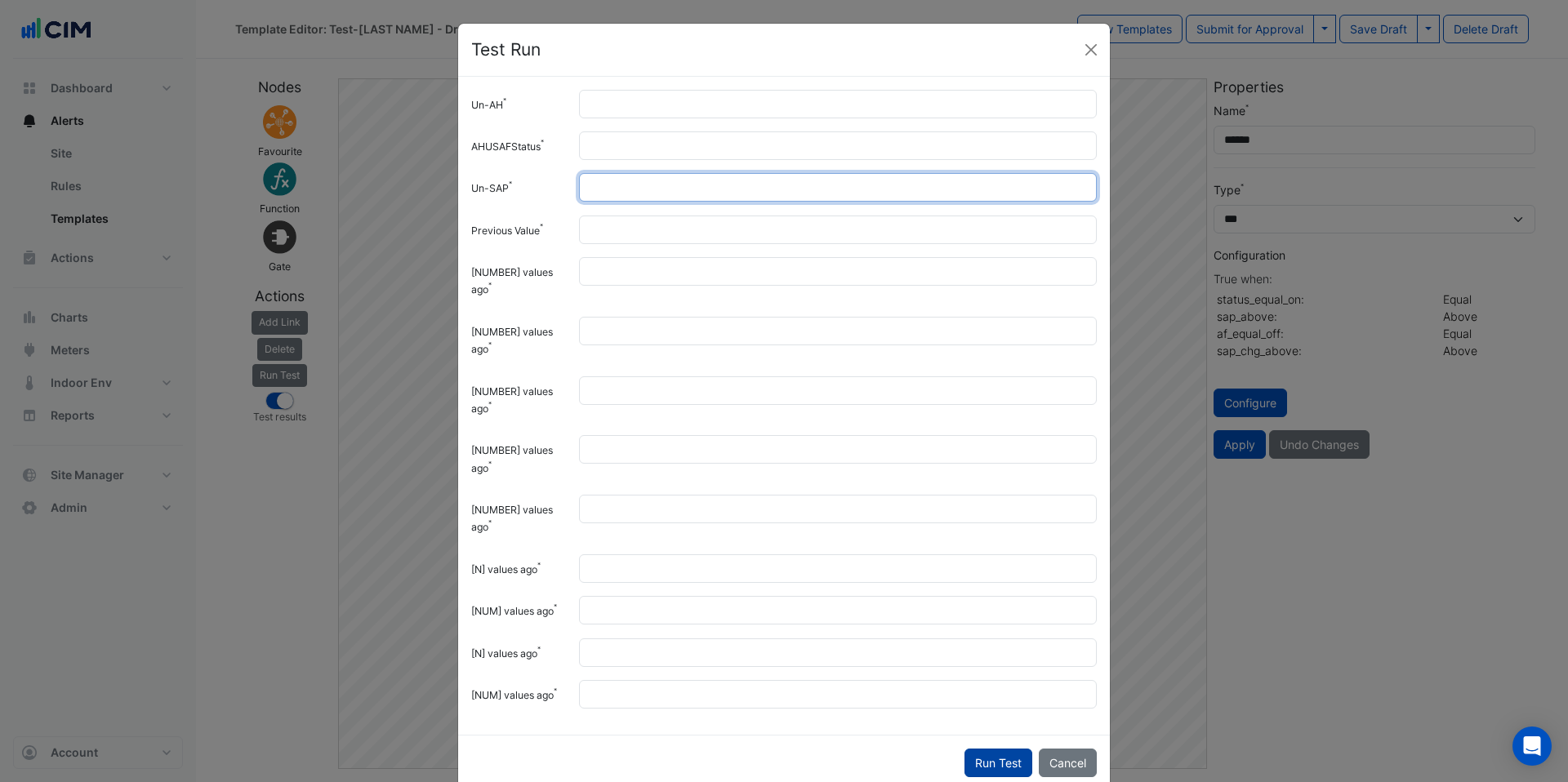 type on "**" 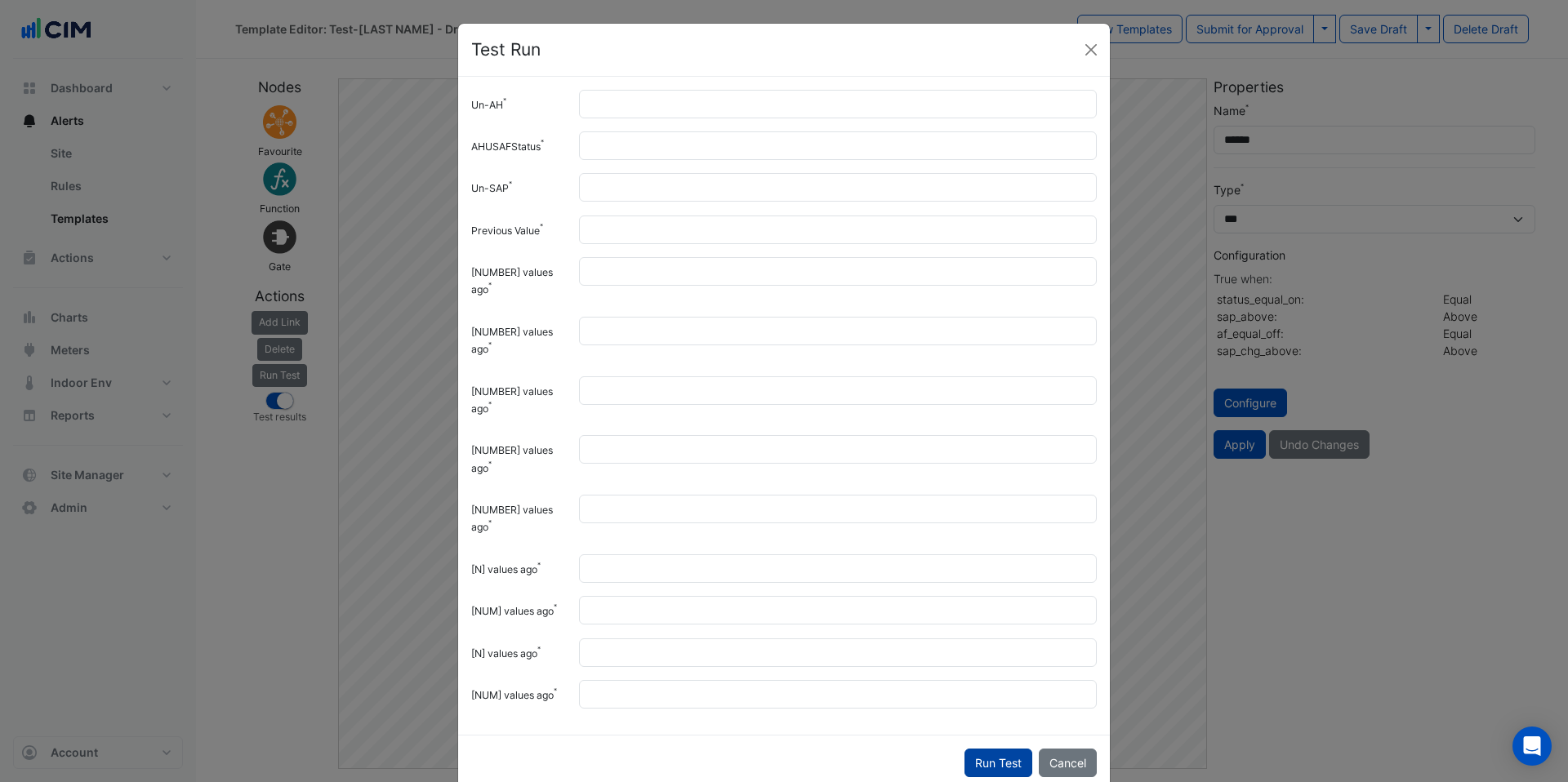 click on "Run Test" 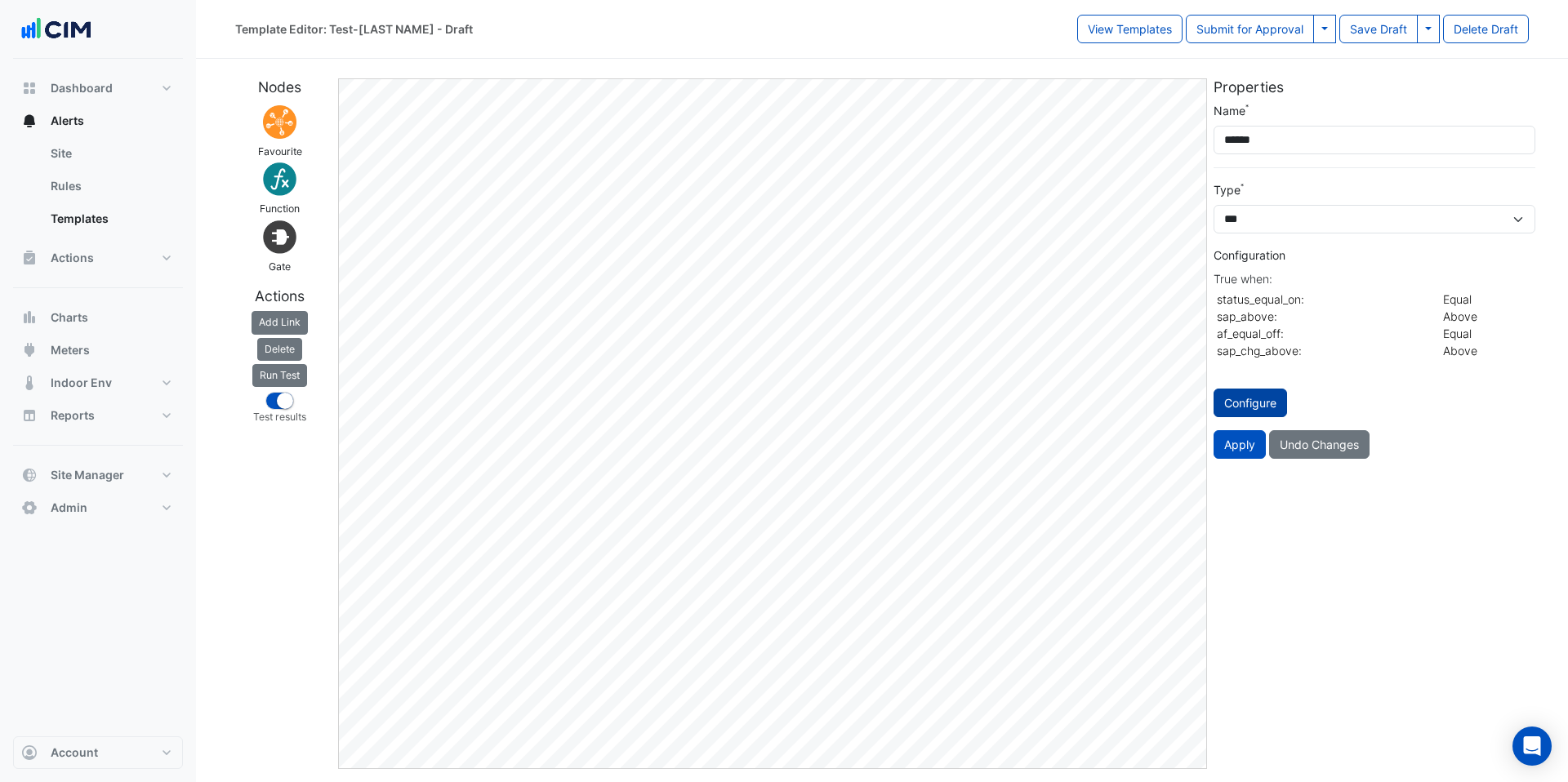 click on "Configure" 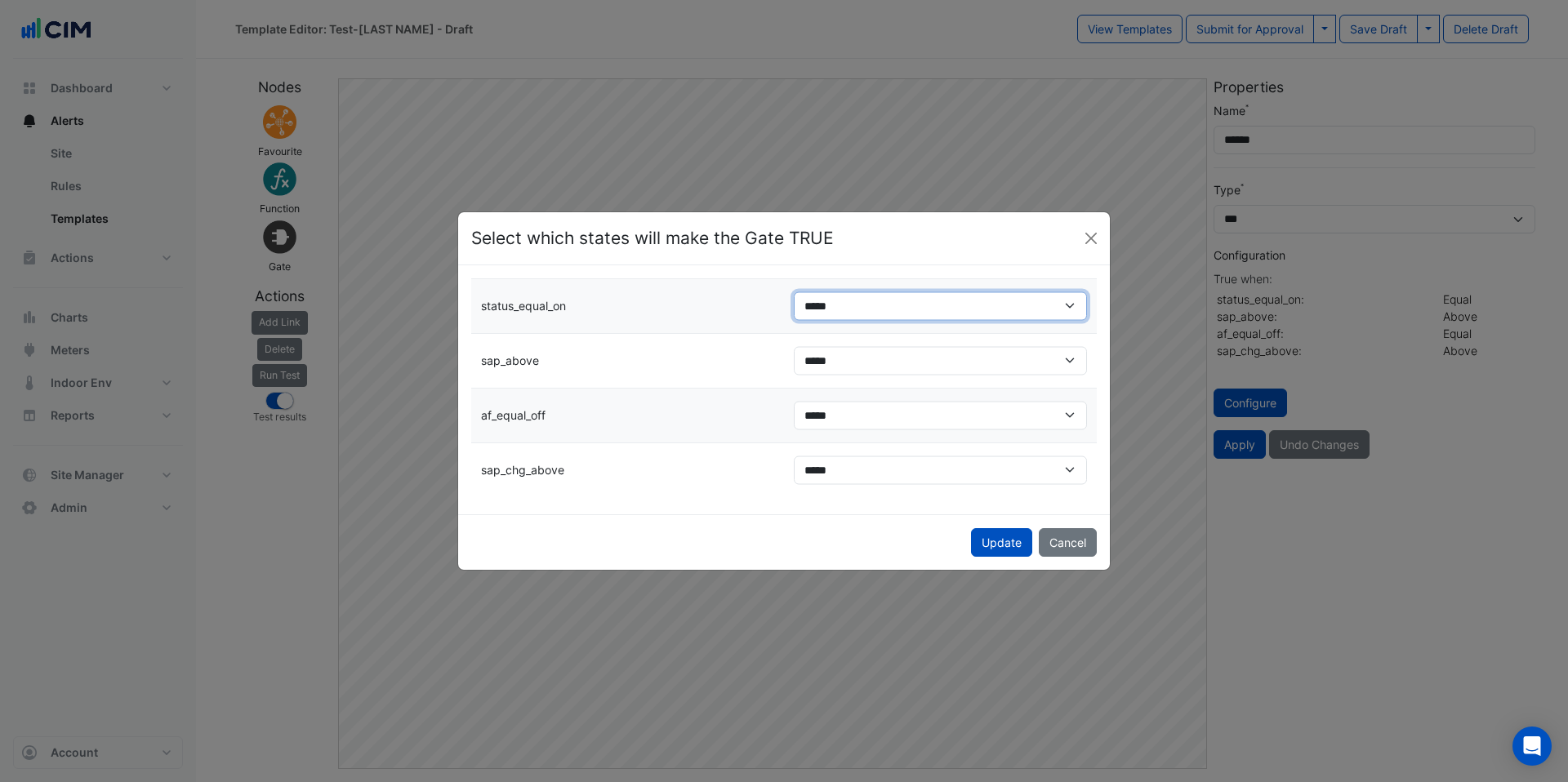 click on "***** ***** *****" at bounding box center (940, 305) 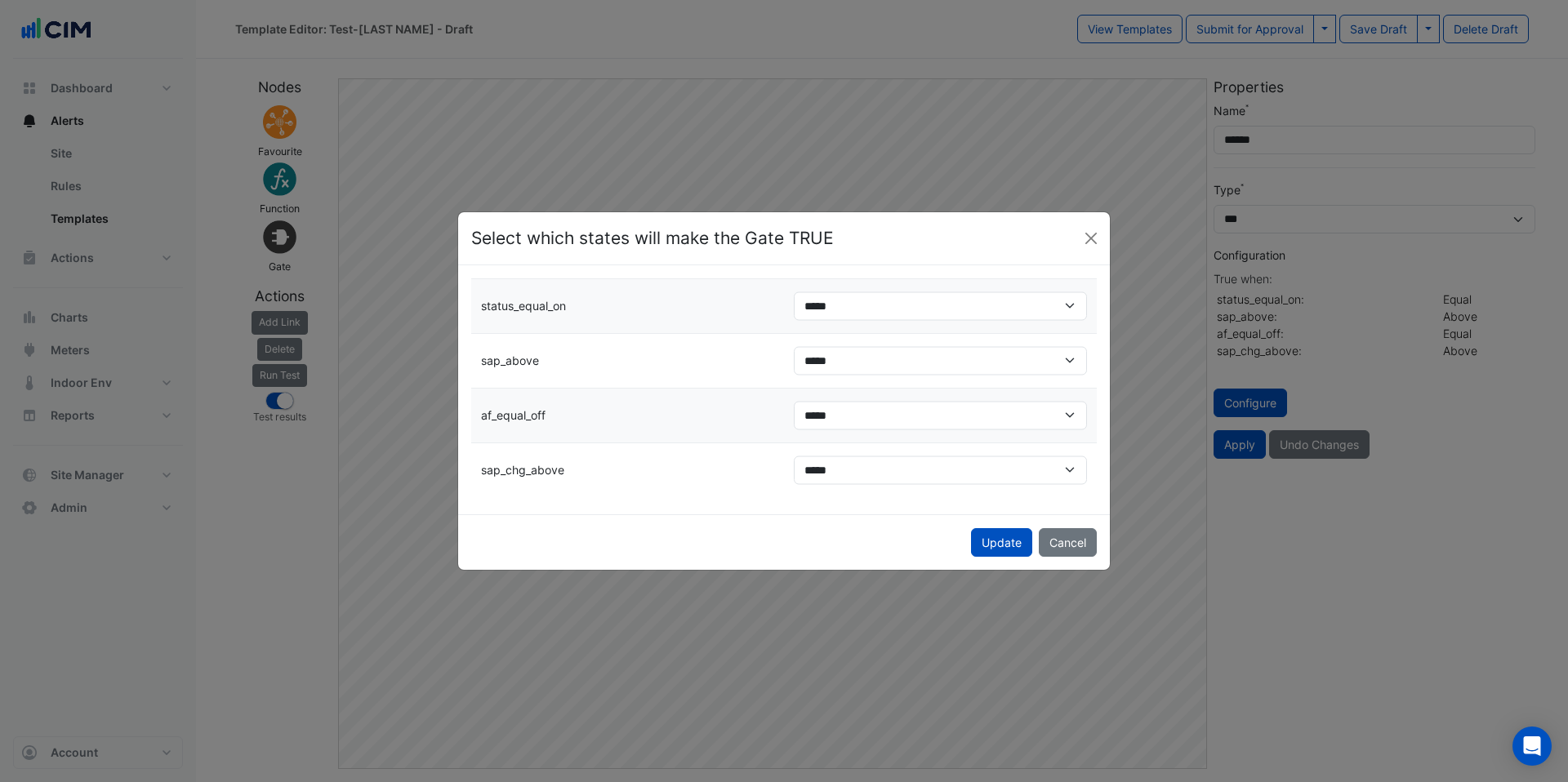 click on "Update
Cancel" 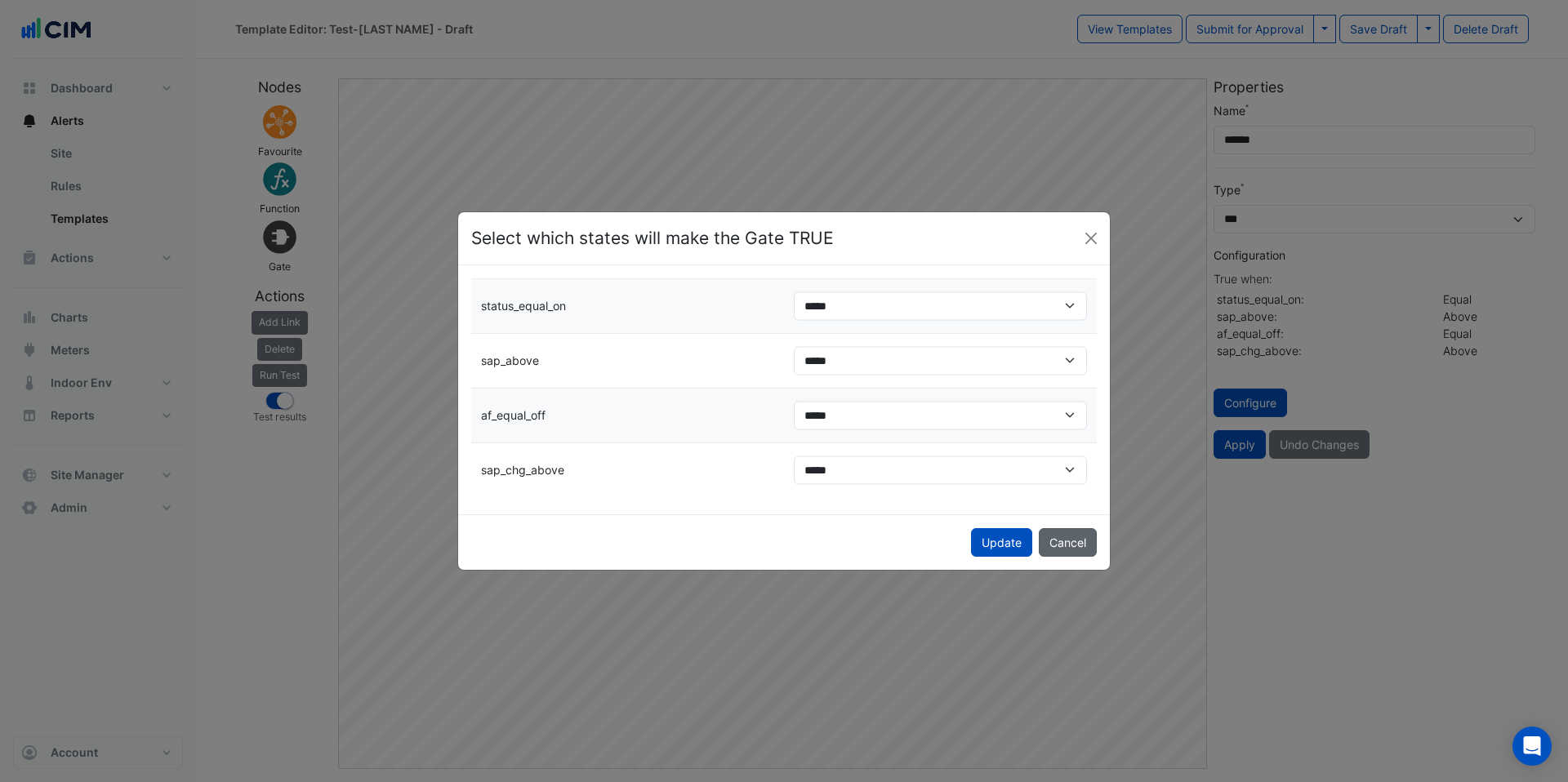 click on "Cancel" 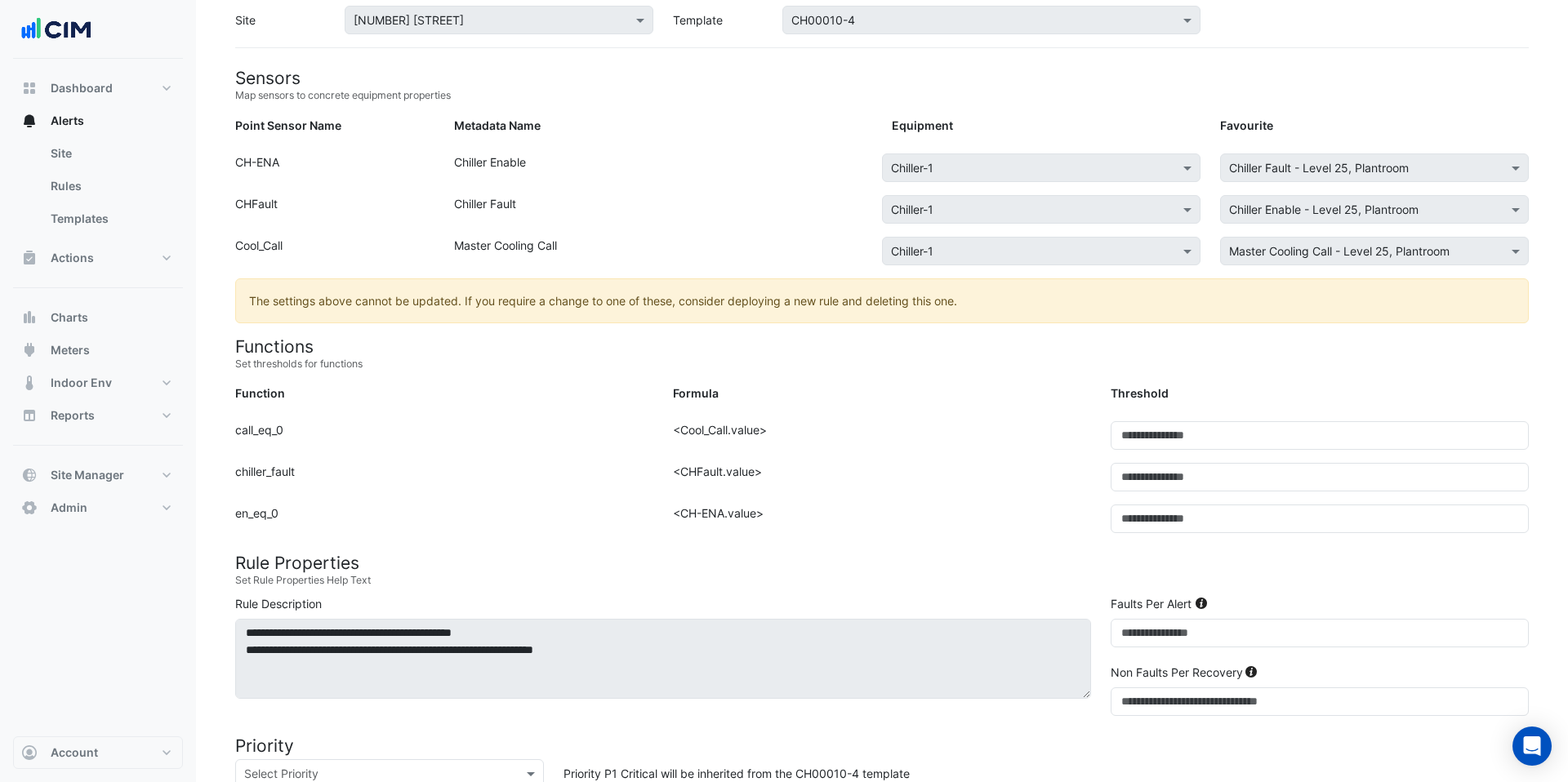 scroll, scrollTop: 107, scrollLeft: 0, axis: vertical 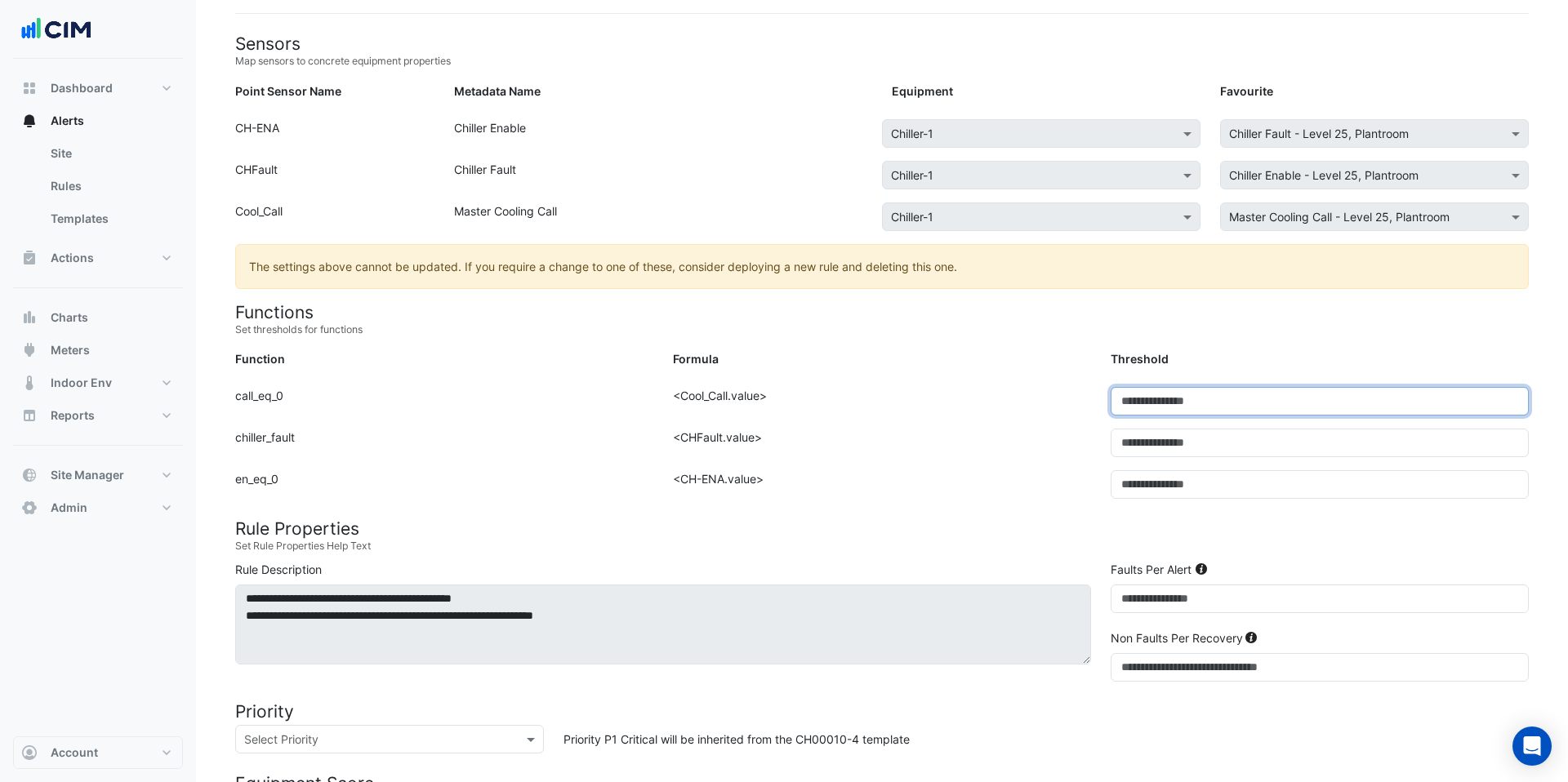 drag, startPoint x: 1129, startPoint y: 403, endPoint x: 1100, endPoint y: 402, distance: 29.01724 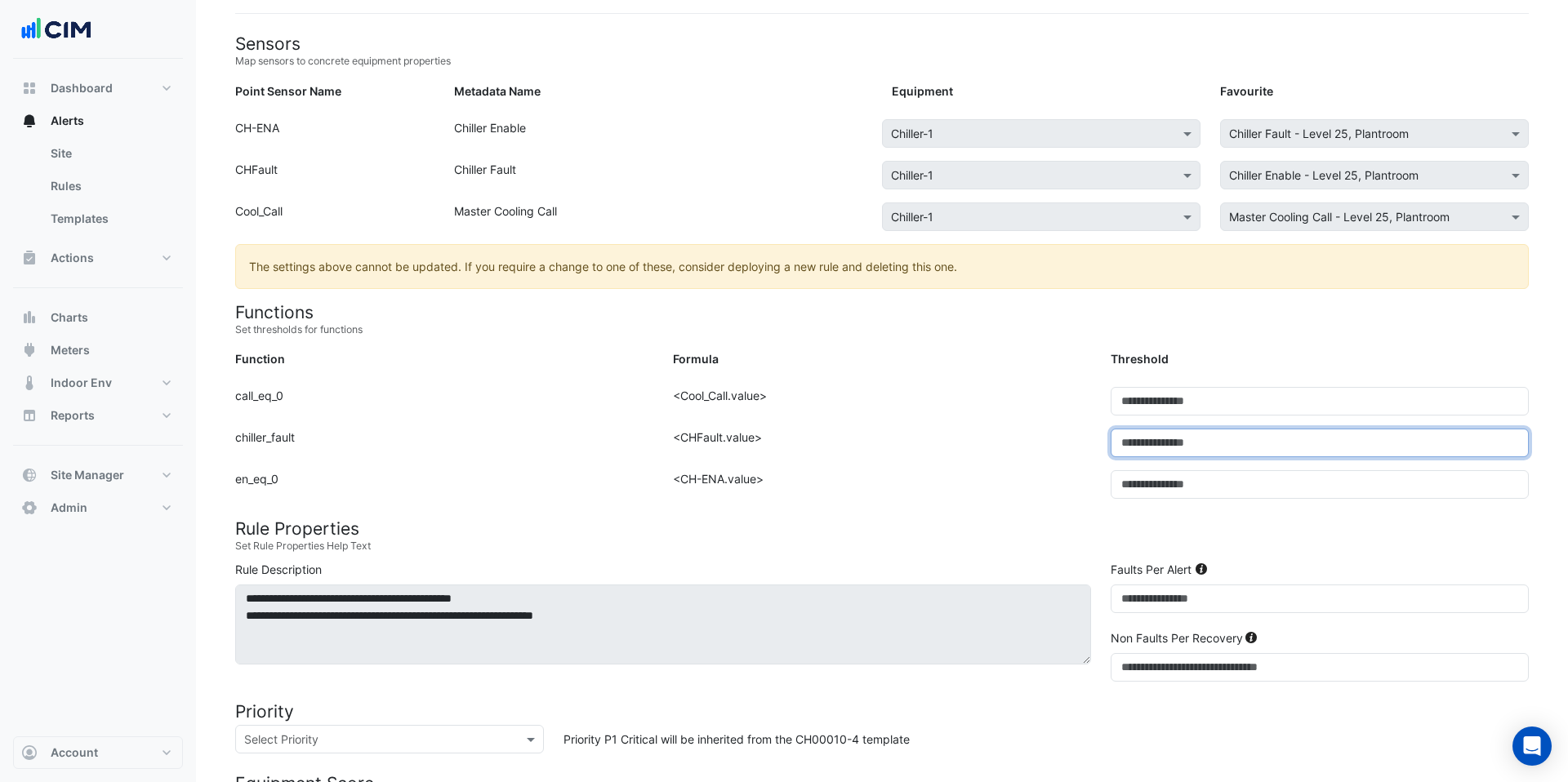 drag, startPoint x: 1151, startPoint y: 447, endPoint x: 1089, endPoint y: 439, distance: 62.514 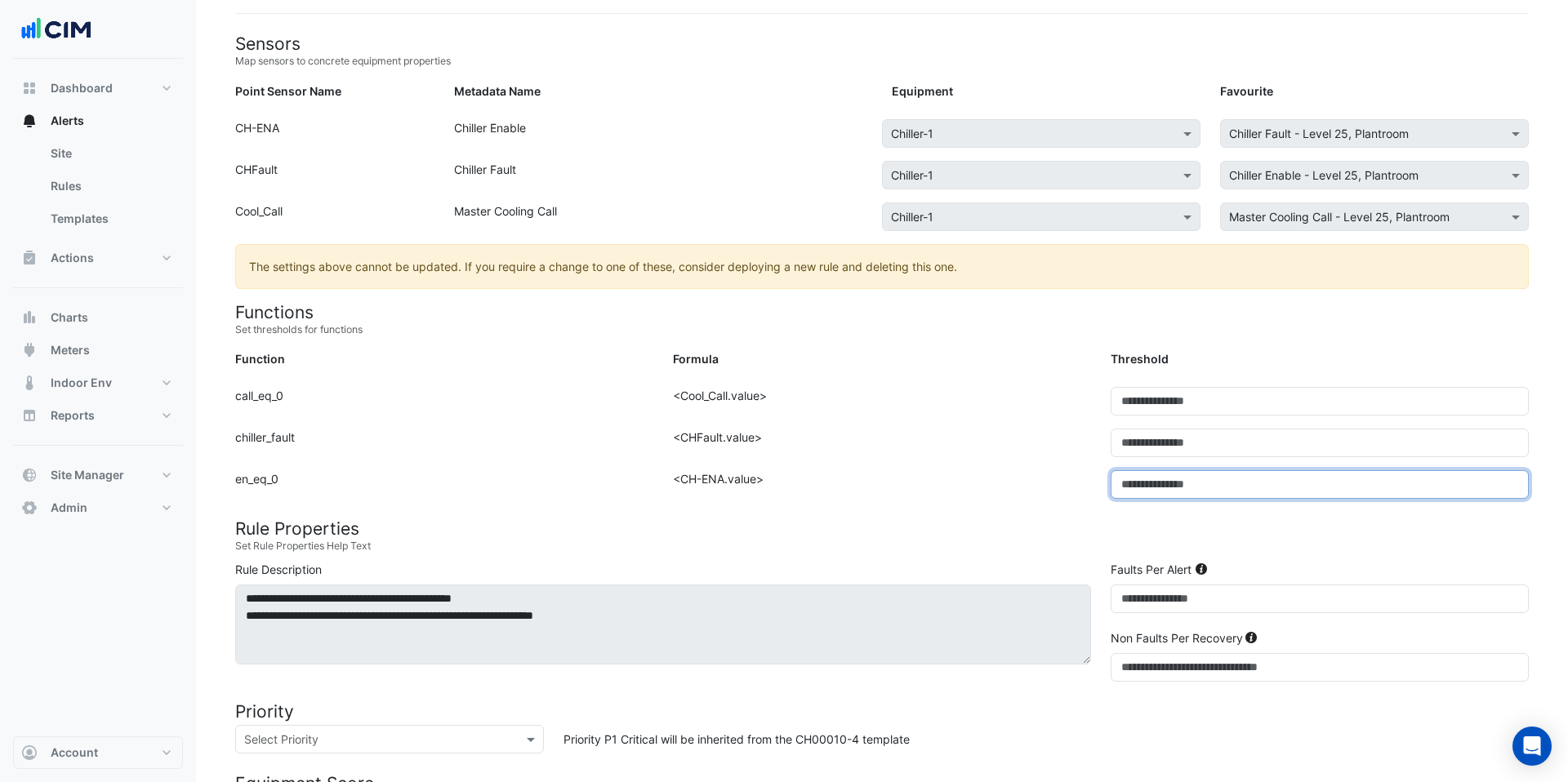 drag, startPoint x: 1127, startPoint y: 484, endPoint x: 1094, endPoint y: 481, distance: 33.1361 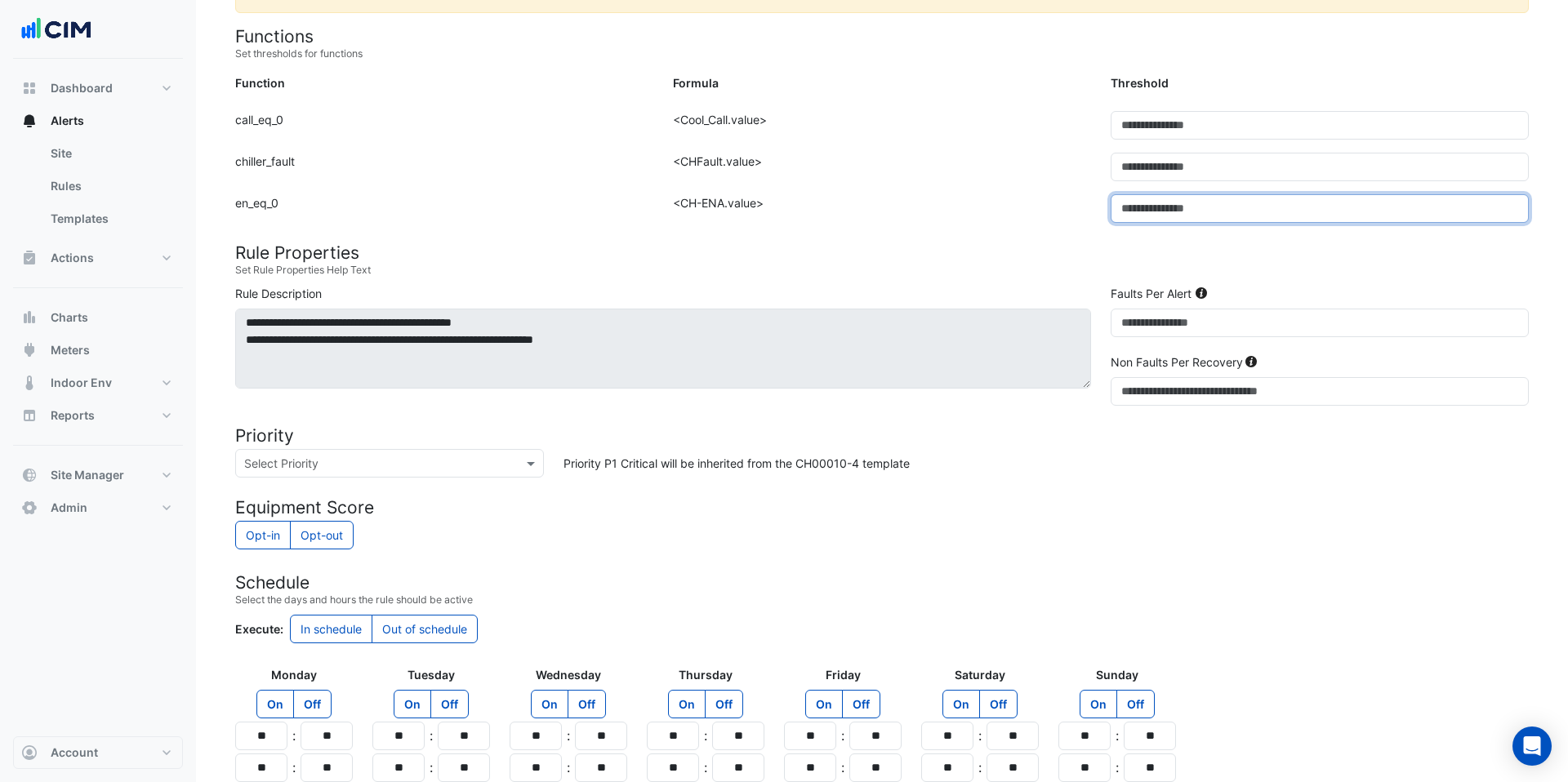 scroll, scrollTop: 518, scrollLeft: 0, axis: vertical 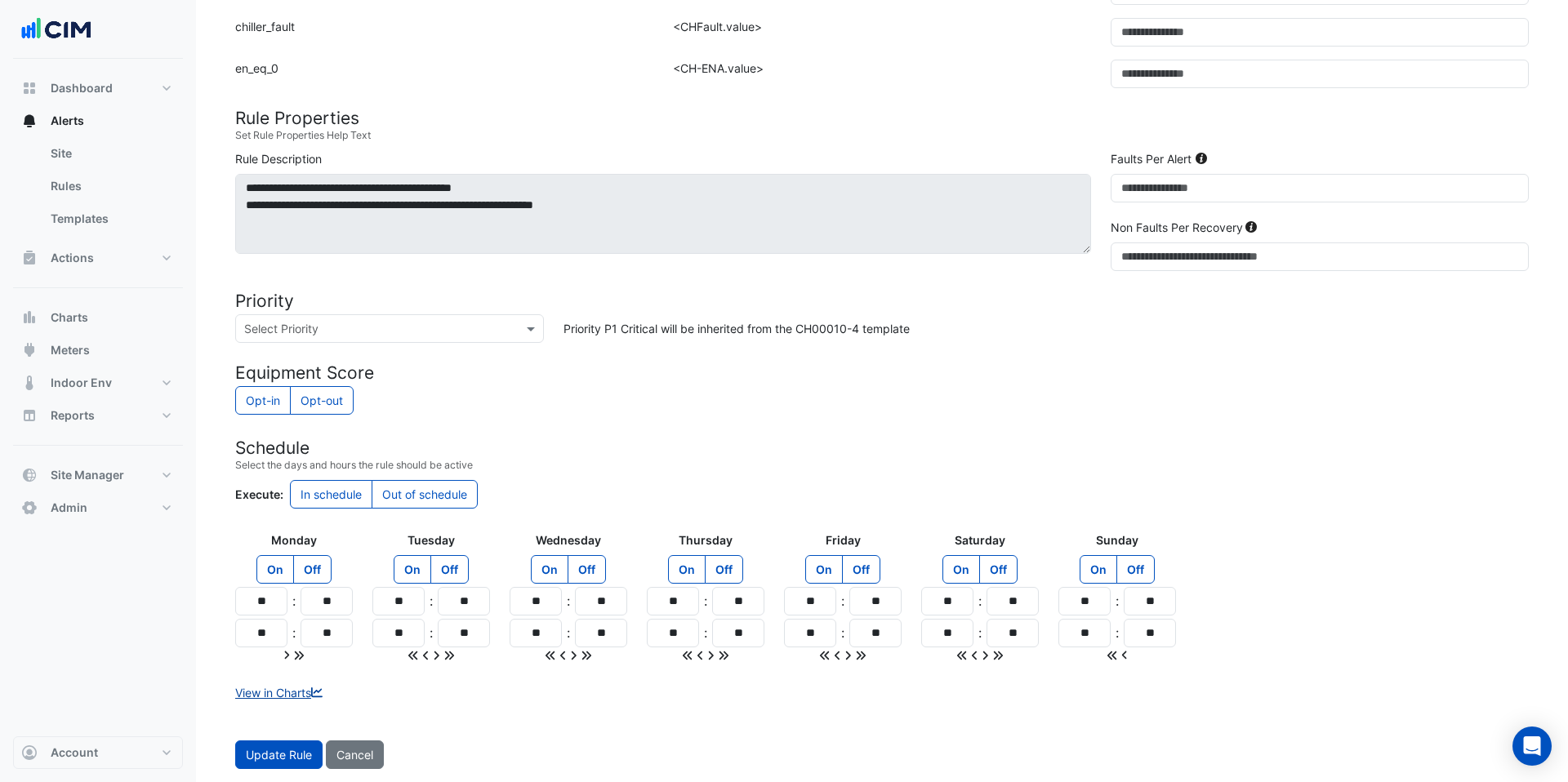 click on "View in Charts" 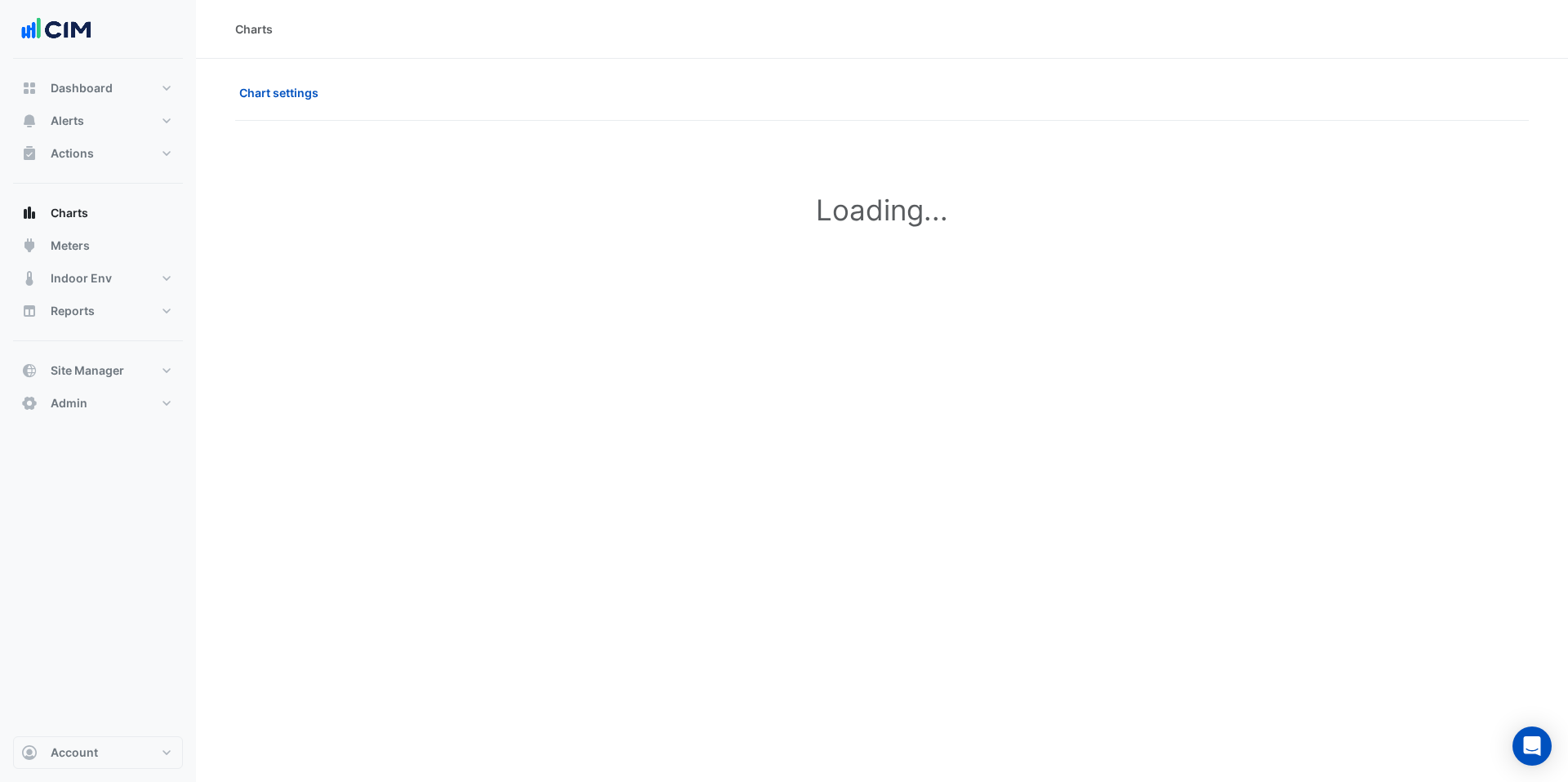 scroll, scrollTop: 0, scrollLeft: 0, axis: both 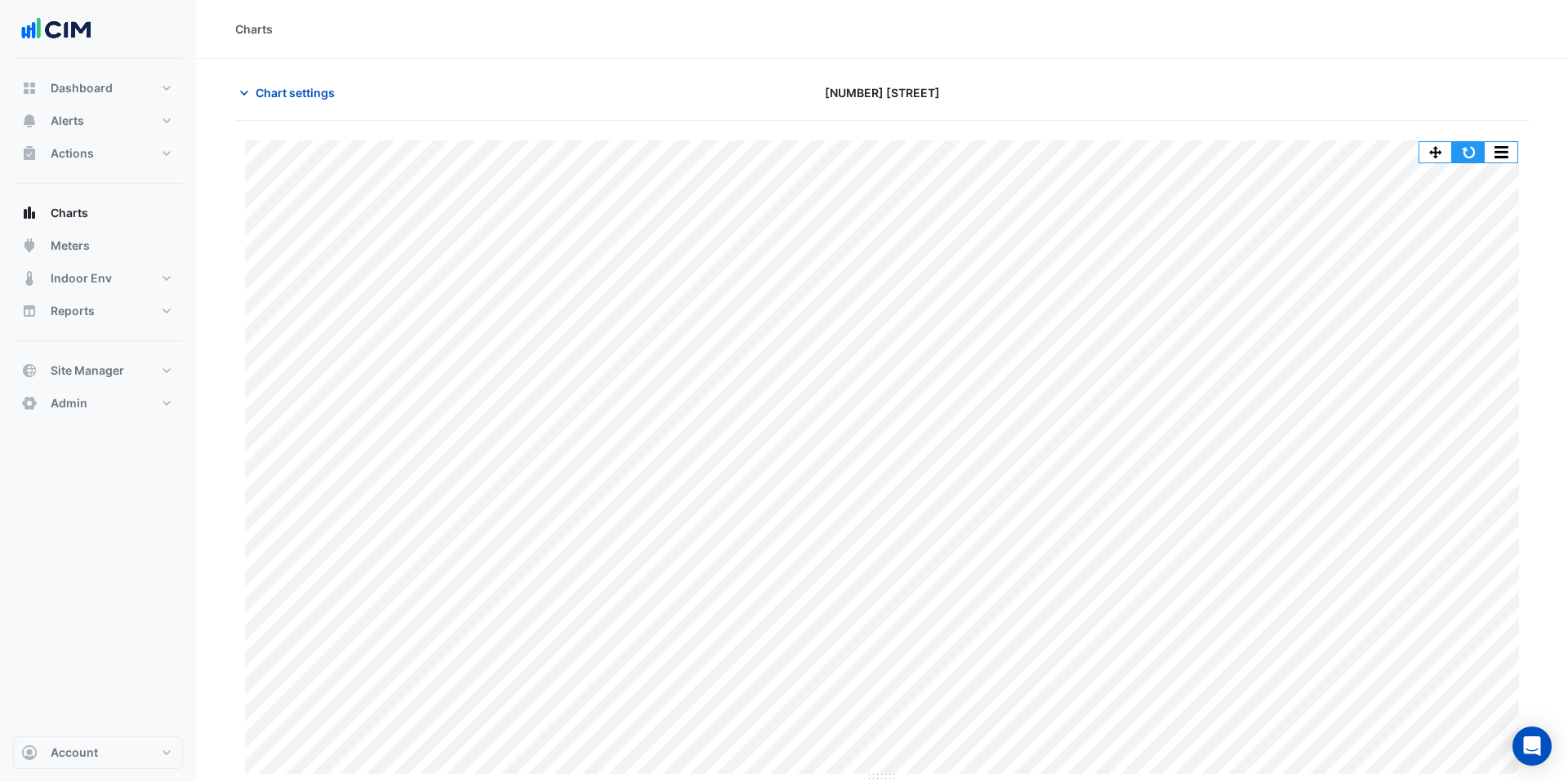 click 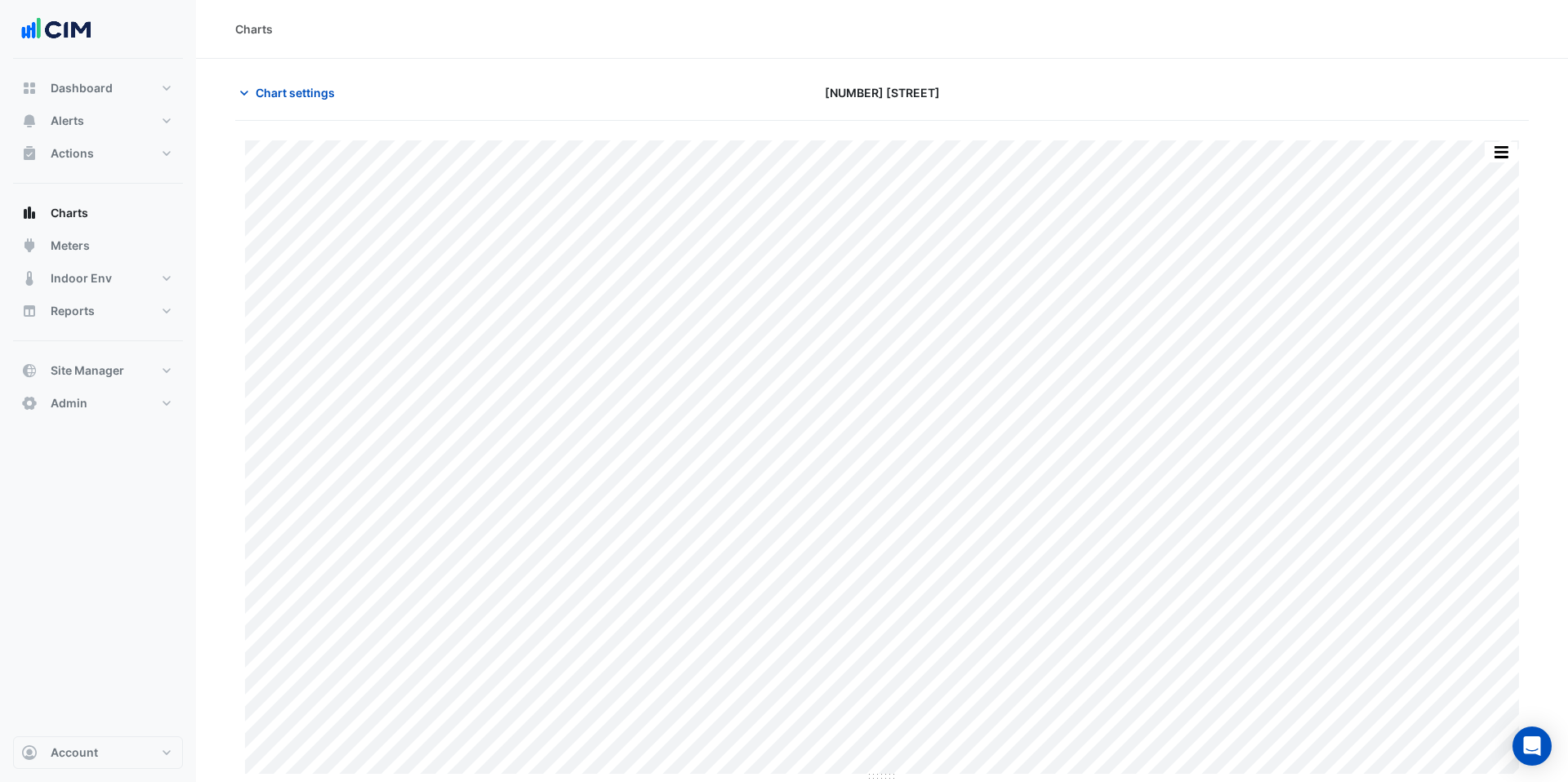click on "Split All Print Save as JPEG Save as PNG Pivot Data Table Export CSV - Flat Export CSV - Pivot Select Chart Type Select Timezone    —    Chiller-1    Chiller Fault       Level 25 Plantroom    Mon 04-Aug-2025 06:32       Normal (0)       —    Chiller-1    Chiller Enable       Level 25 Plantroom    Mon 04-Aug-2025 06:32       Off (0)       —    Chiller-1    Master Cooling Call       Level 25 Plantroom    Mon 04-Aug-2025 06:32       Off (0)    Timezone: Australia/Sydney (AEST)" 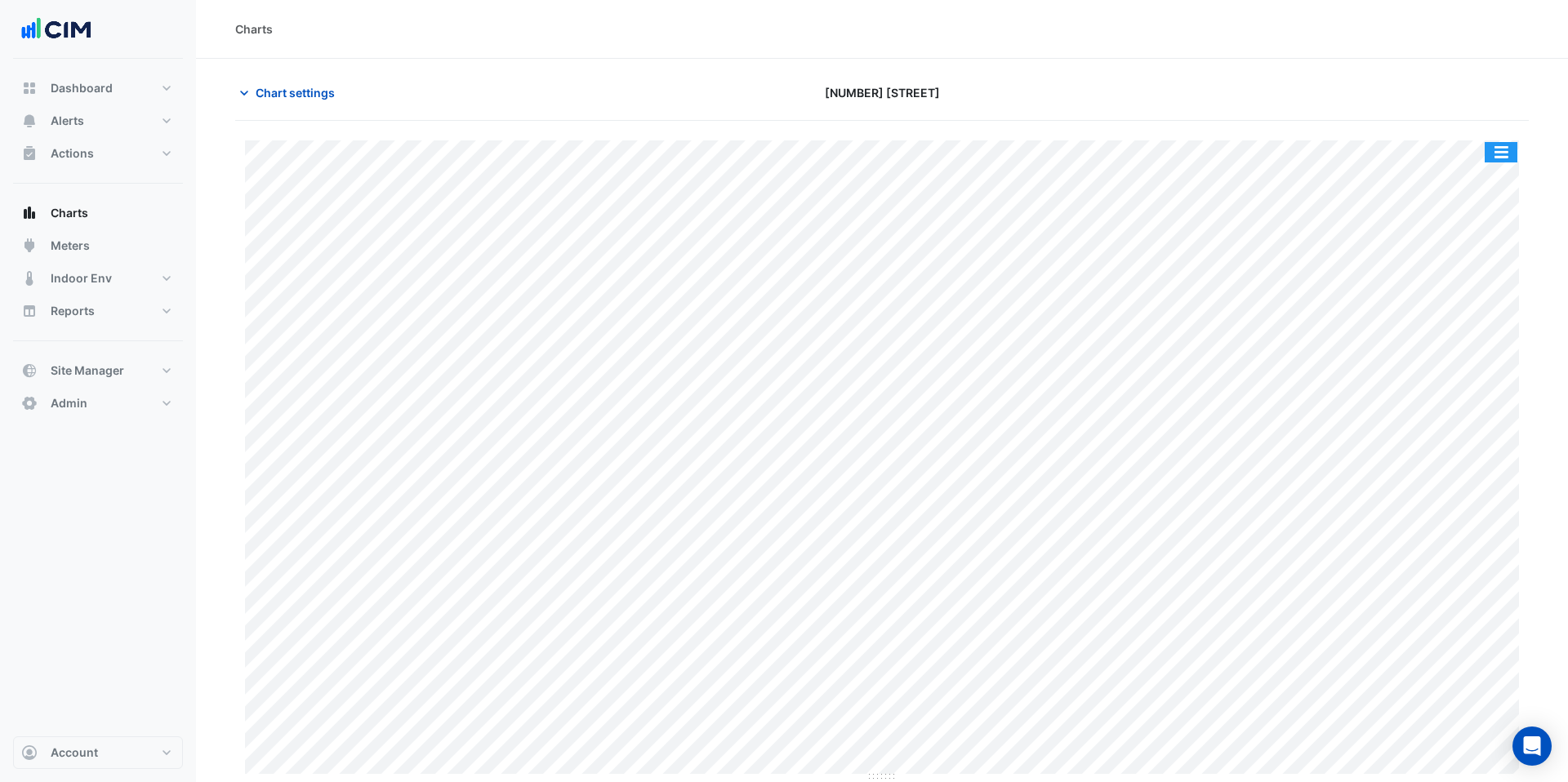 click 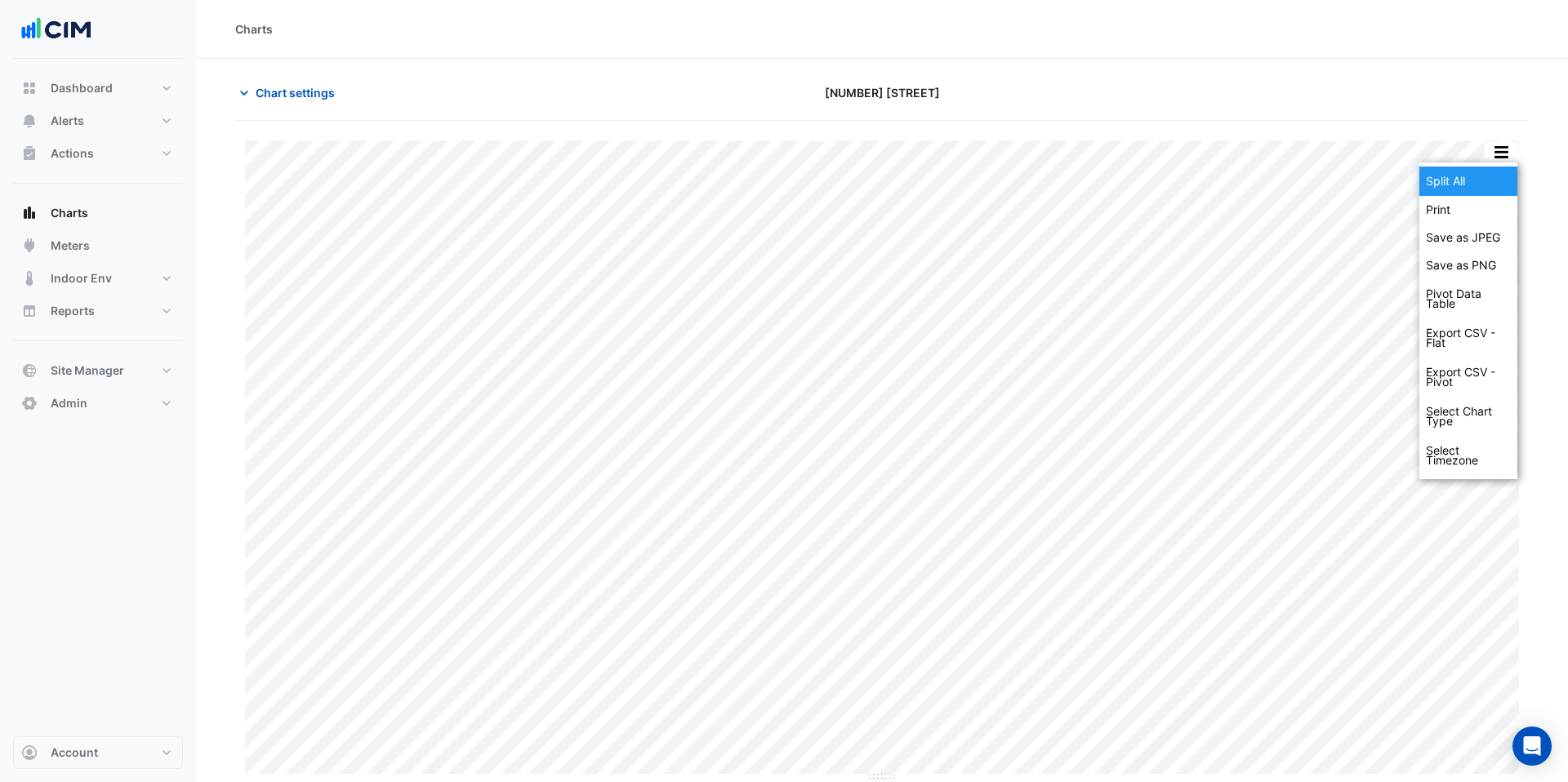 click on "Split All" 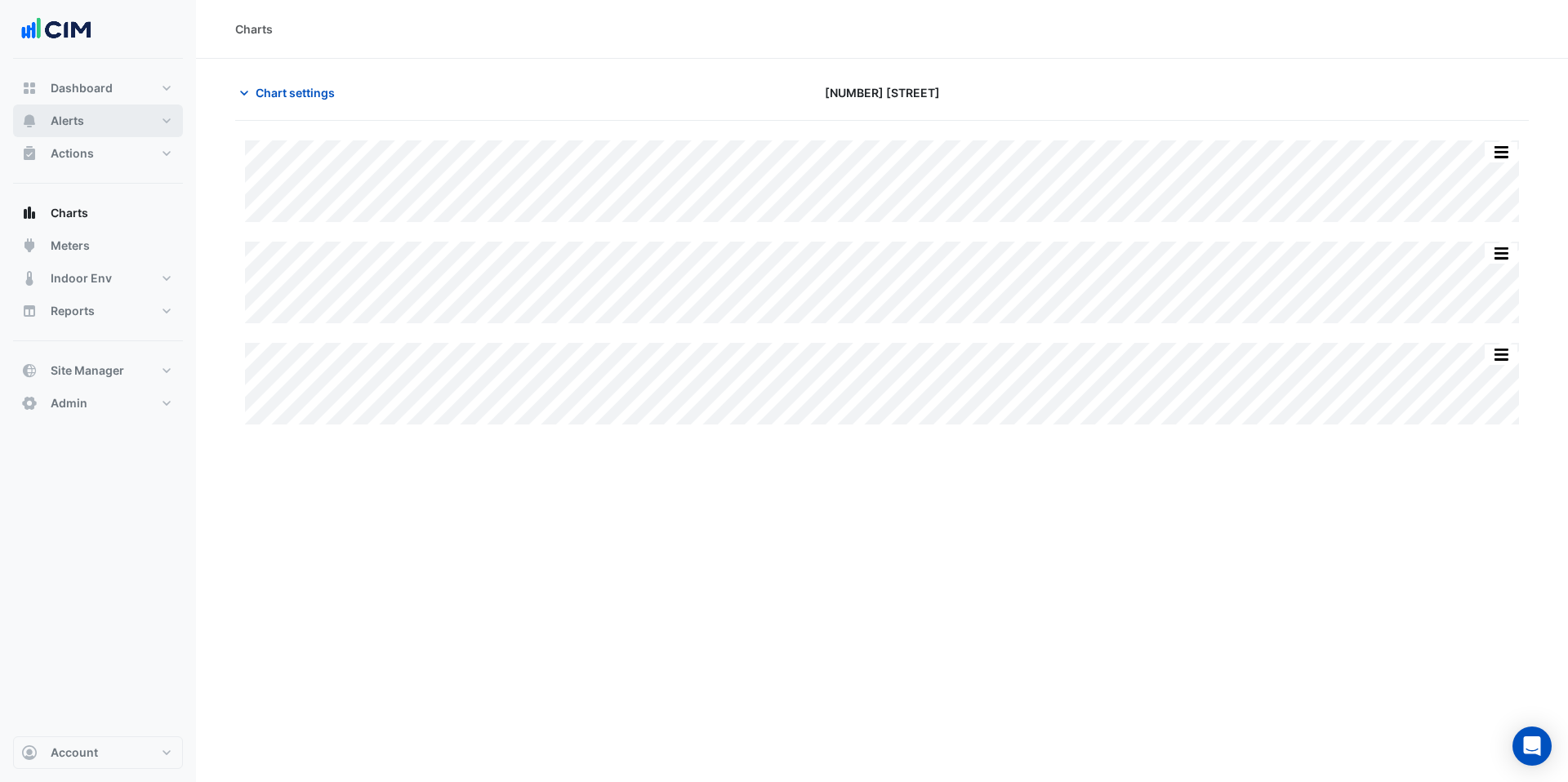 click on "Alerts" at bounding box center (98, 121) 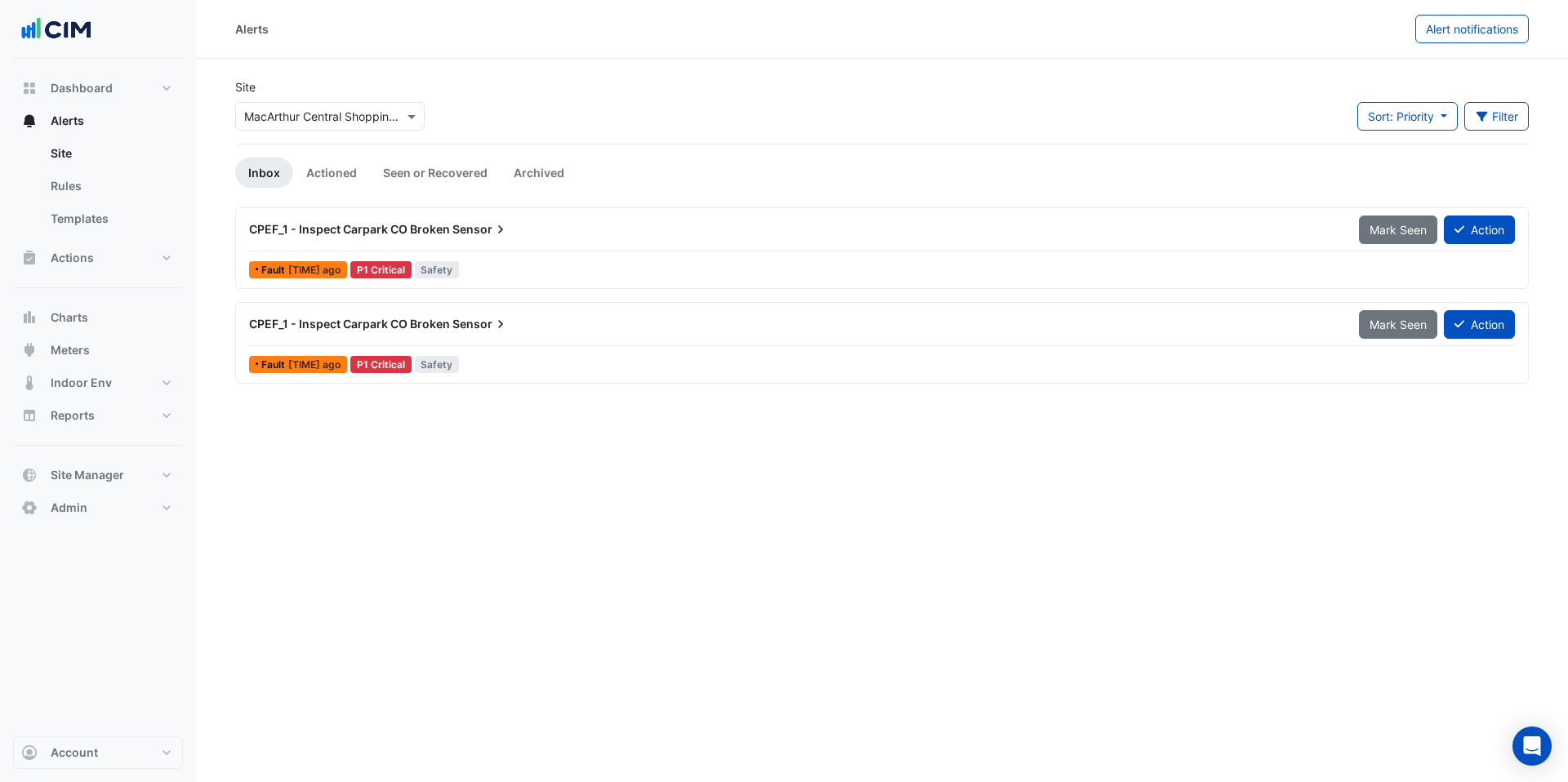 click on "CPEF_1 - Inspect Carpark CO Broken
Sensor
Mark Seen
Action
Fault
11 hours ago
P1 Critical
Safety" at bounding box center (882, 248) 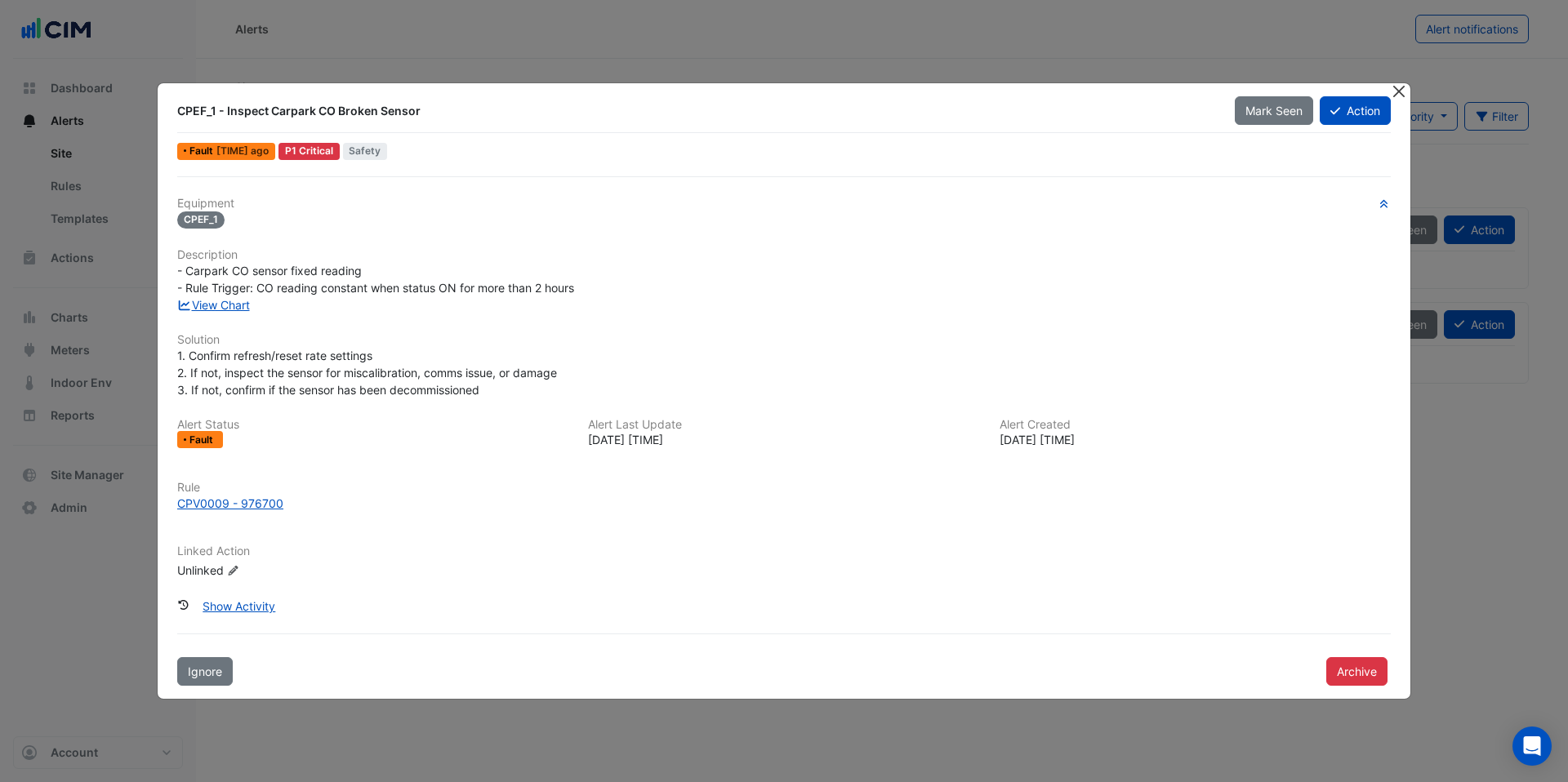 click 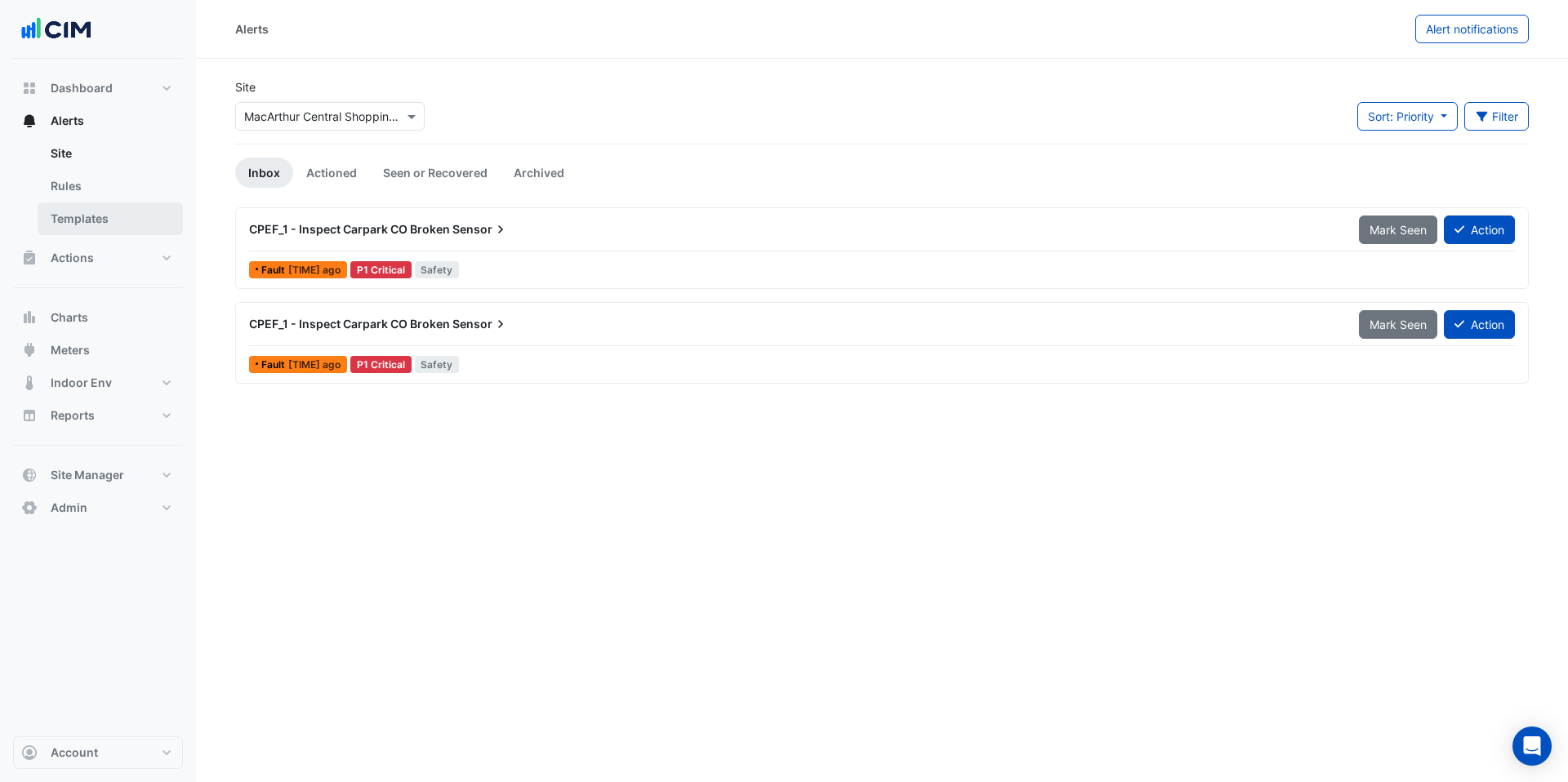 click on "Templates" at bounding box center (110, 219) 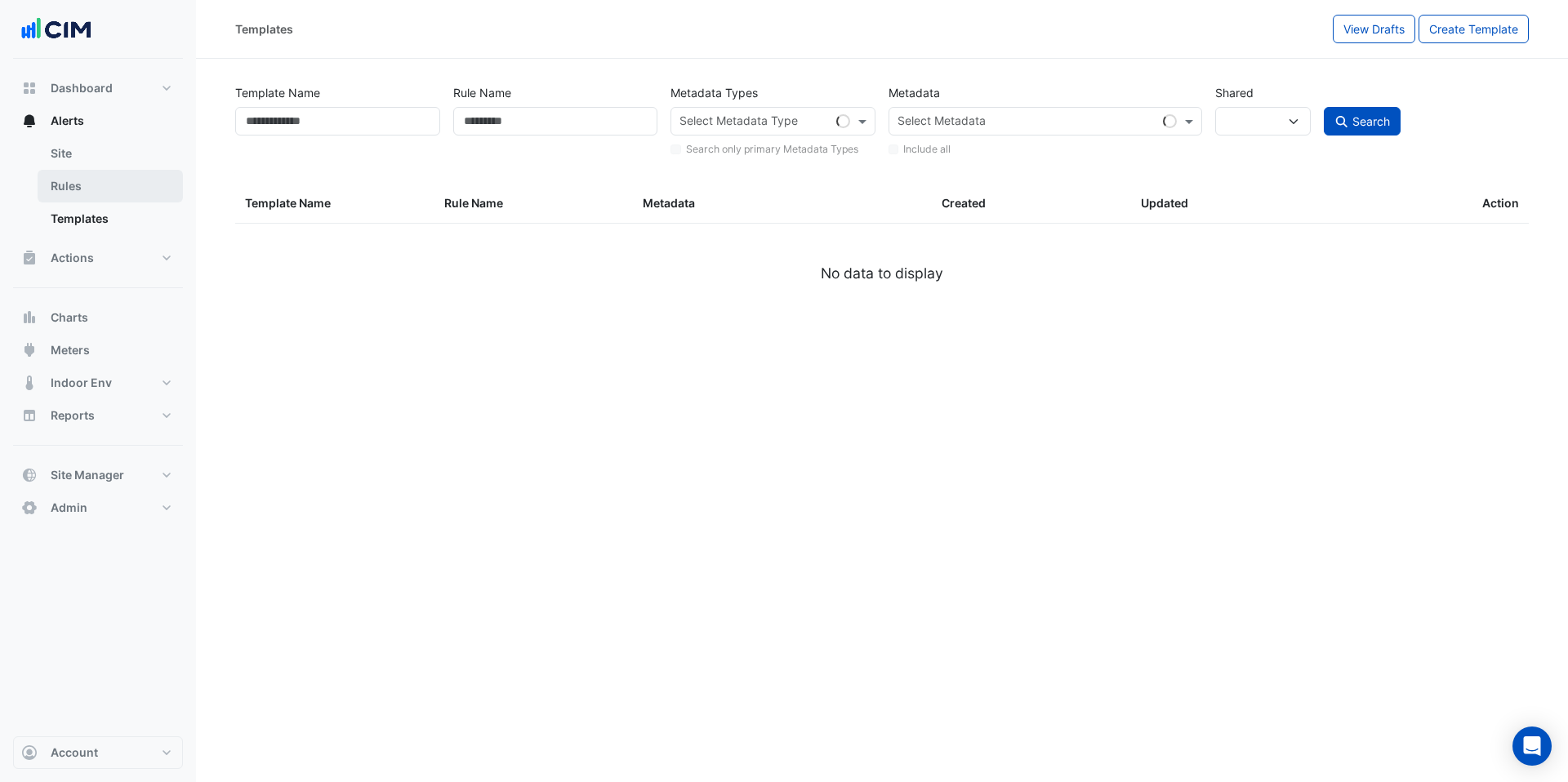 click on "Rules" at bounding box center [110, 186] 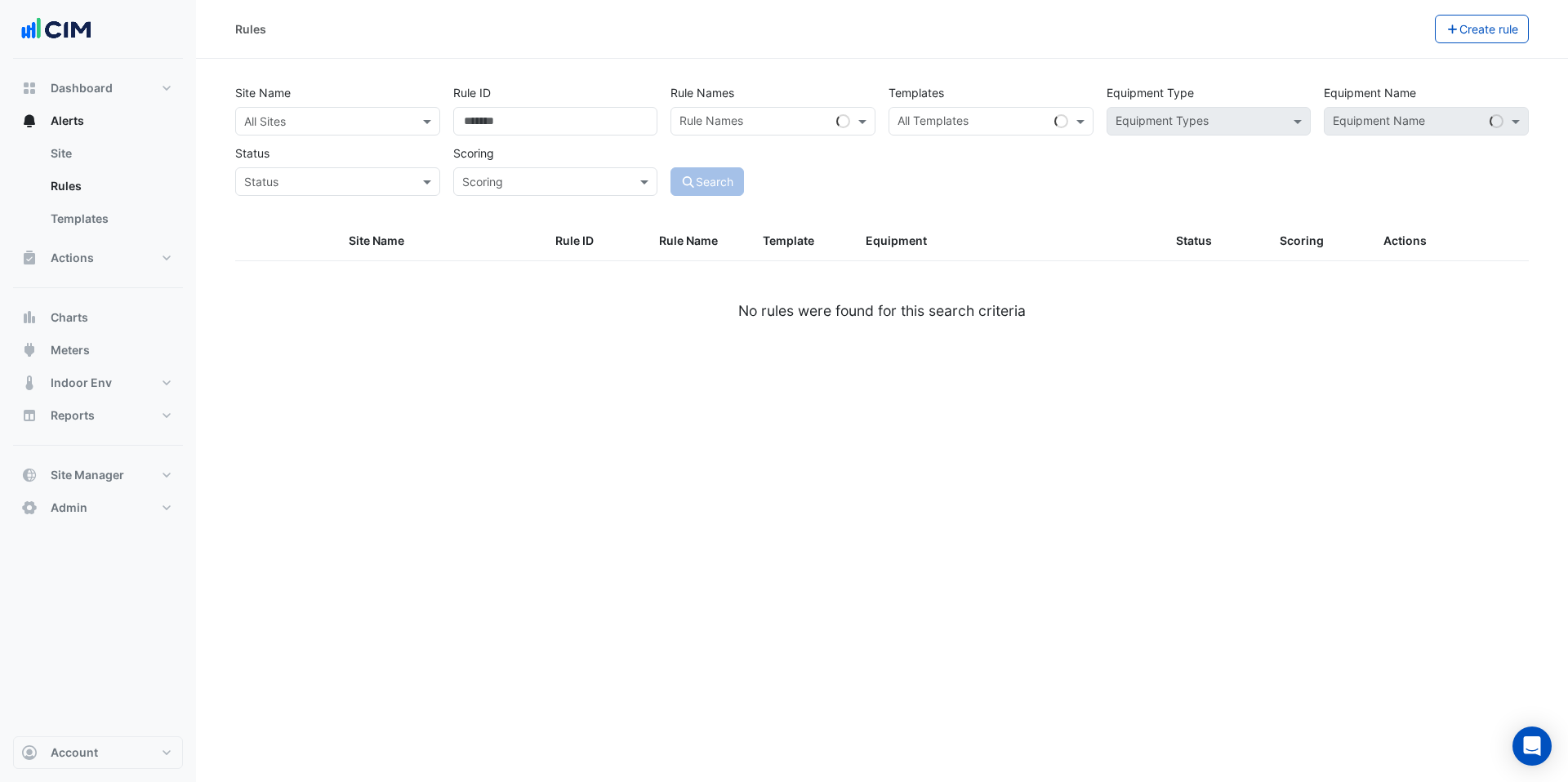 click at bounding box center (321, 122) 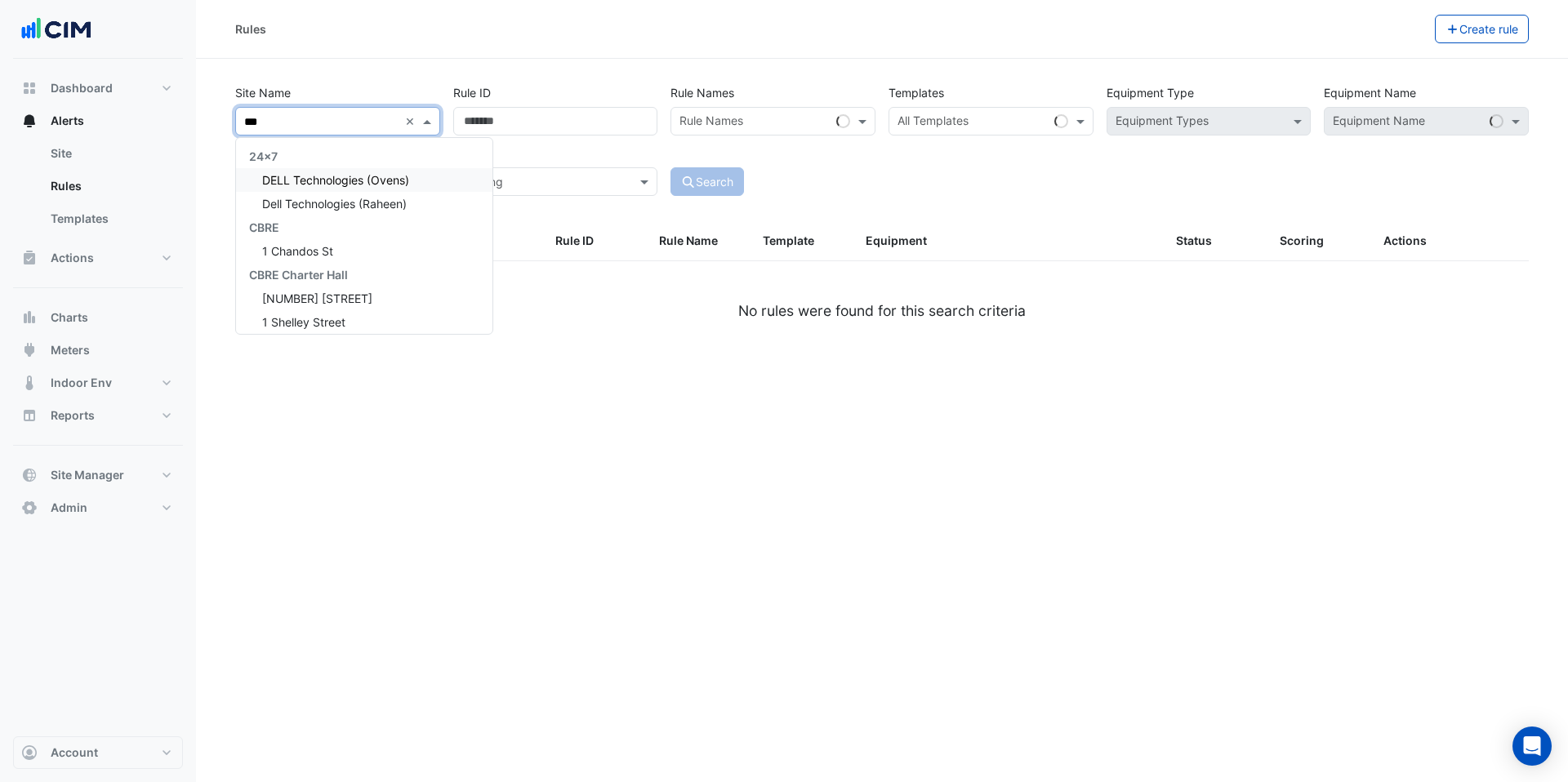 type on "****" 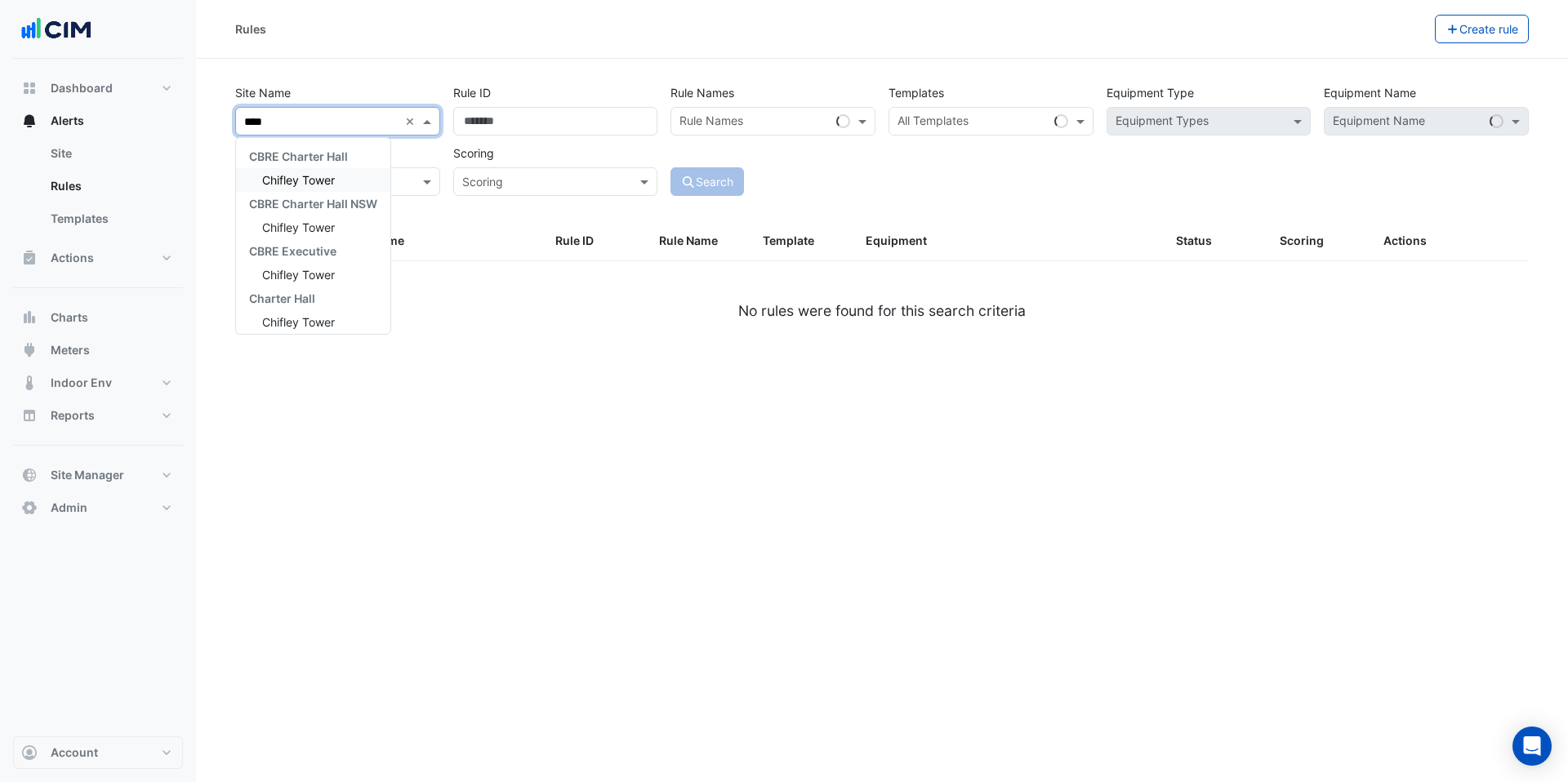 click on "Chifley Tower" at bounding box center (313, 180) 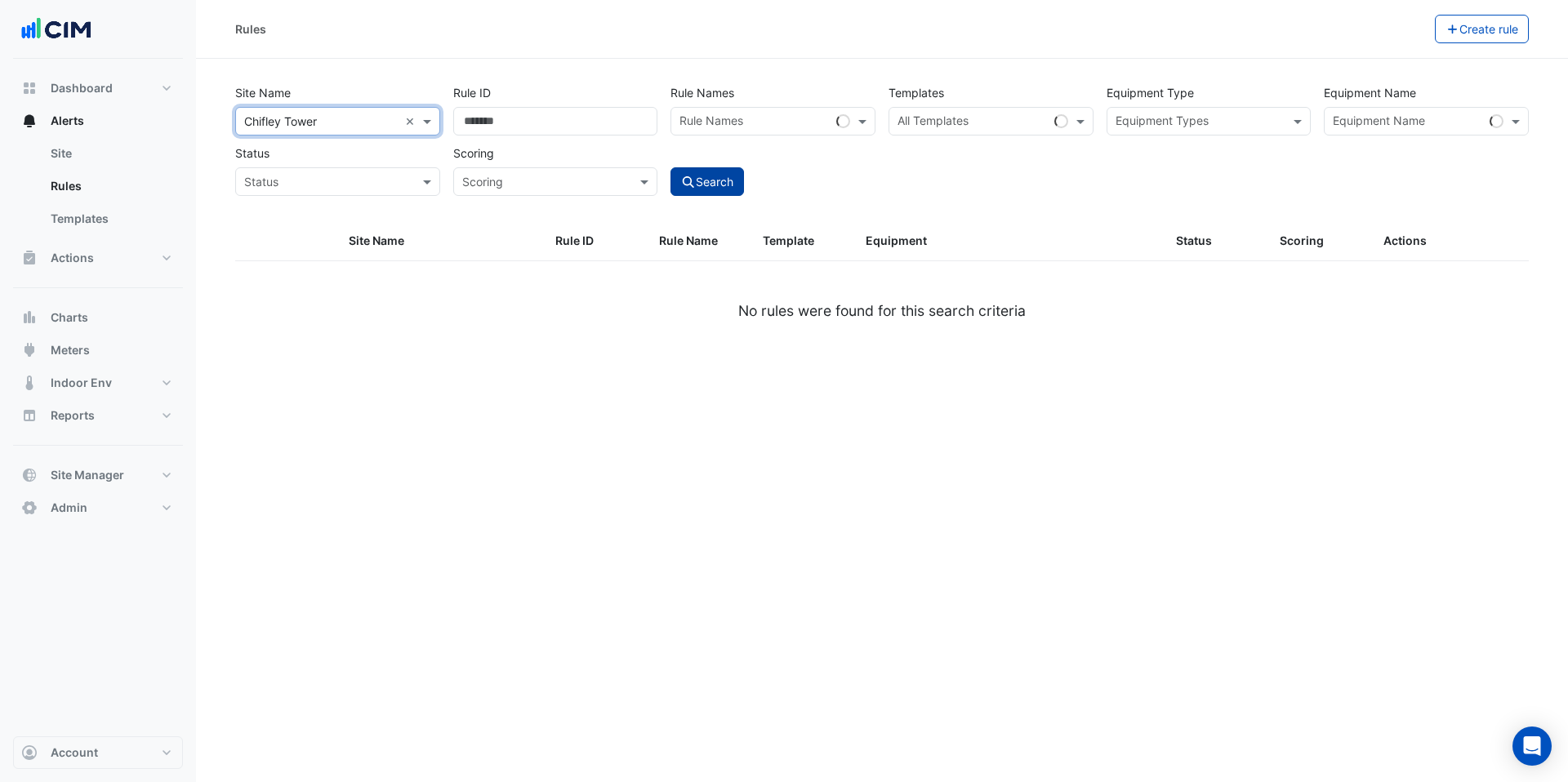 click 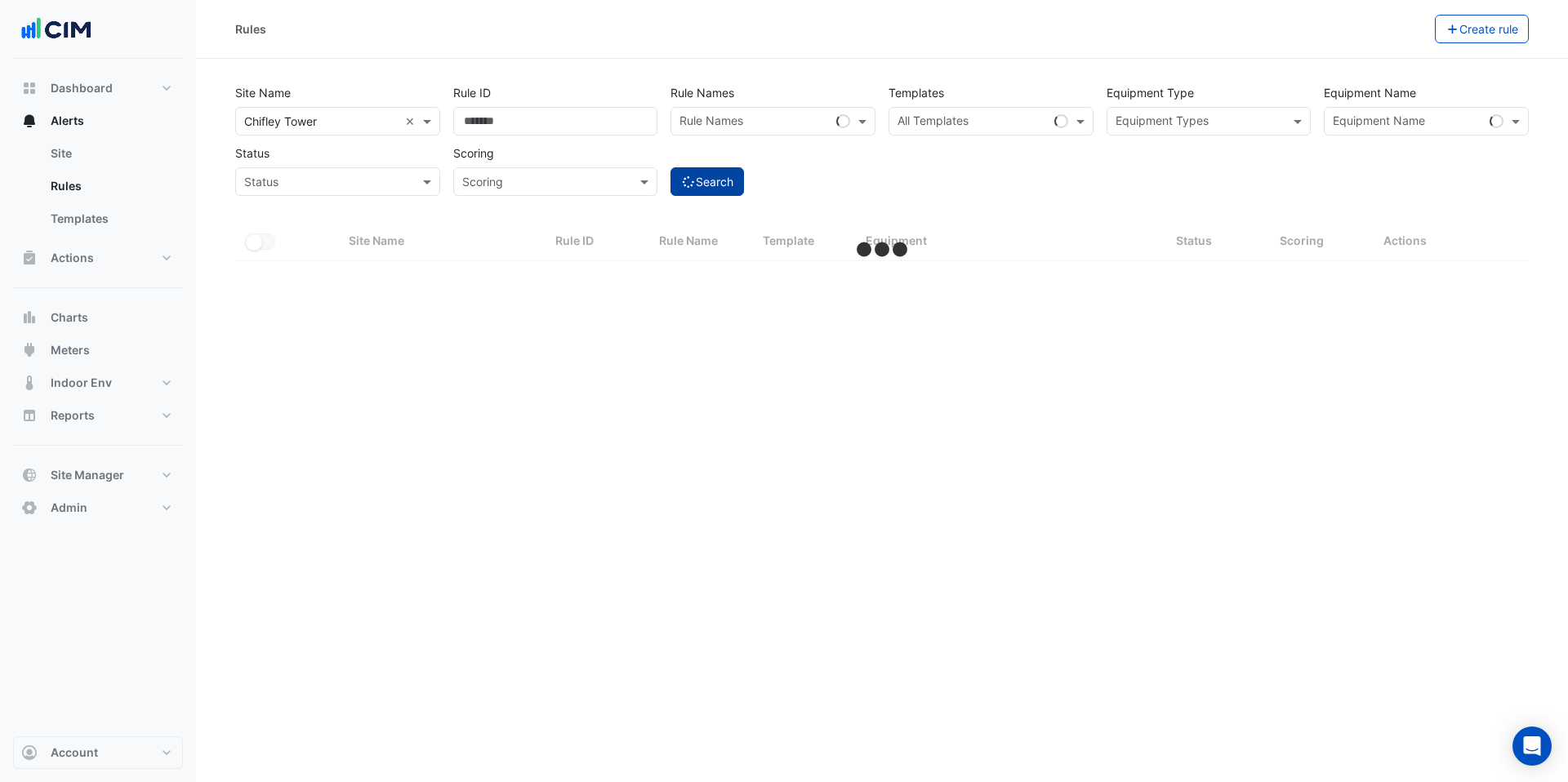 select on "***" 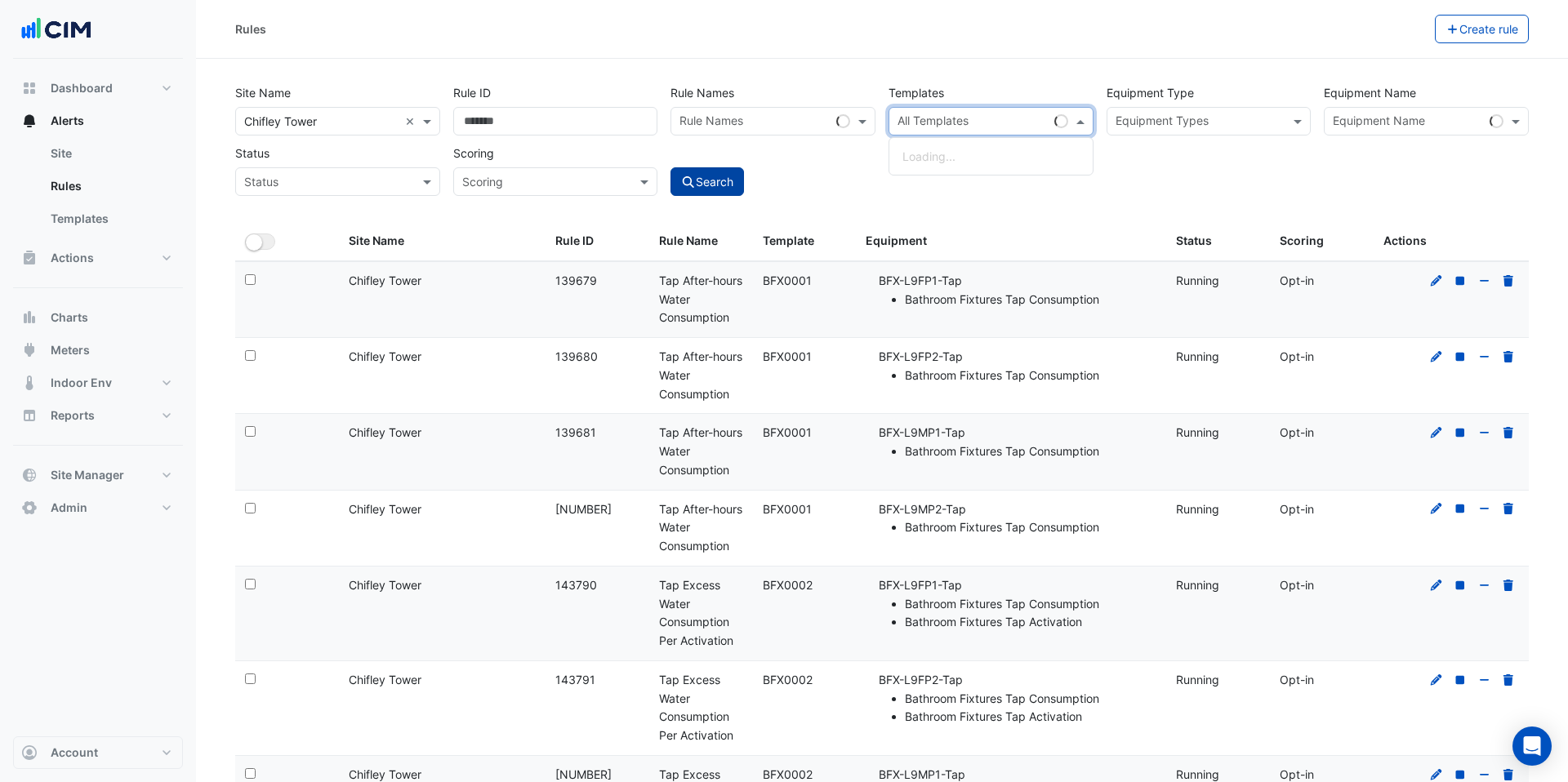 click at bounding box center (971, 123) 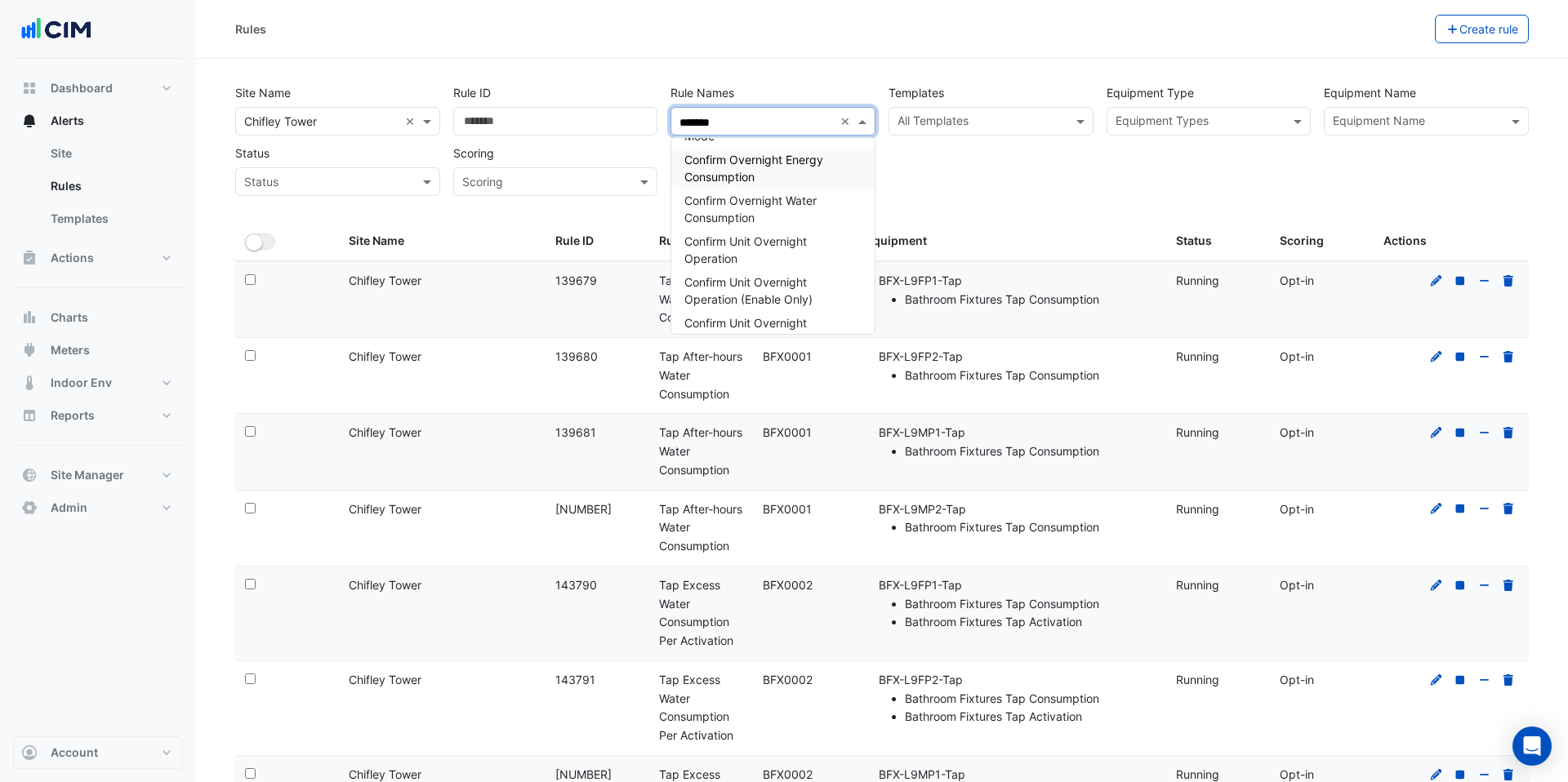 scroll, scrollTop: 472, scrollLeft: 0, axis: vertical 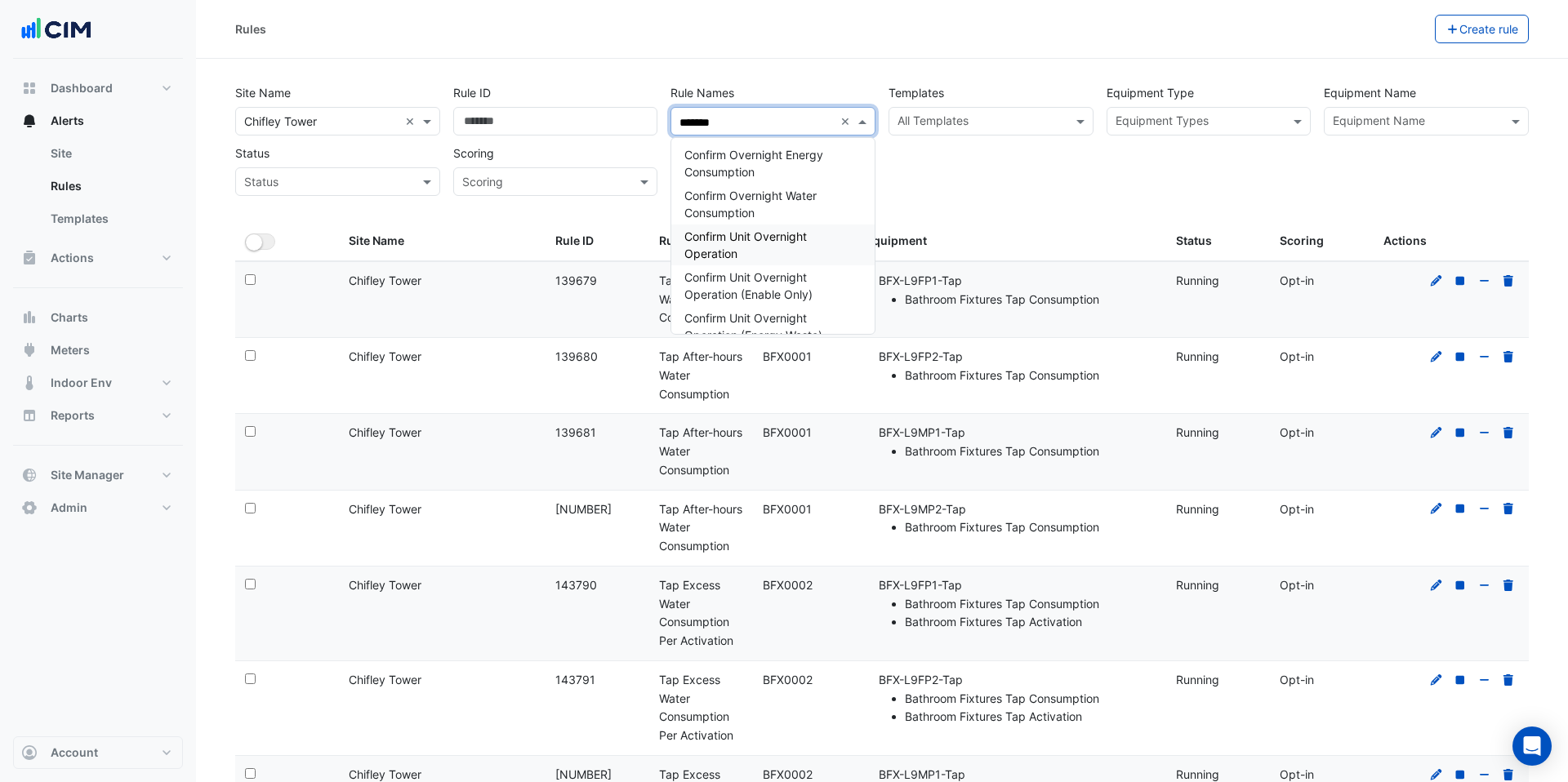 click on "Confirm Unit Overnight Operation" at bounding box center [746, 245] 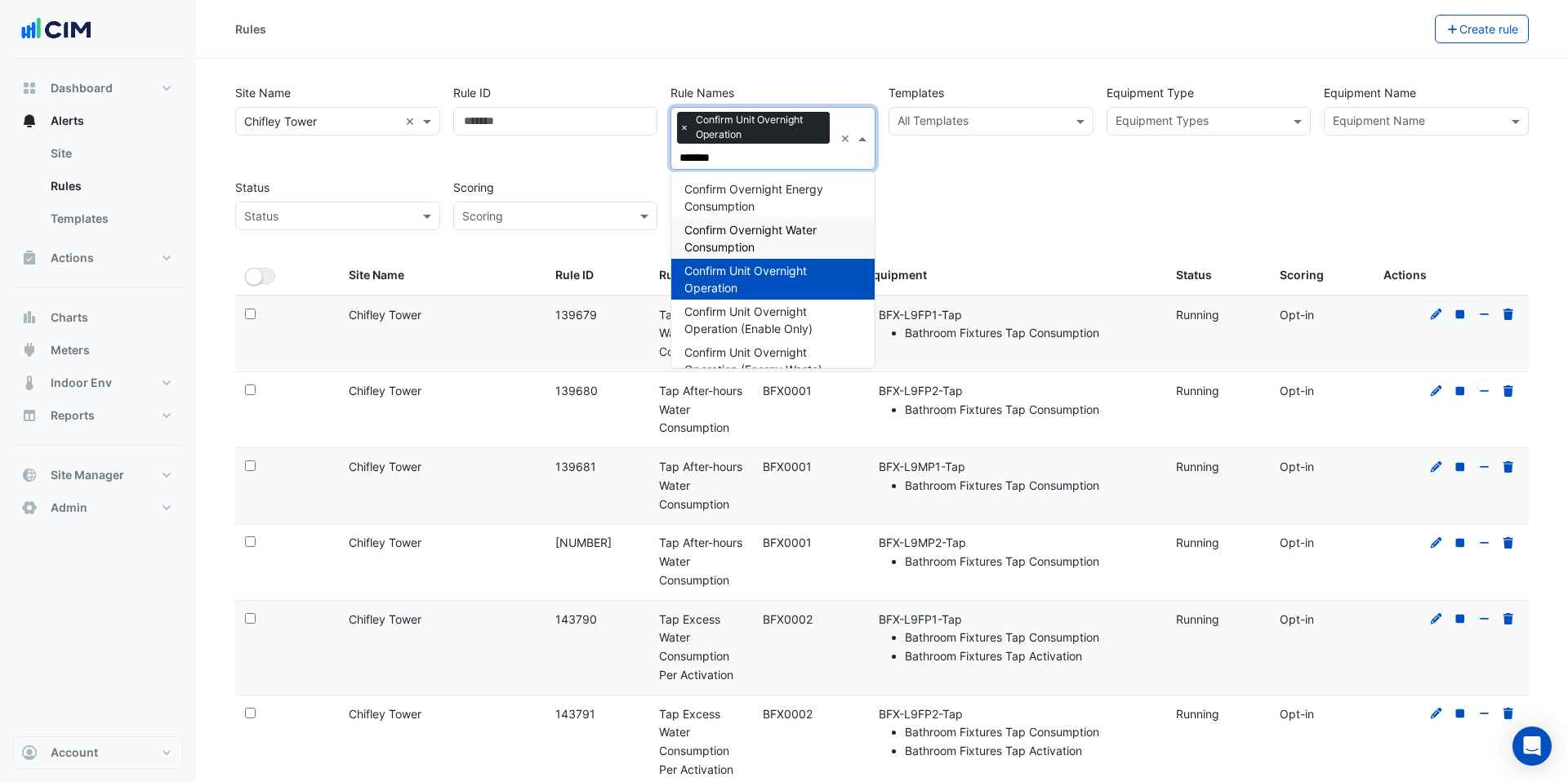 type on "*******" 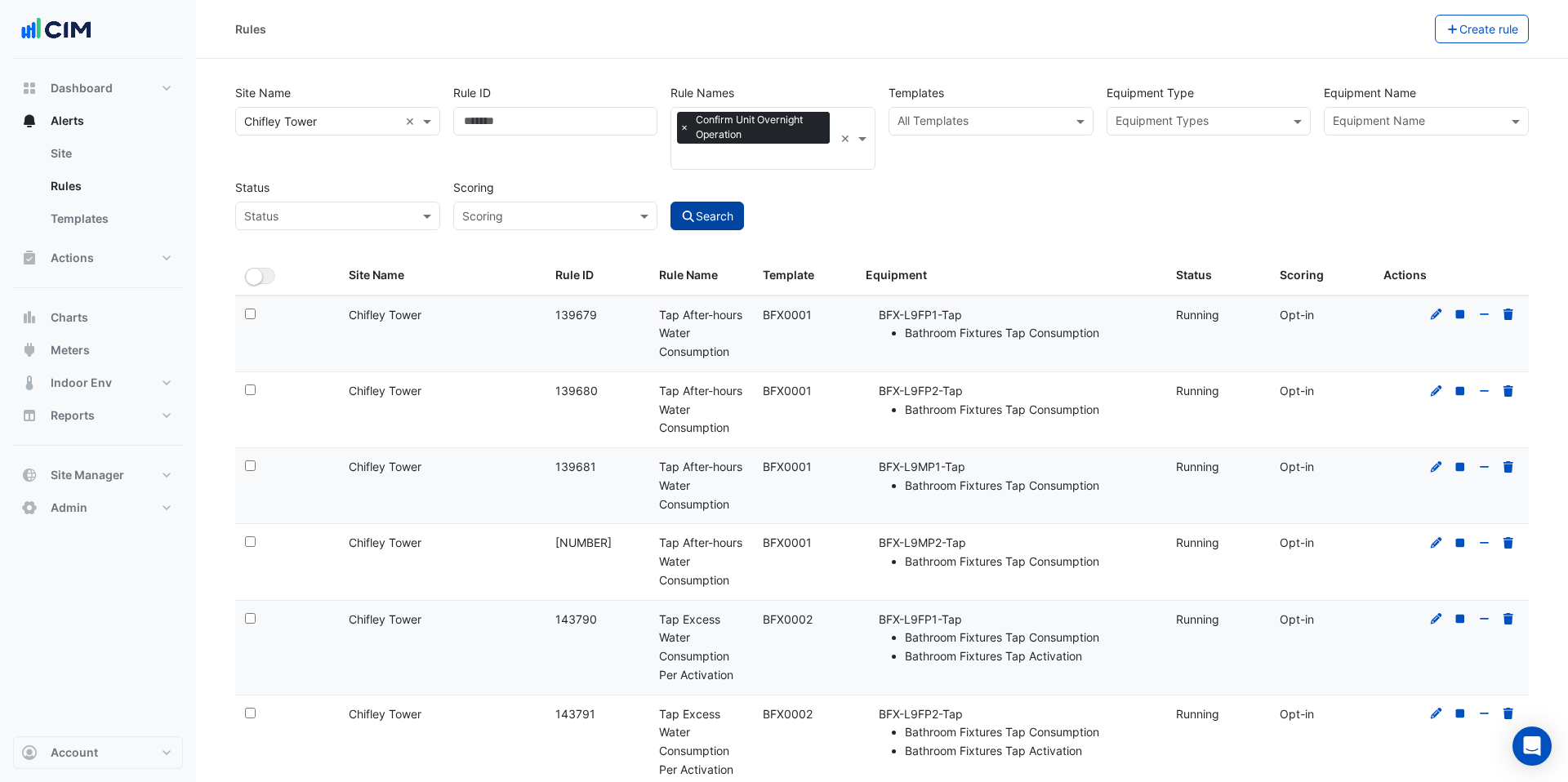 click on "Search" 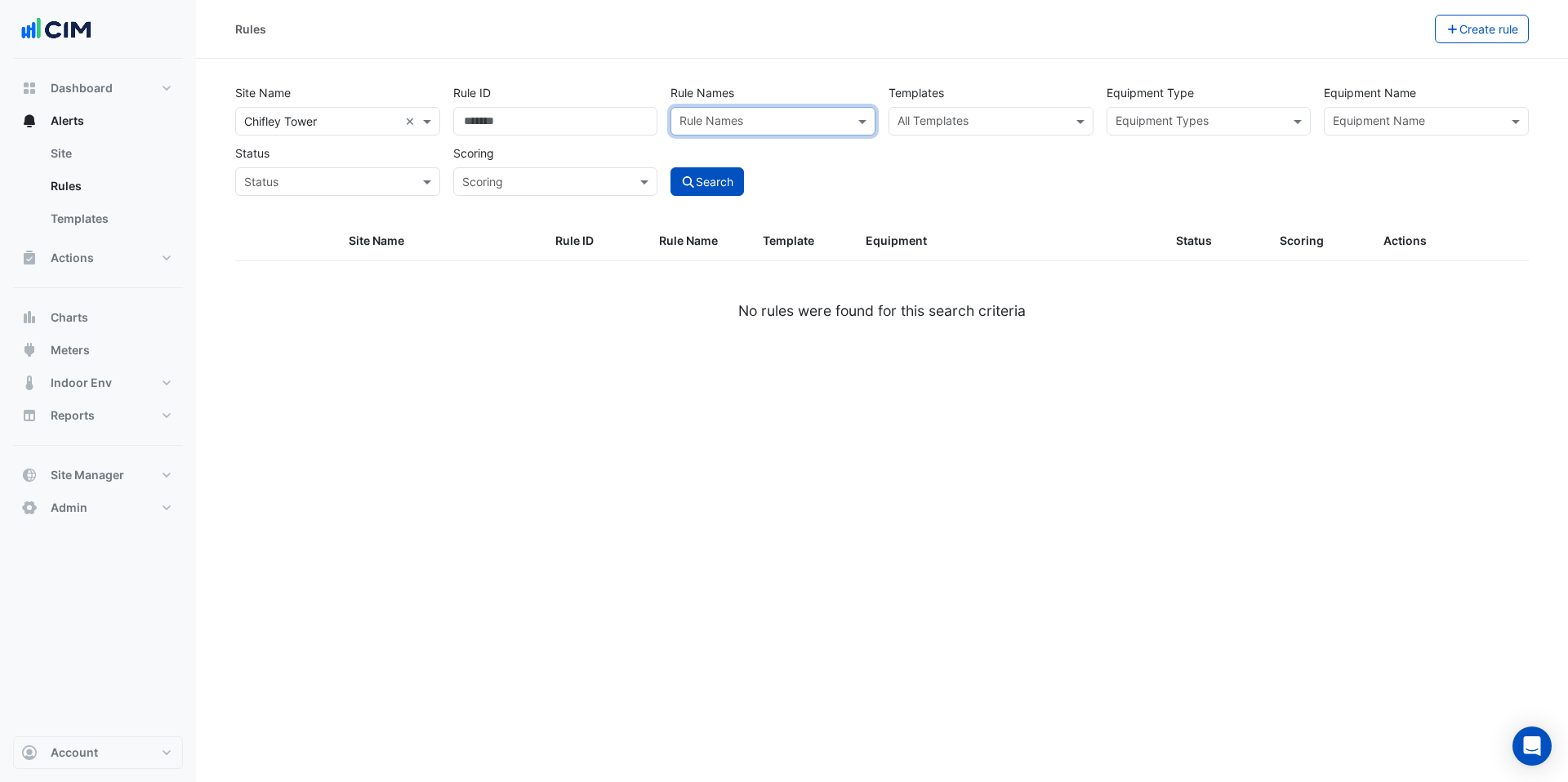 click at bounding box center (764, 122) 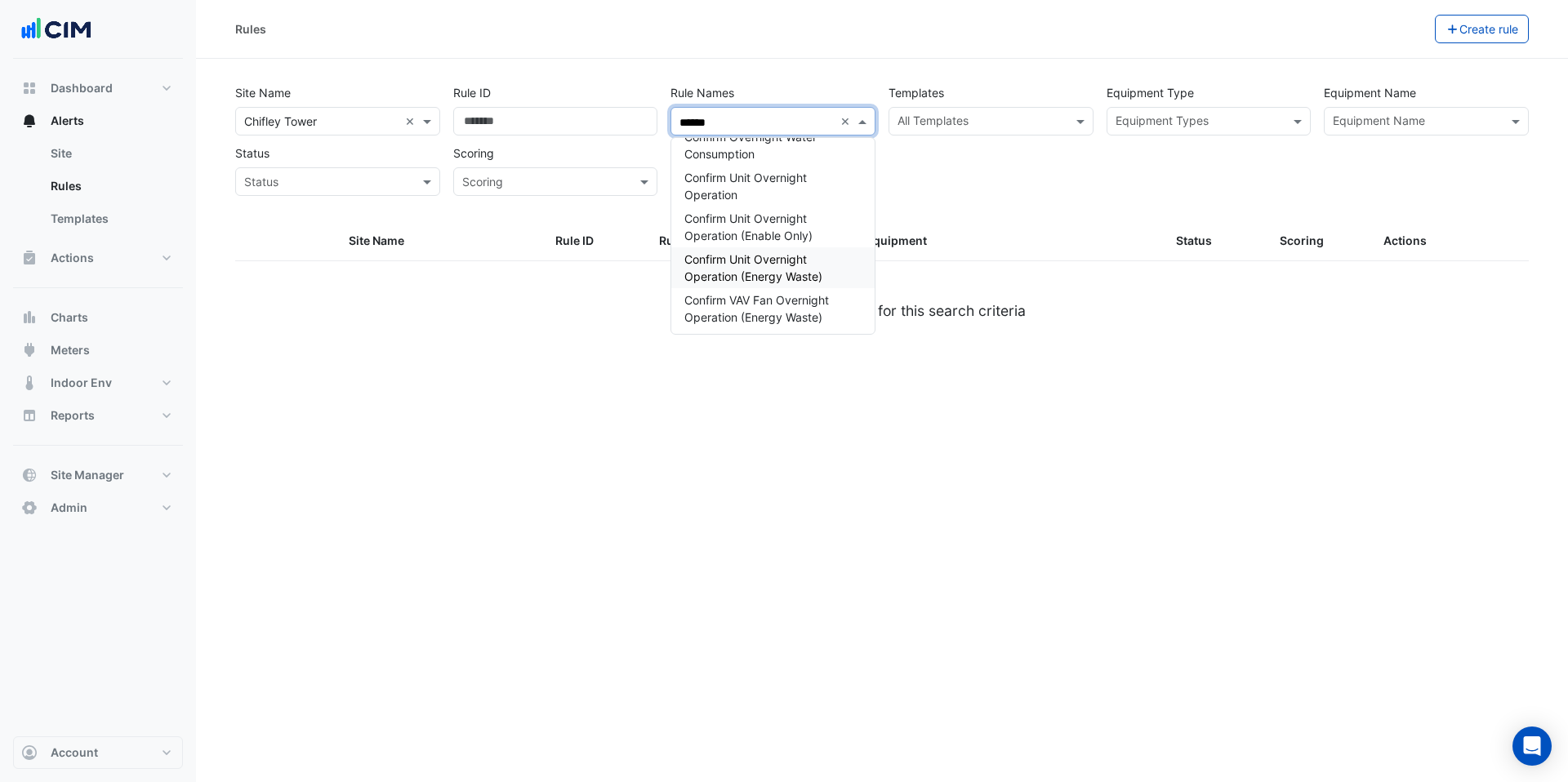 scroll, scrollTop: 538, scrollLeft: 0, axis: vertical 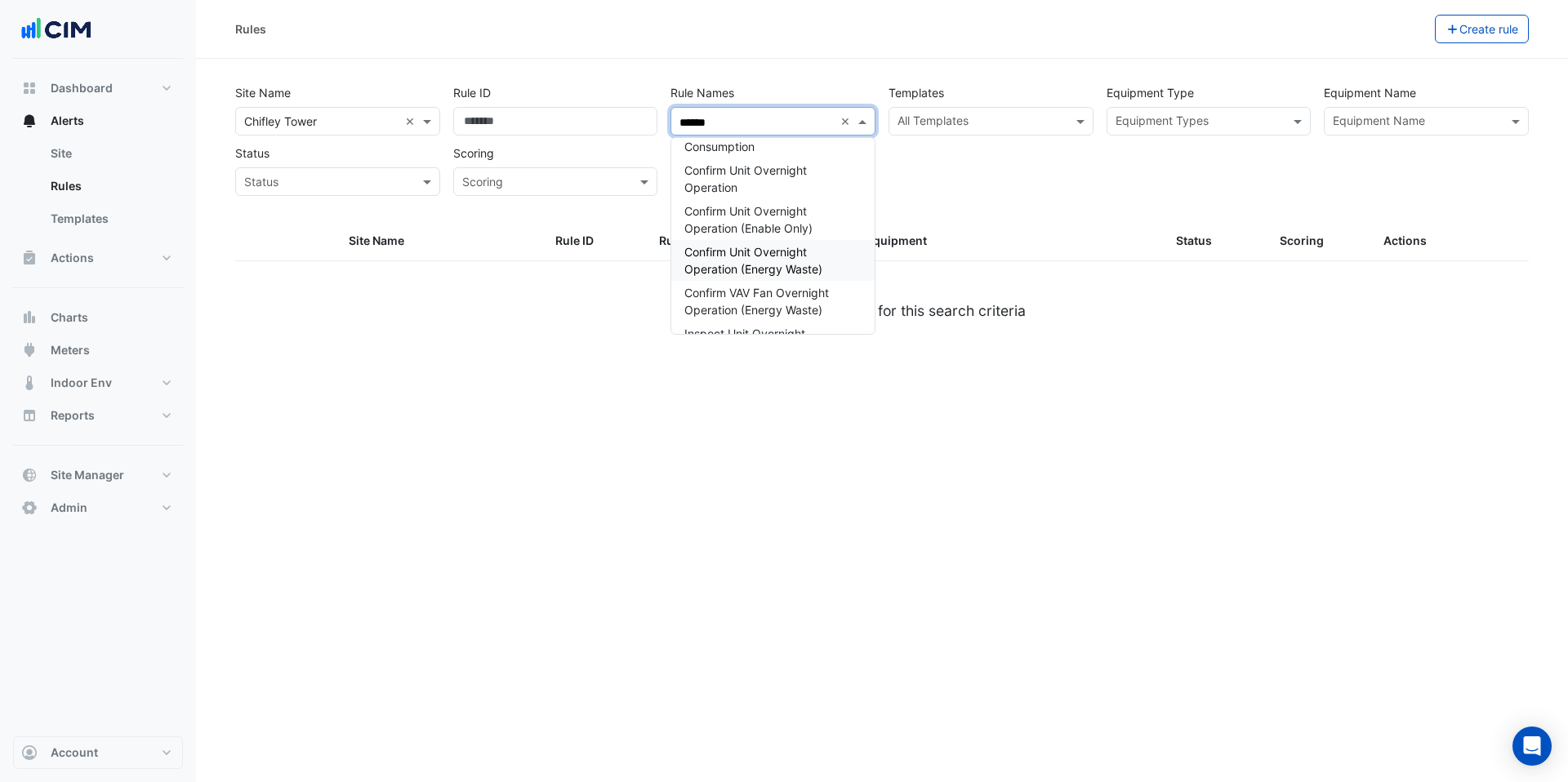 click on "Confirm Unit Overnight Operation (Energy Waste)" at bounding box center (753, 260) 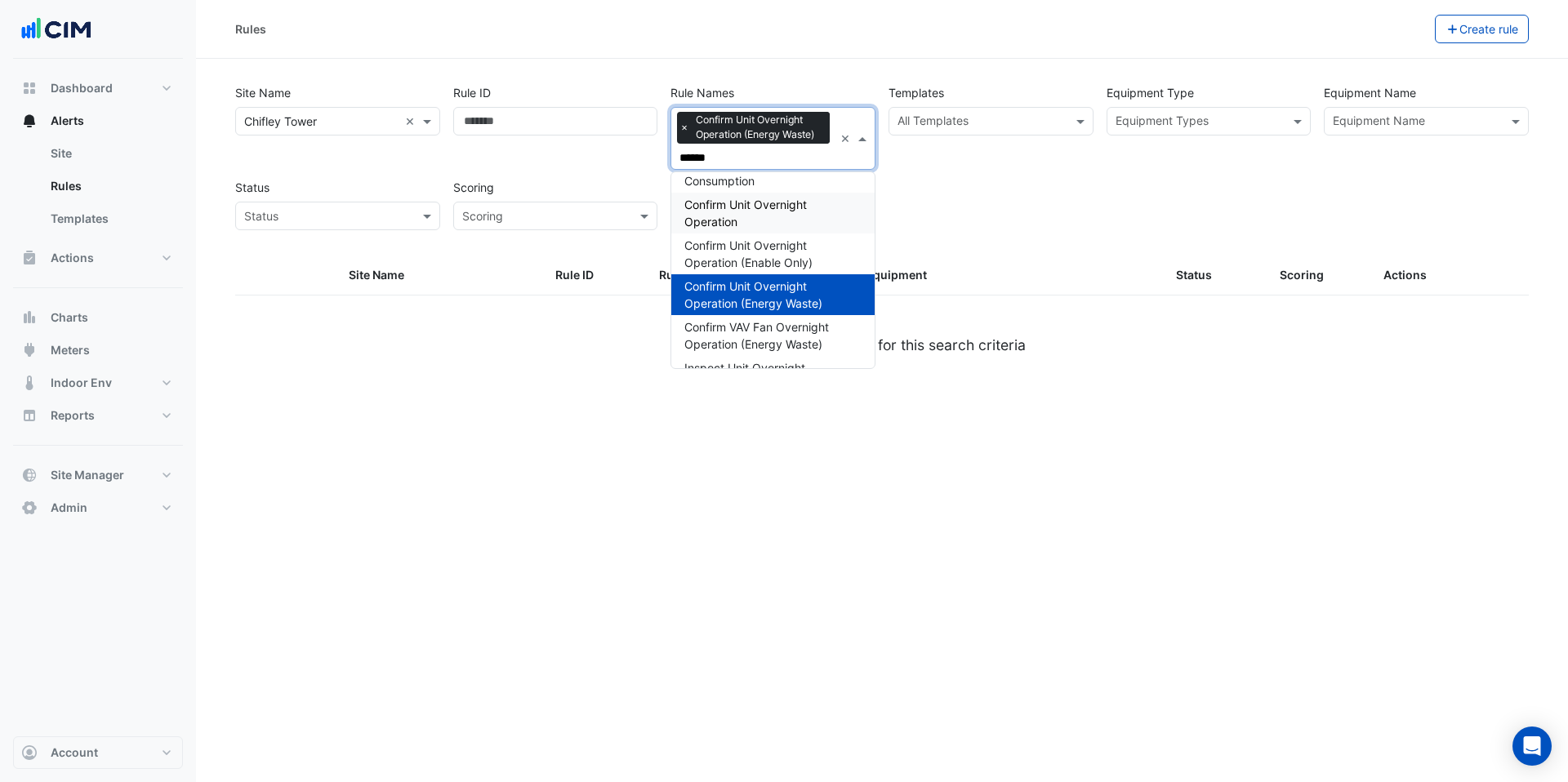 type on "******" 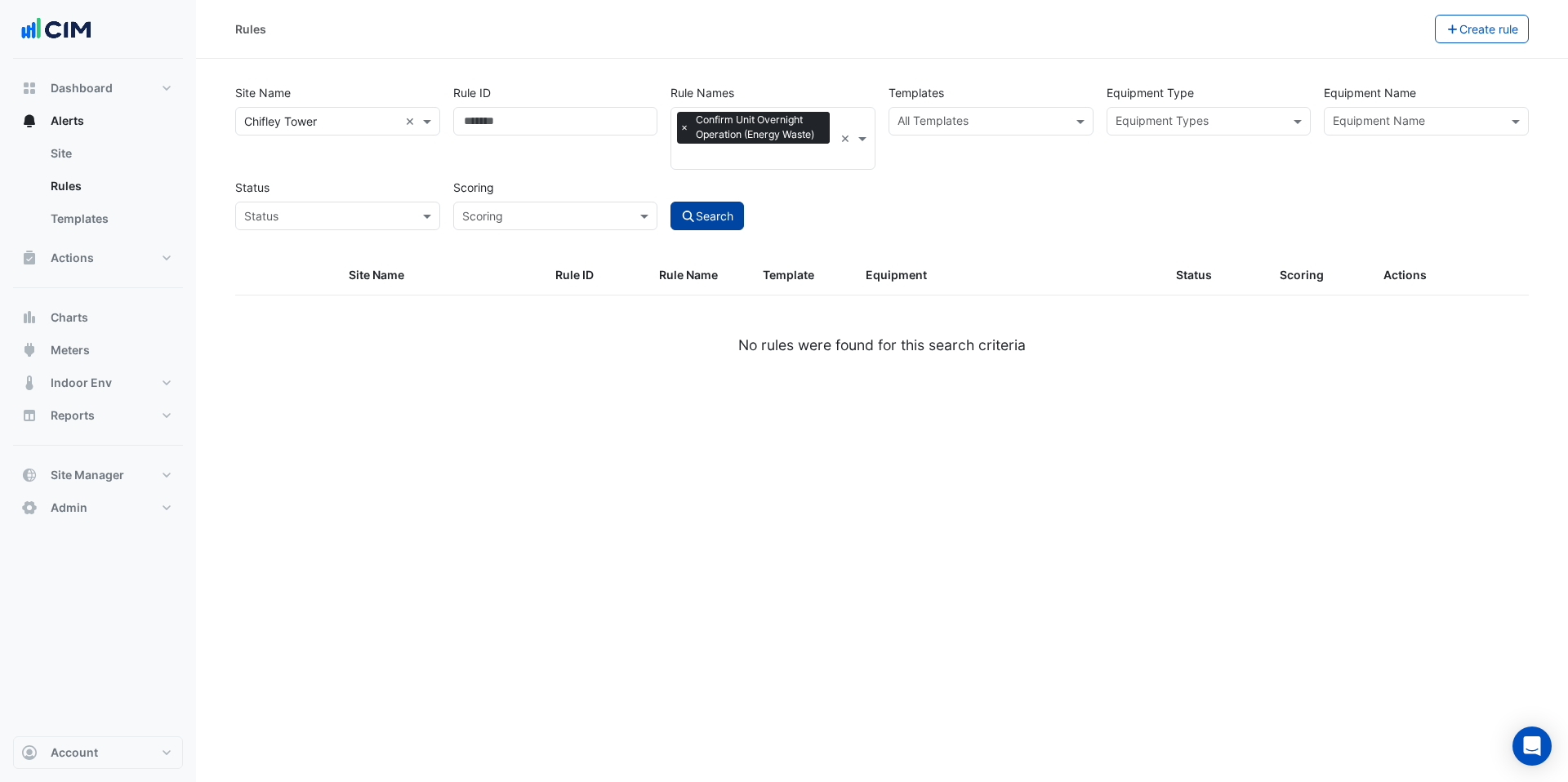 click on "Search" 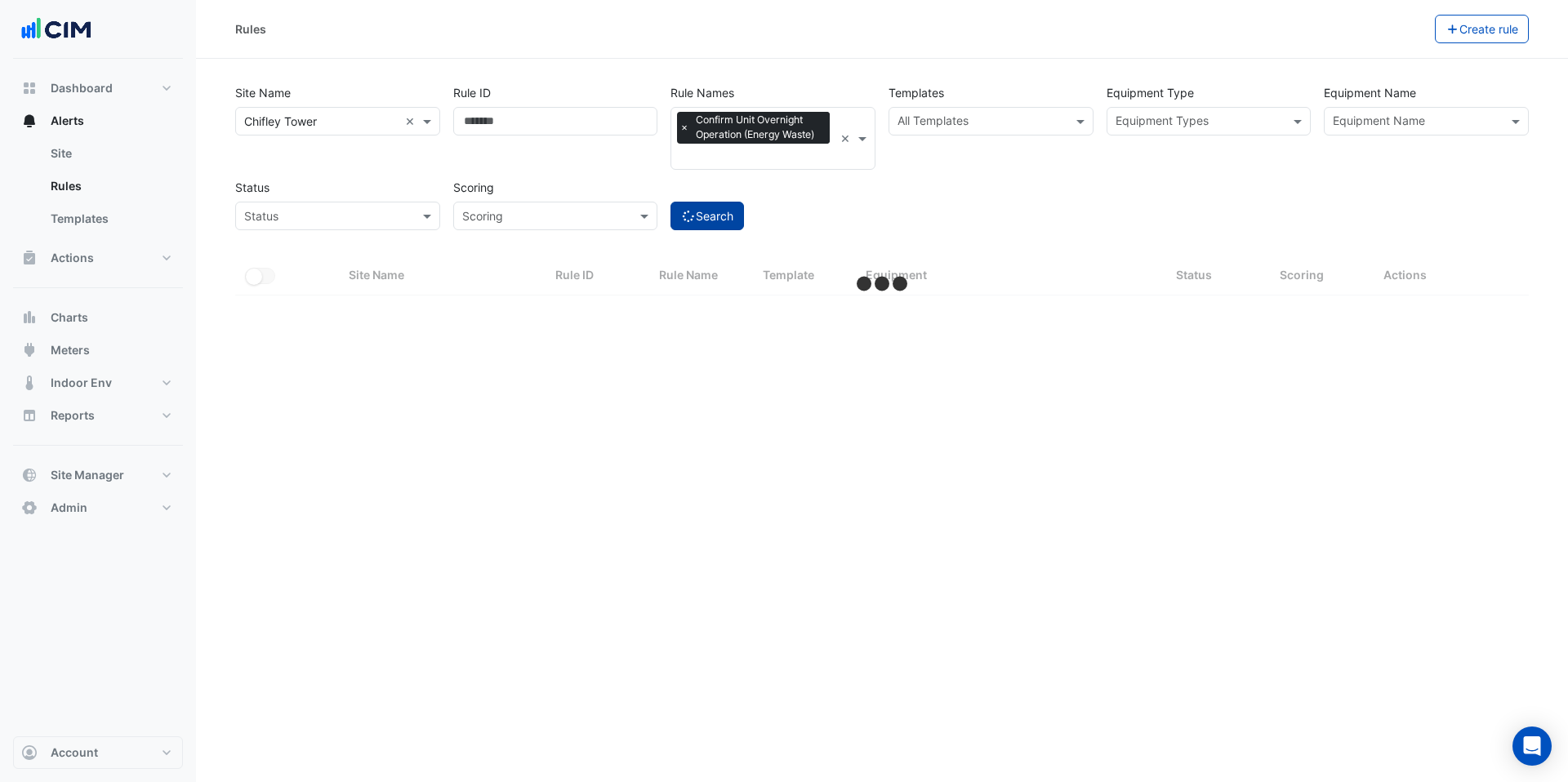 select on "***" 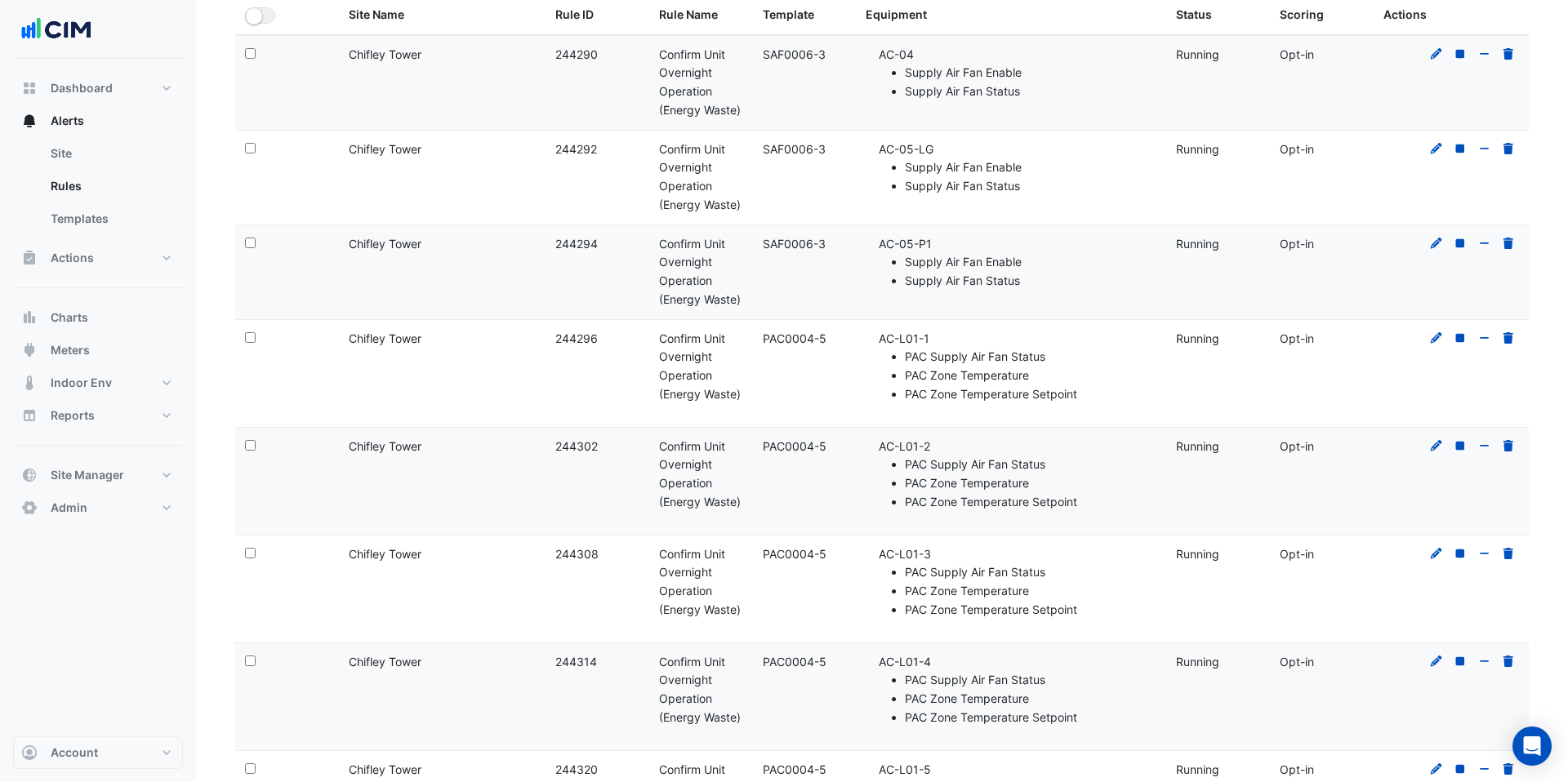 scroll, scrollTop: 0, scrollLeft: 0, axis: both 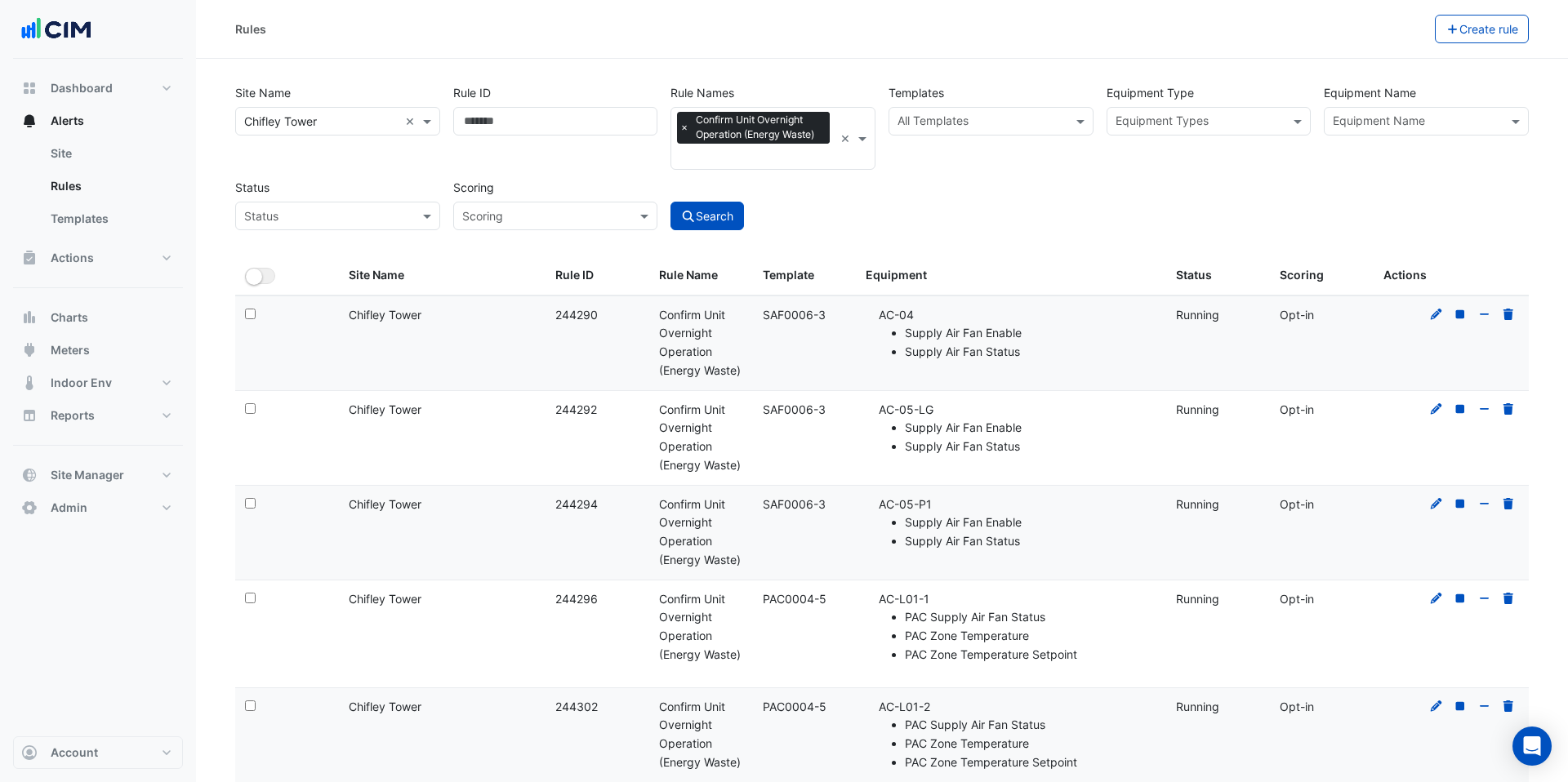 drag, startPoint x: 905, startPoint y: 313, endPoint x: 891, endPoint y: 313, distance: 14 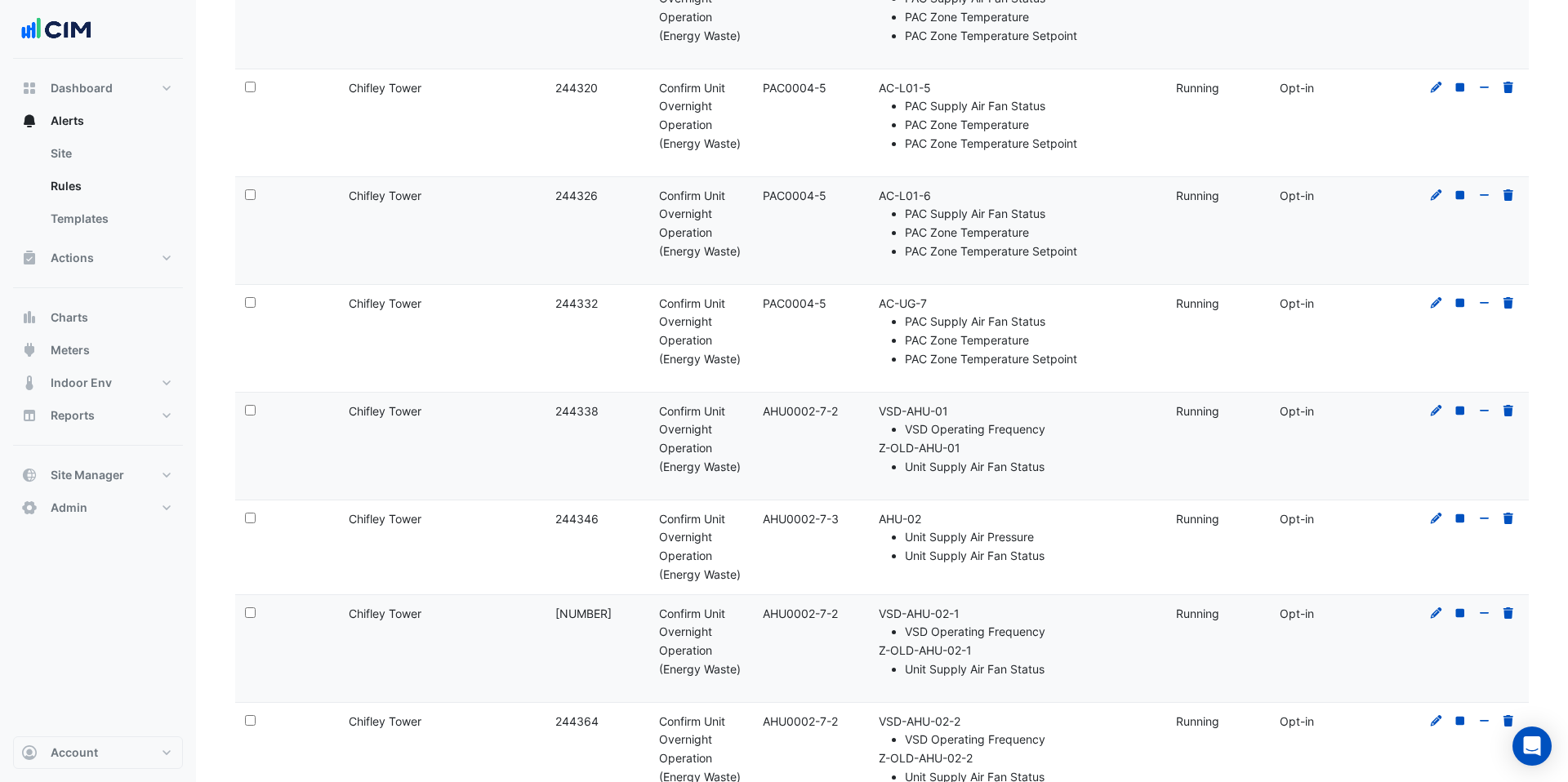 scroll, scrollTop: 0, scrollLeft: 0, axis: both 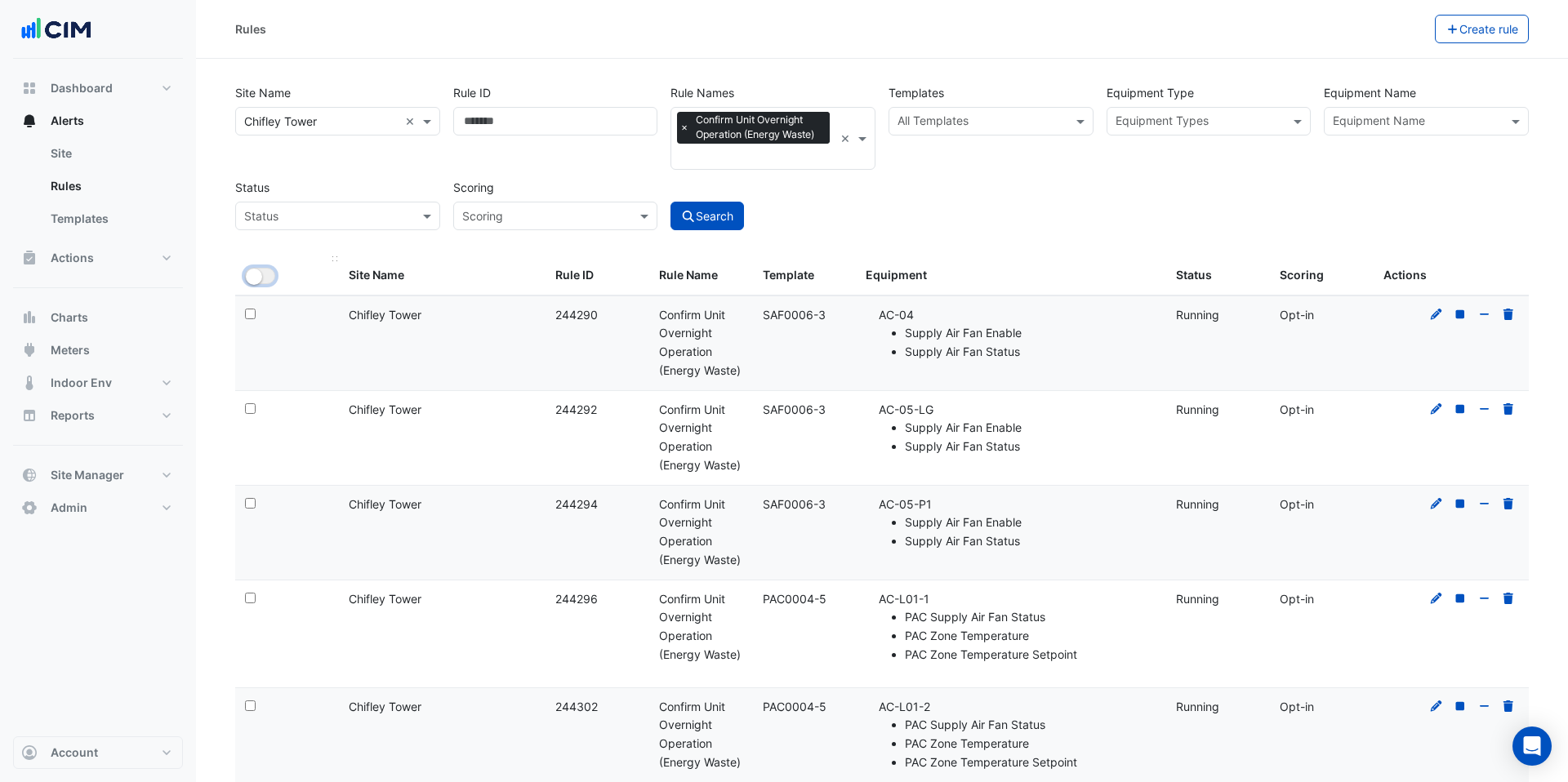 click at bounding box center (254, 277) 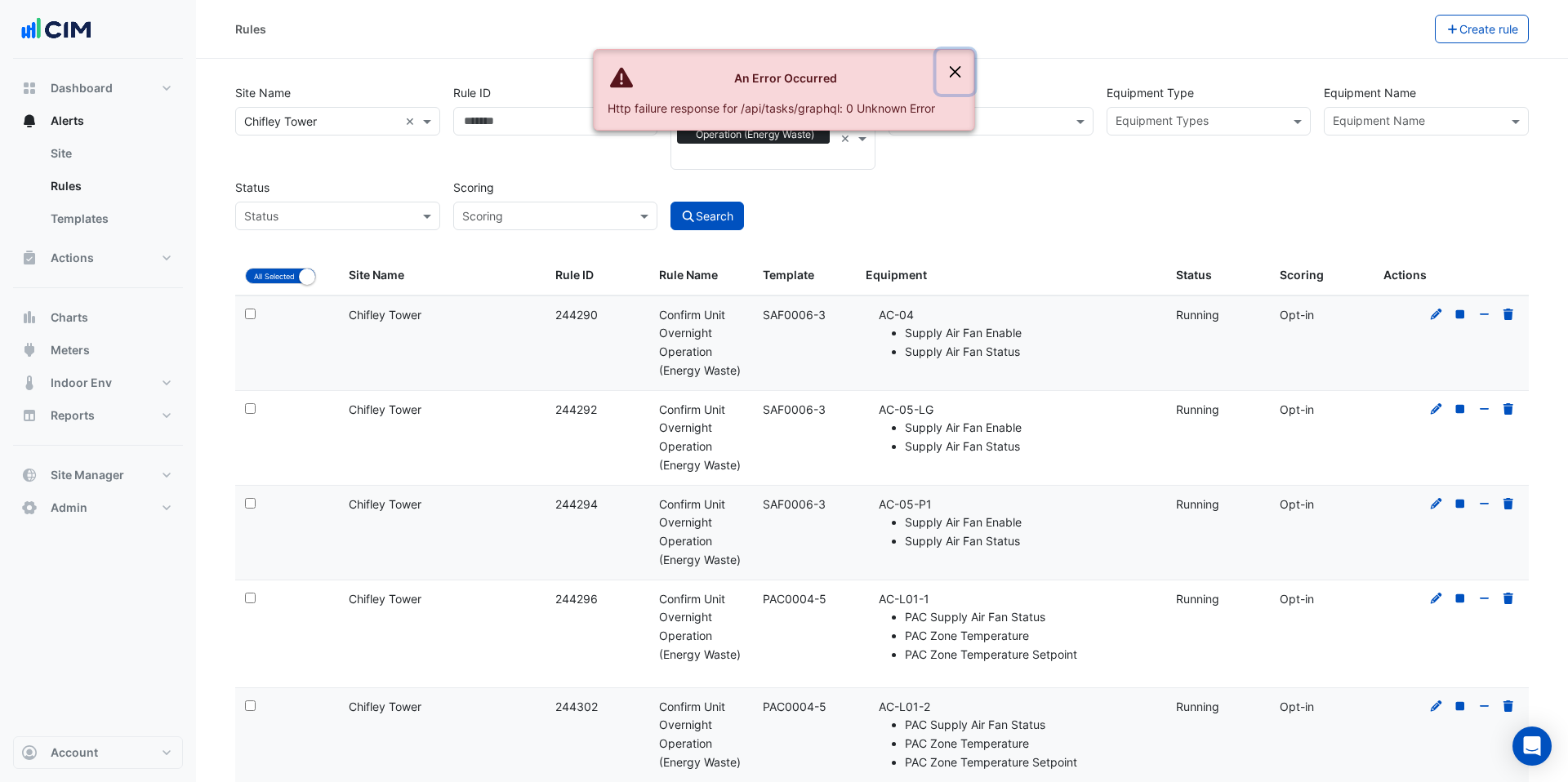 click 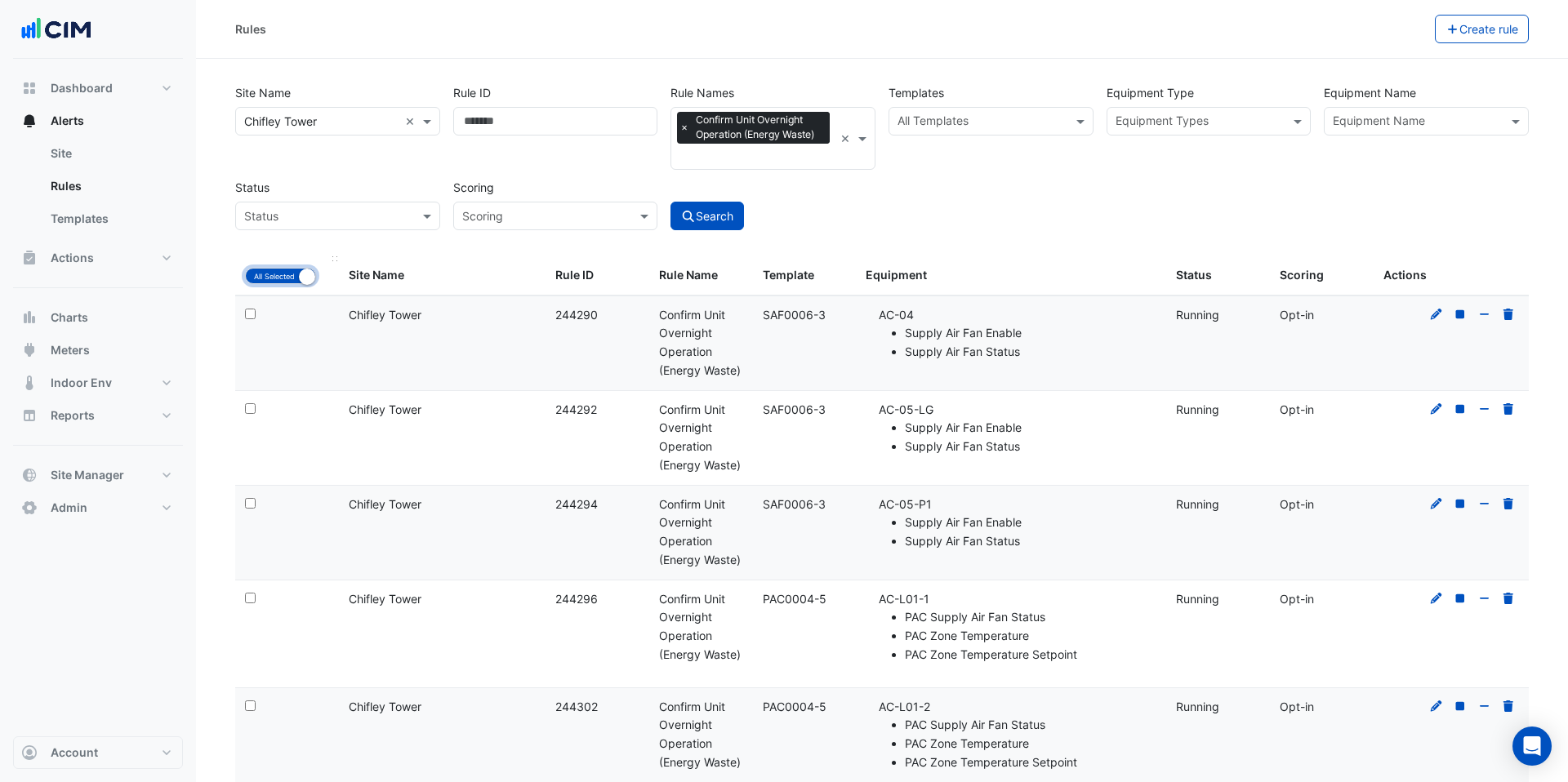 click at bounding box center [307, 277] 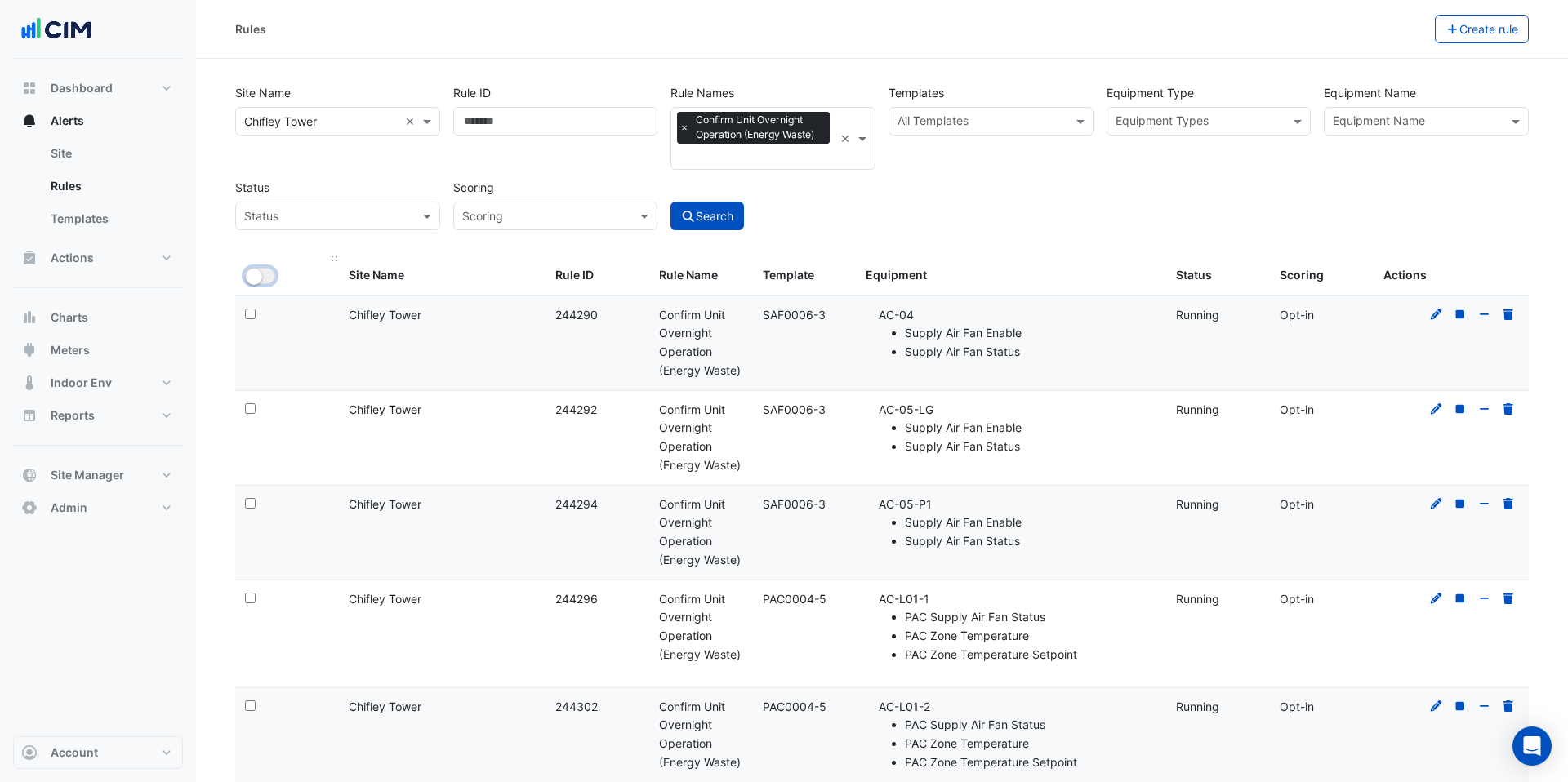 click at bounding box center [254, 277] 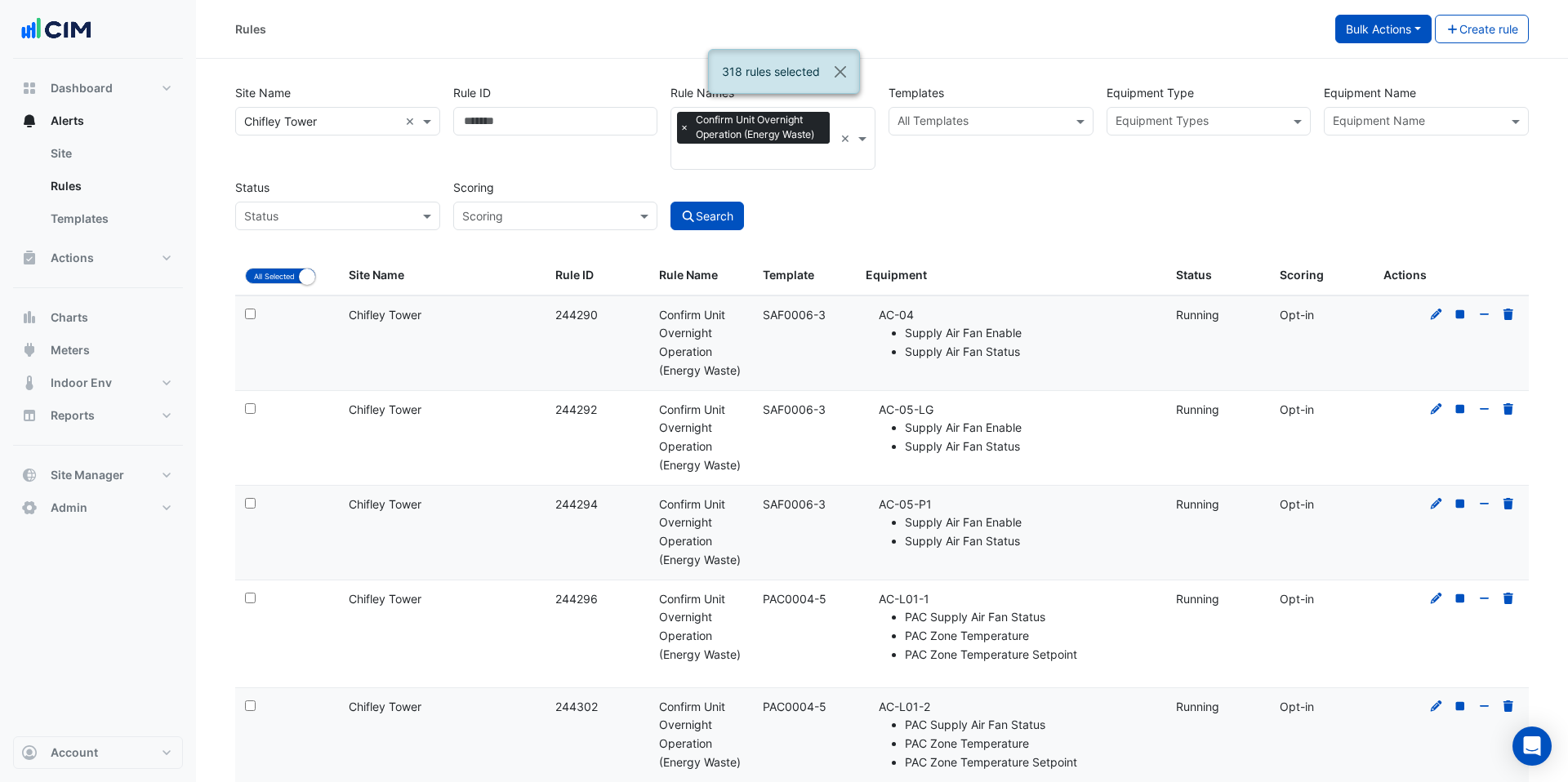 click on "Bulk Actions" at bounding box center [1383, 29] 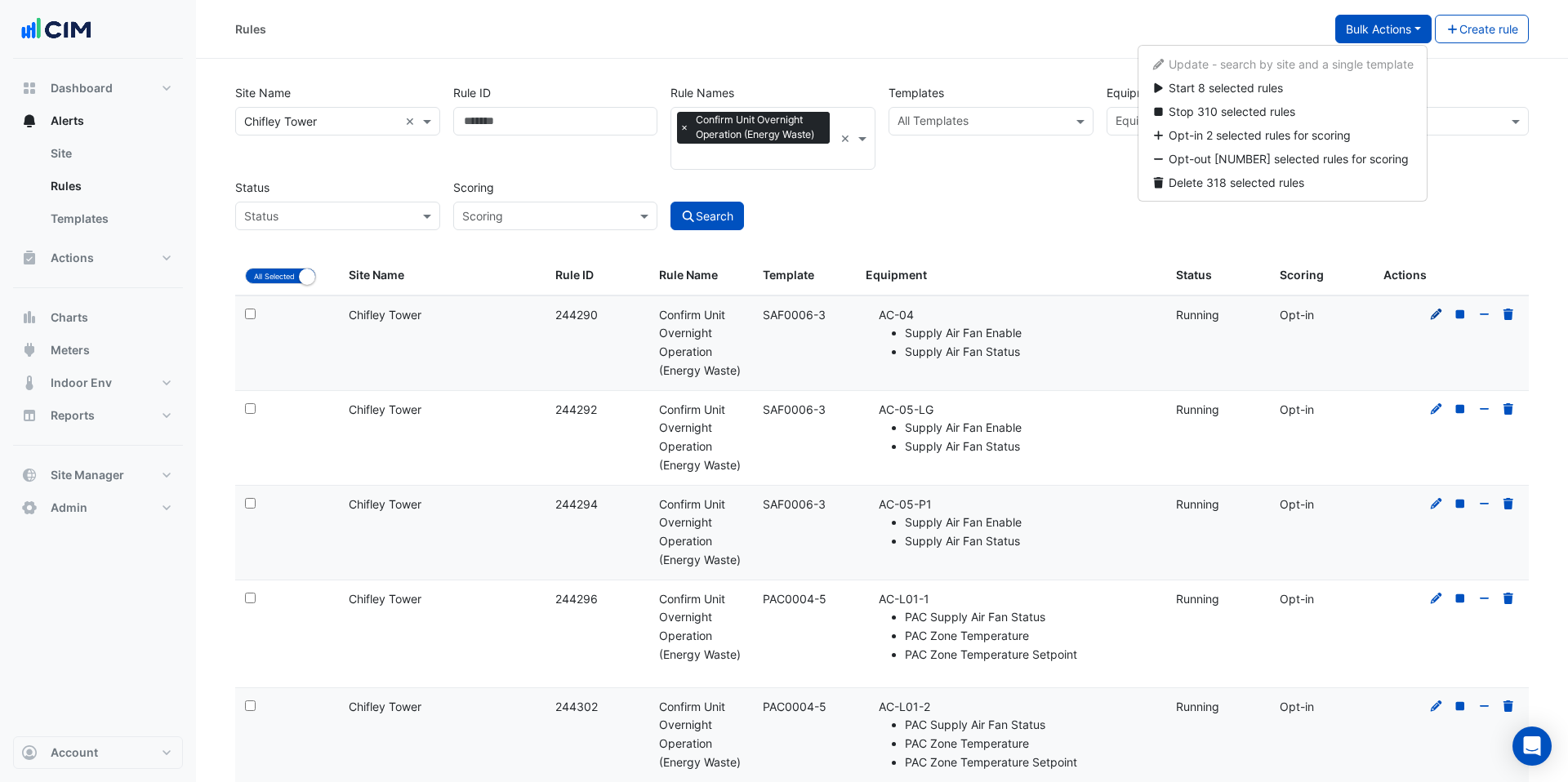 click 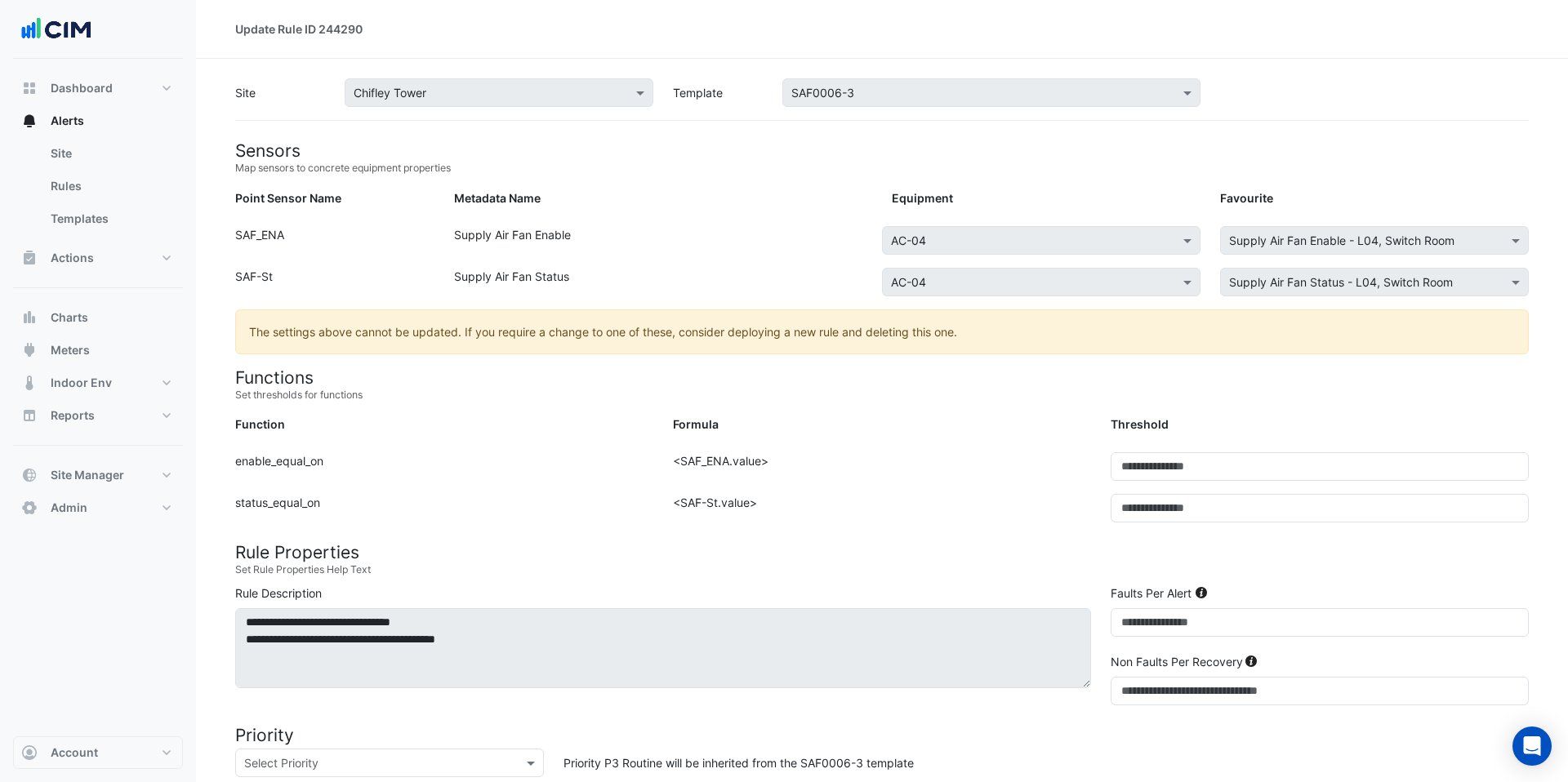 scroll, scrollTop: 434, scrollLeft: 0, axis: vertical 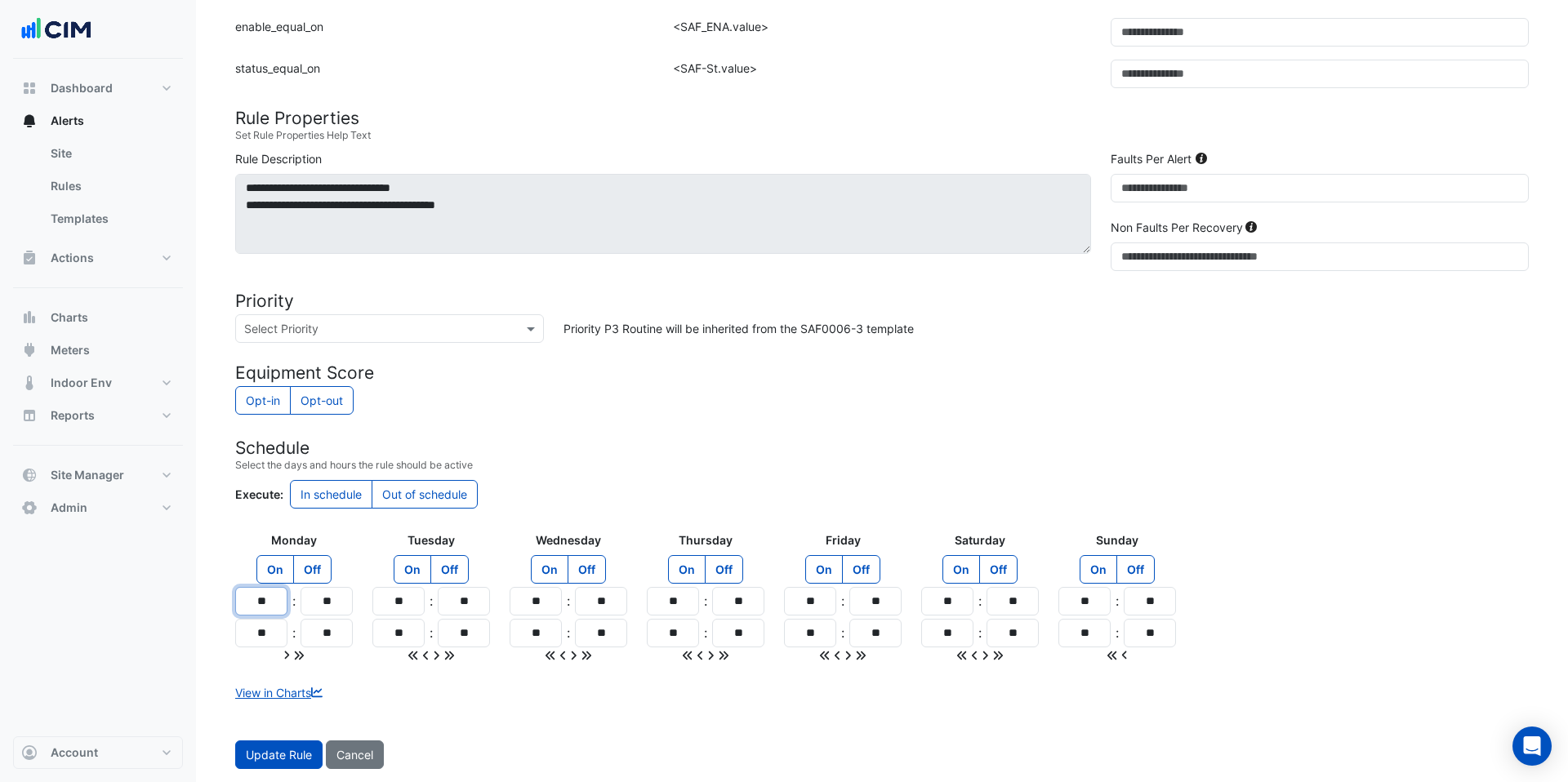 drag, startPoint x: 275, startPoint y: 602, endPoint x: 239, endPoint y: 602, distance: 36 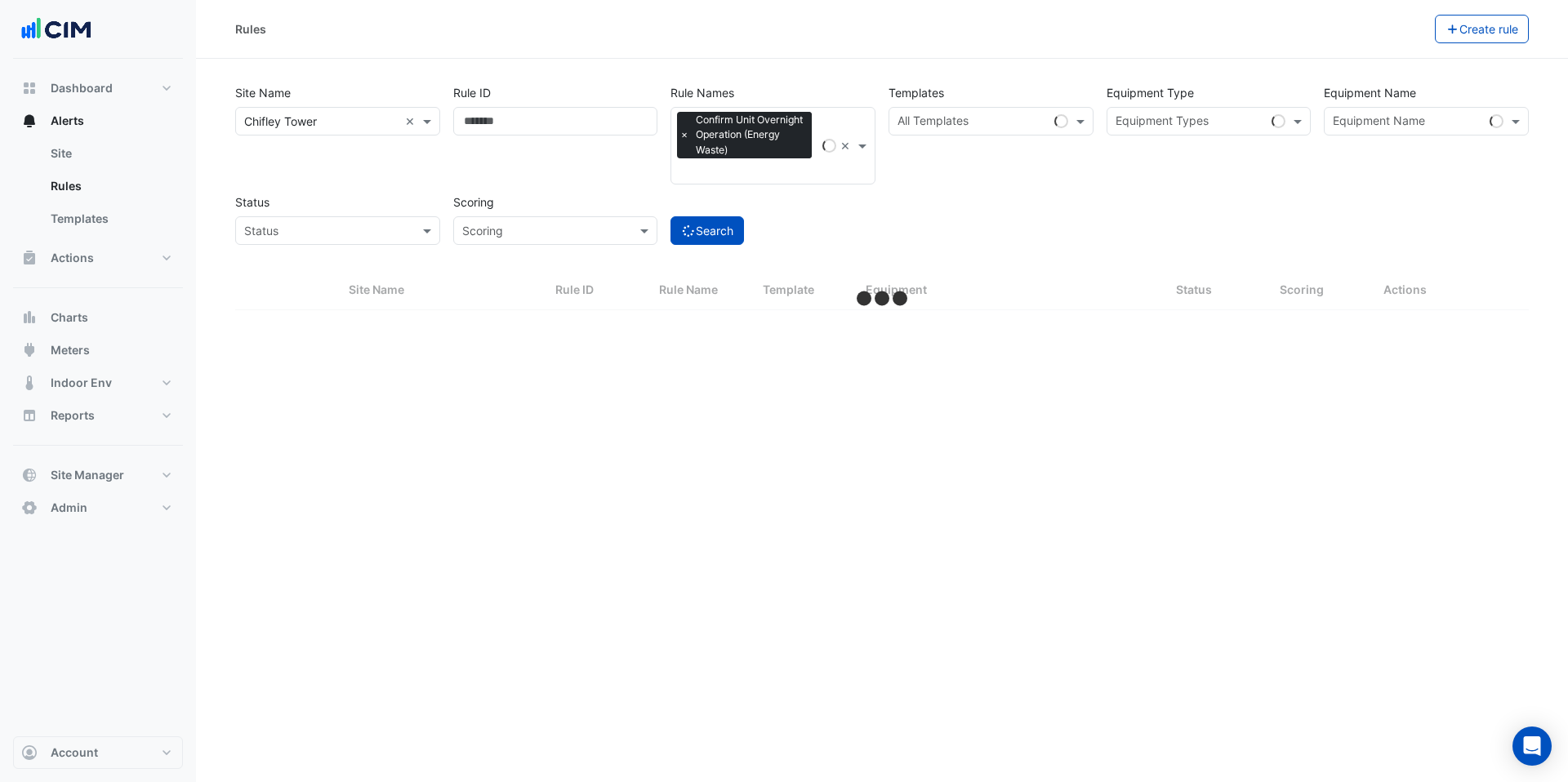 scroll, scrollTop: 0, scrollLeft: 0, axis: both 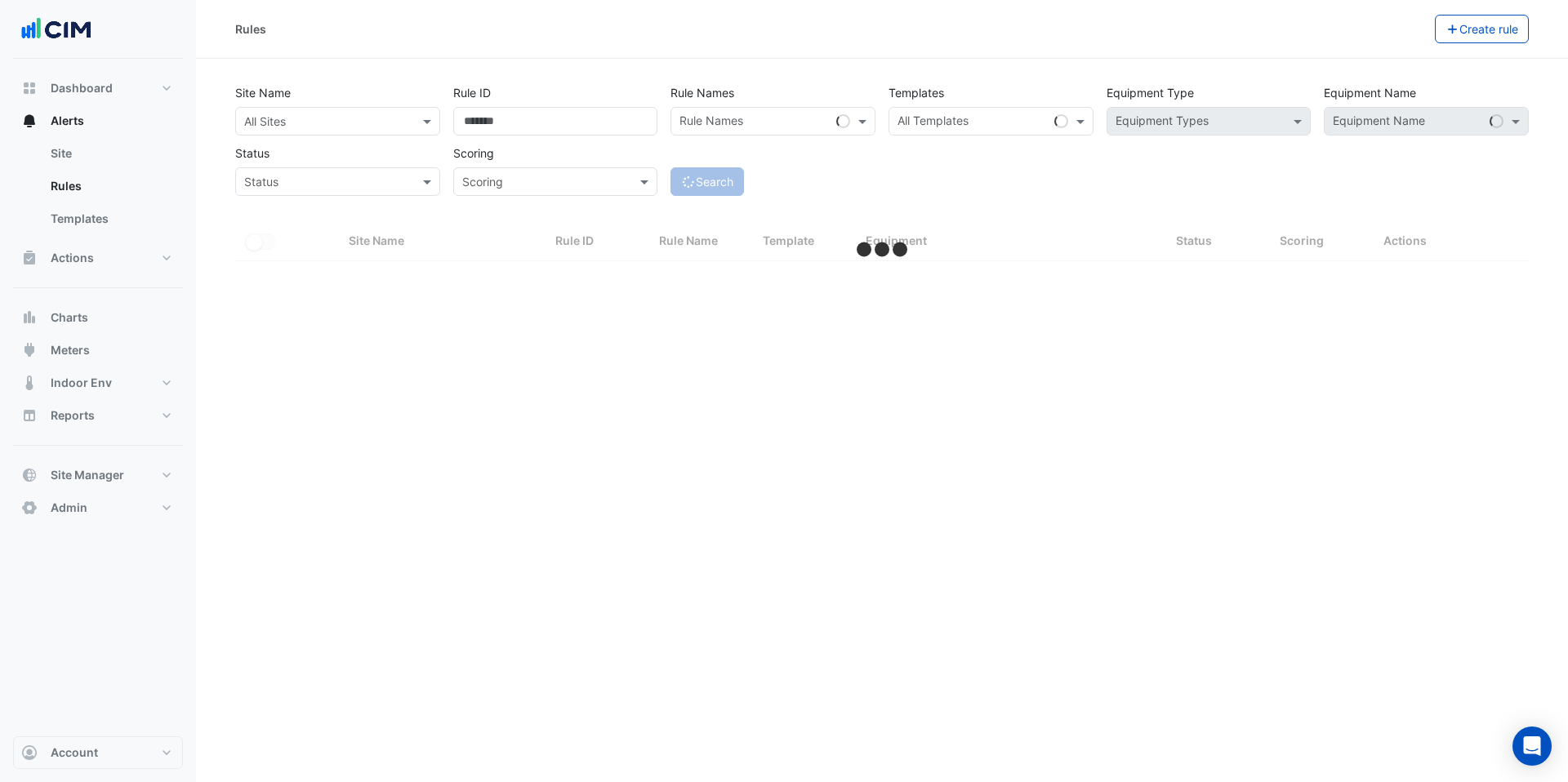 select 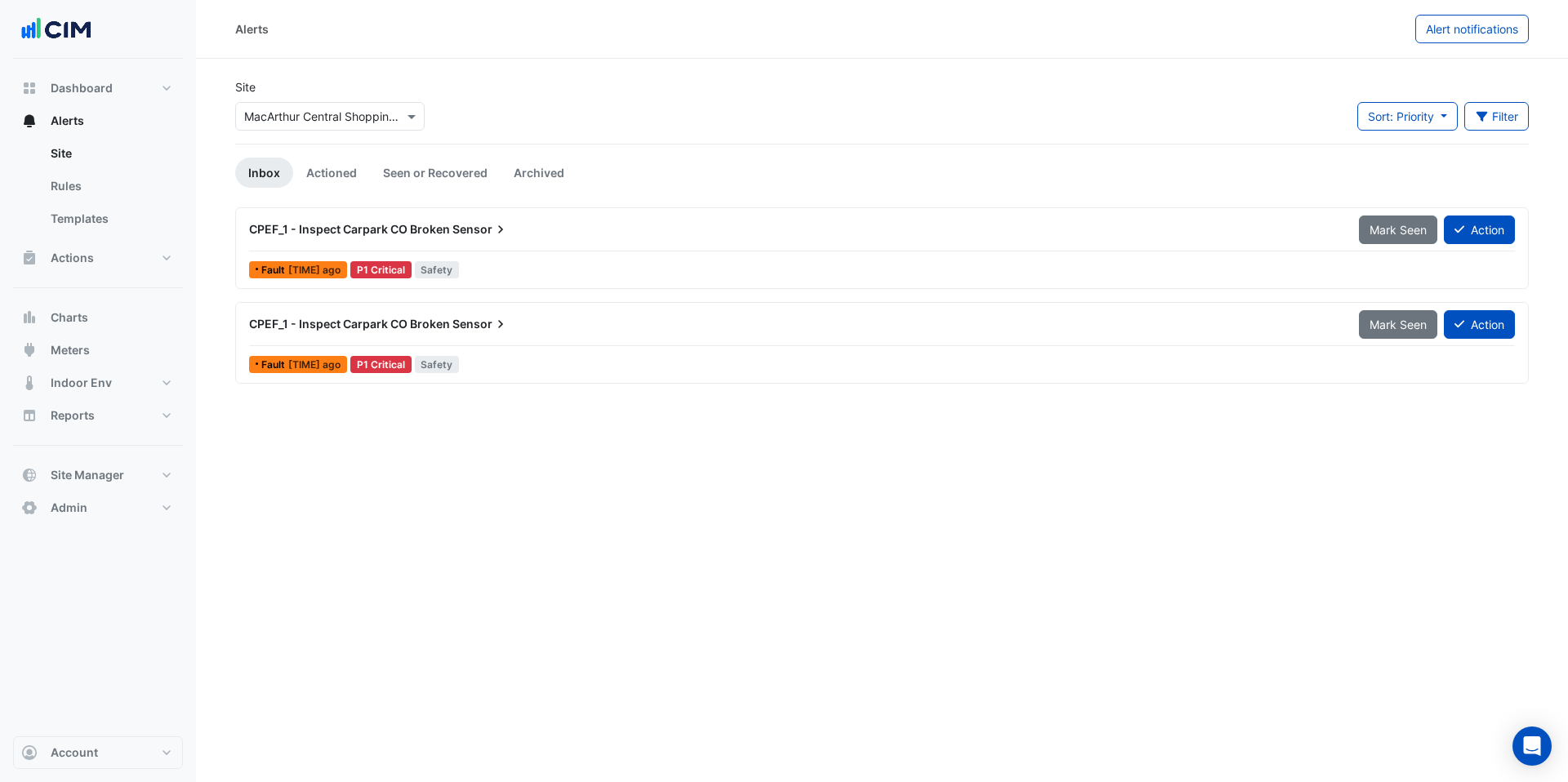 click on "CPEF_1 - Inspect Carpark CO Broken" at bounding box center (350, 229) 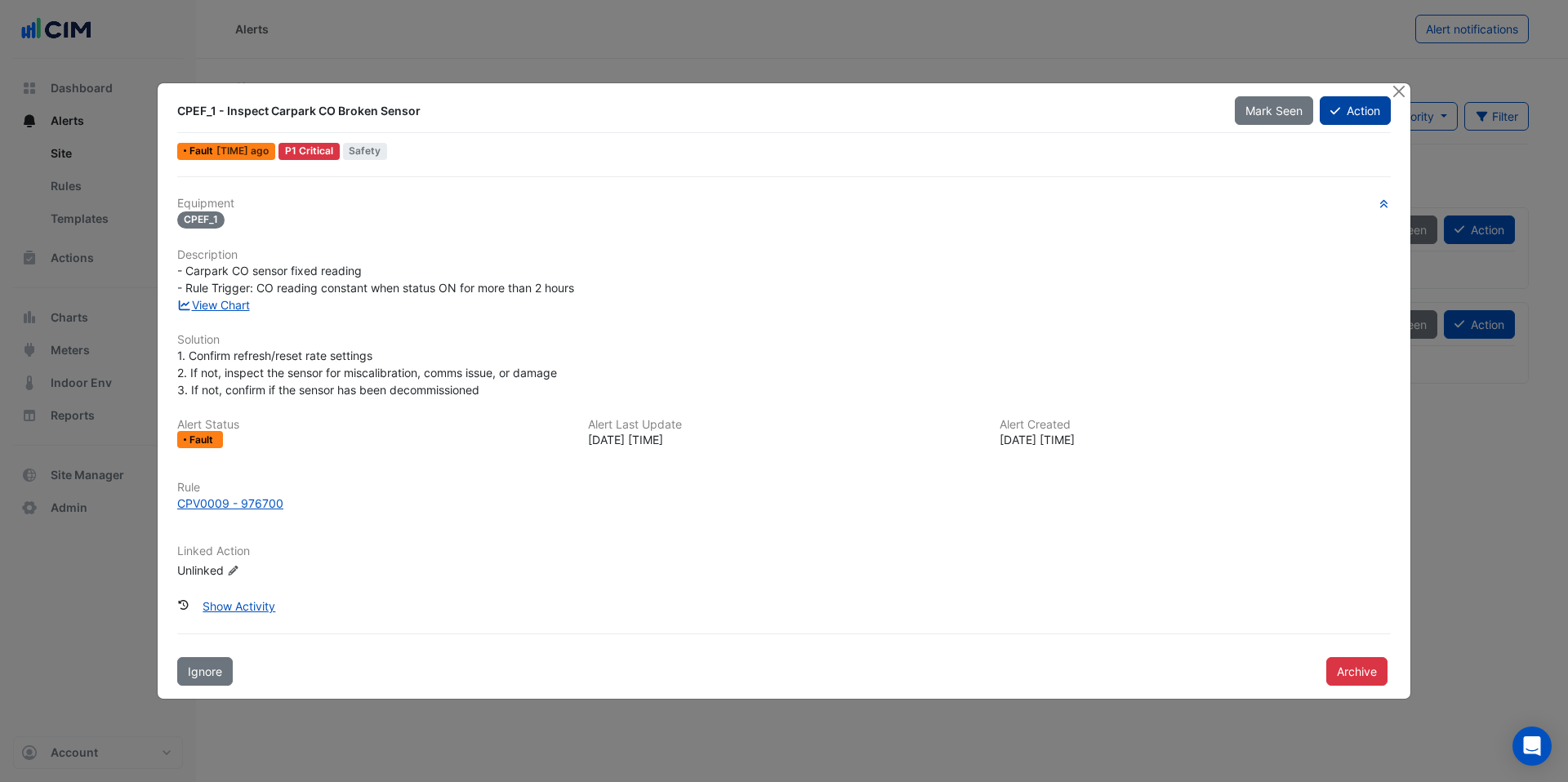 click on "Action" 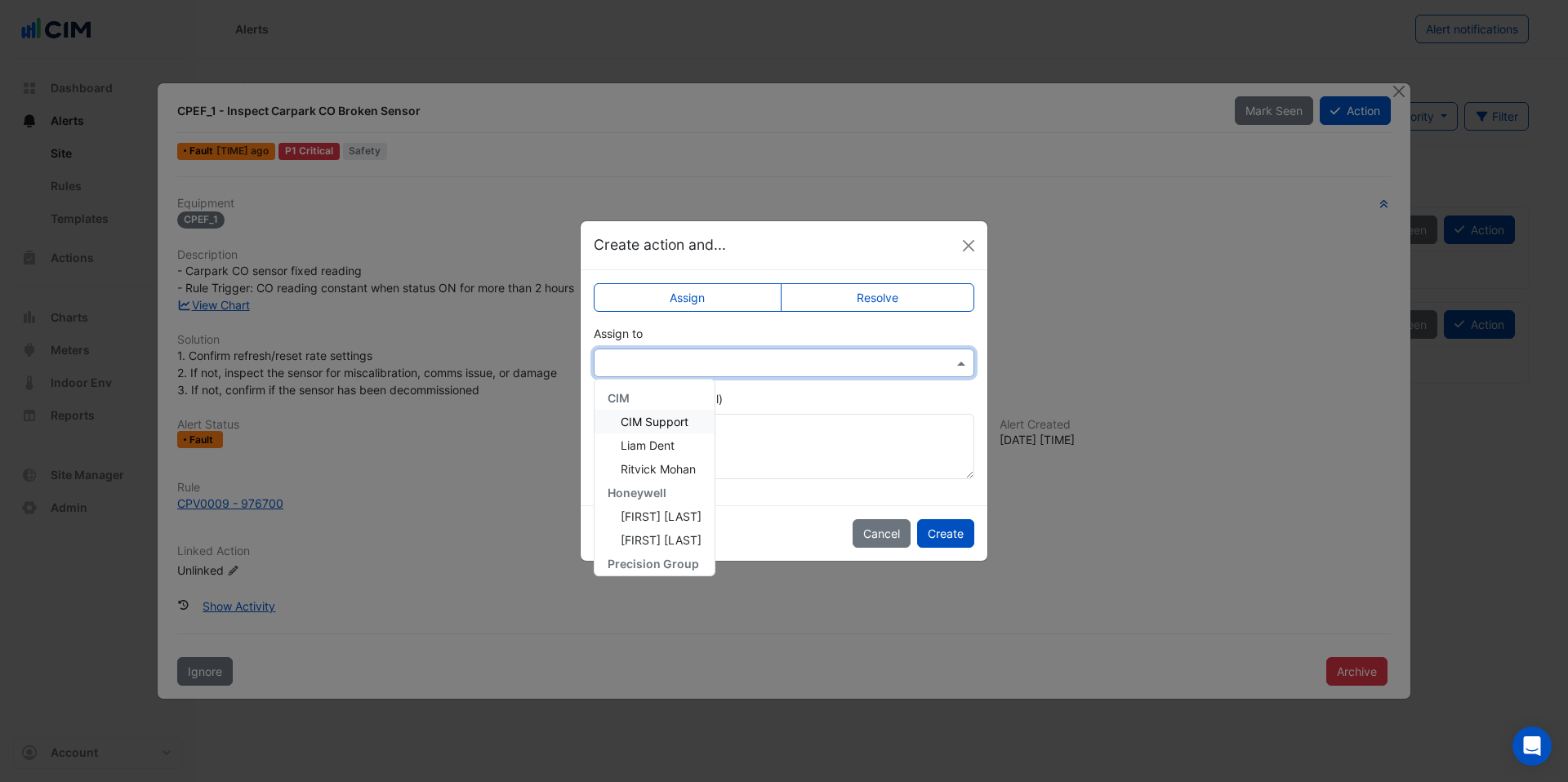 click at bounding box center [768, 363] 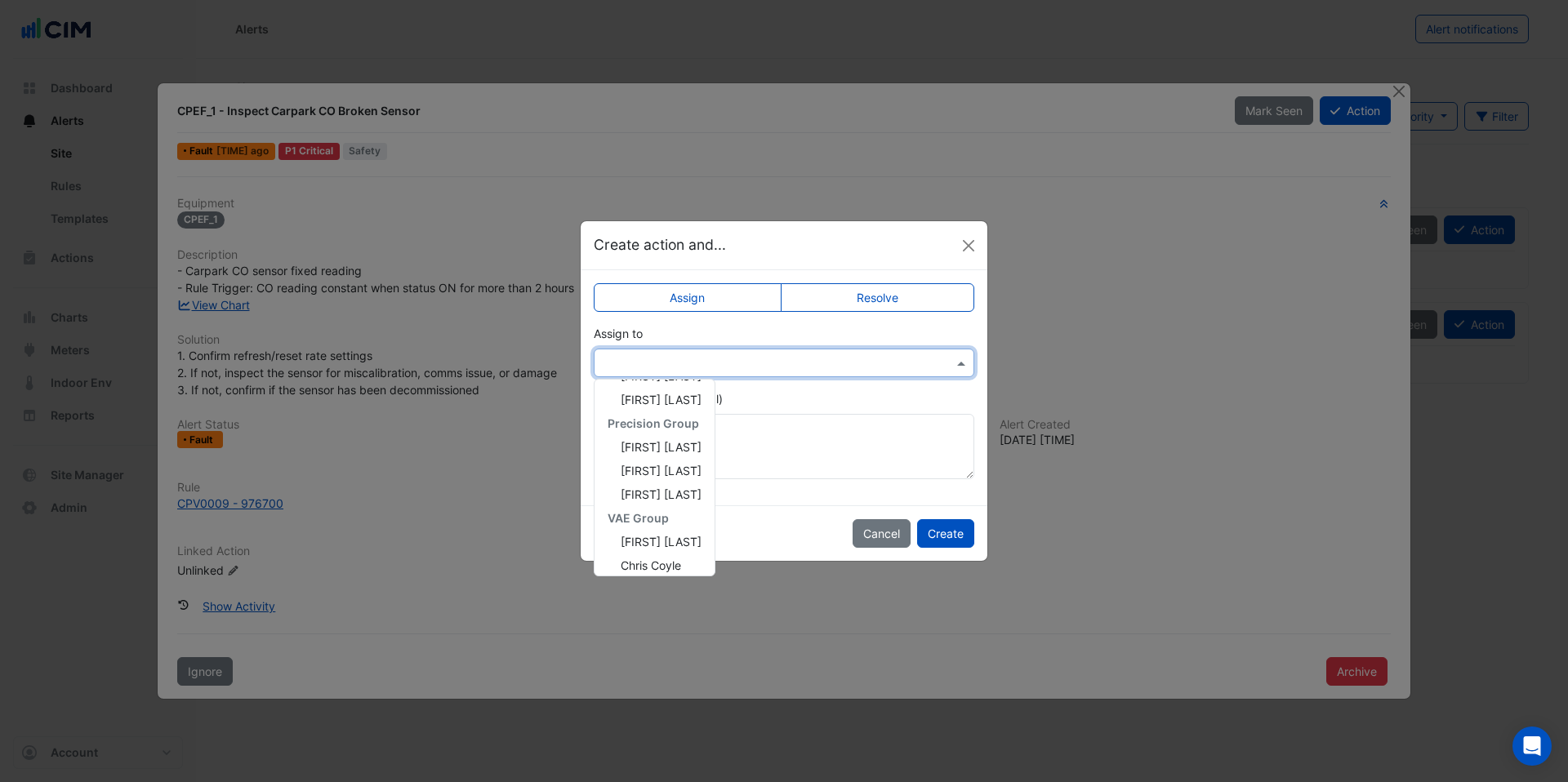 scroll, scrollTop: 174, scrollLeft: 0, axis: vertical 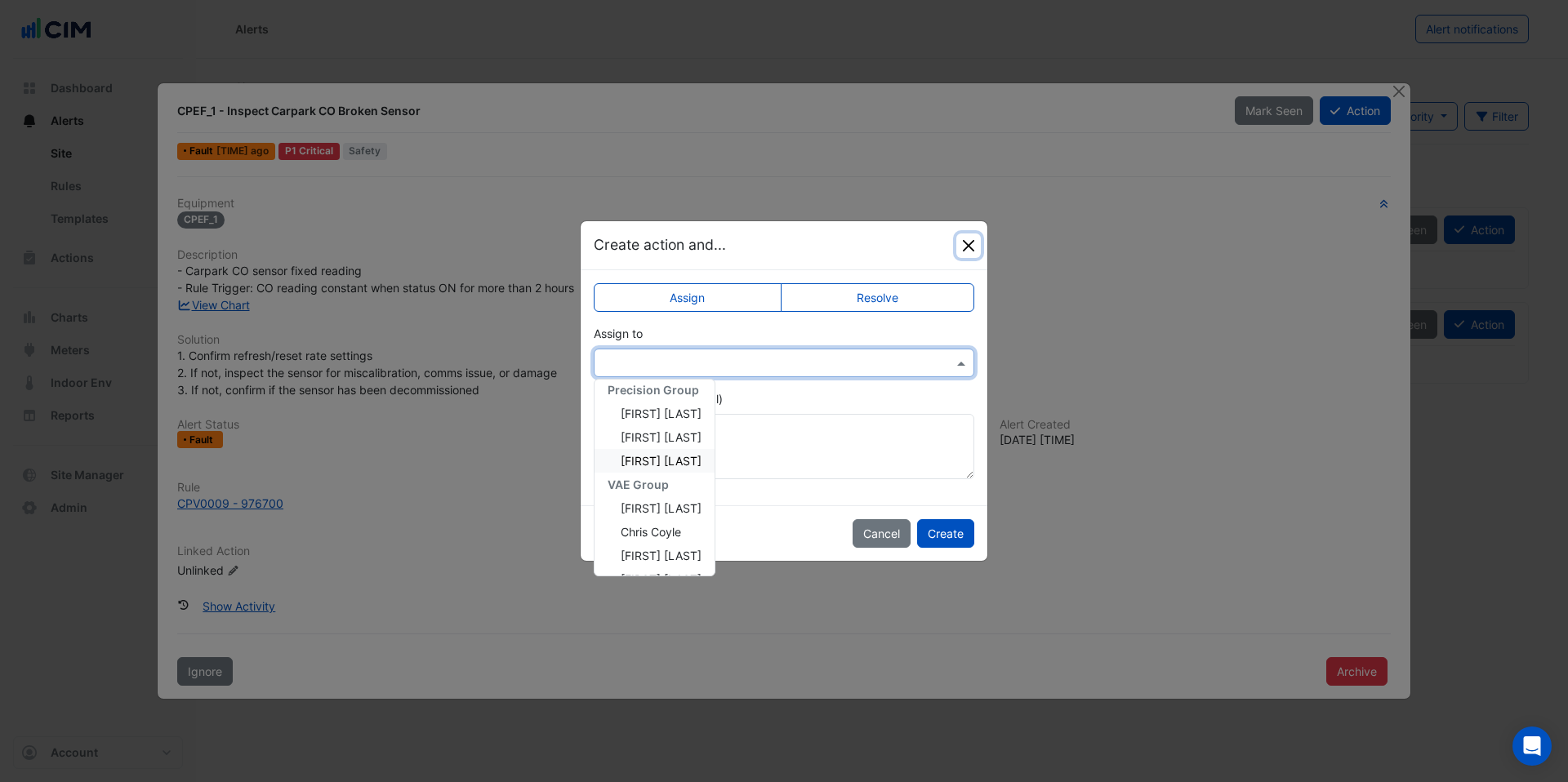 click 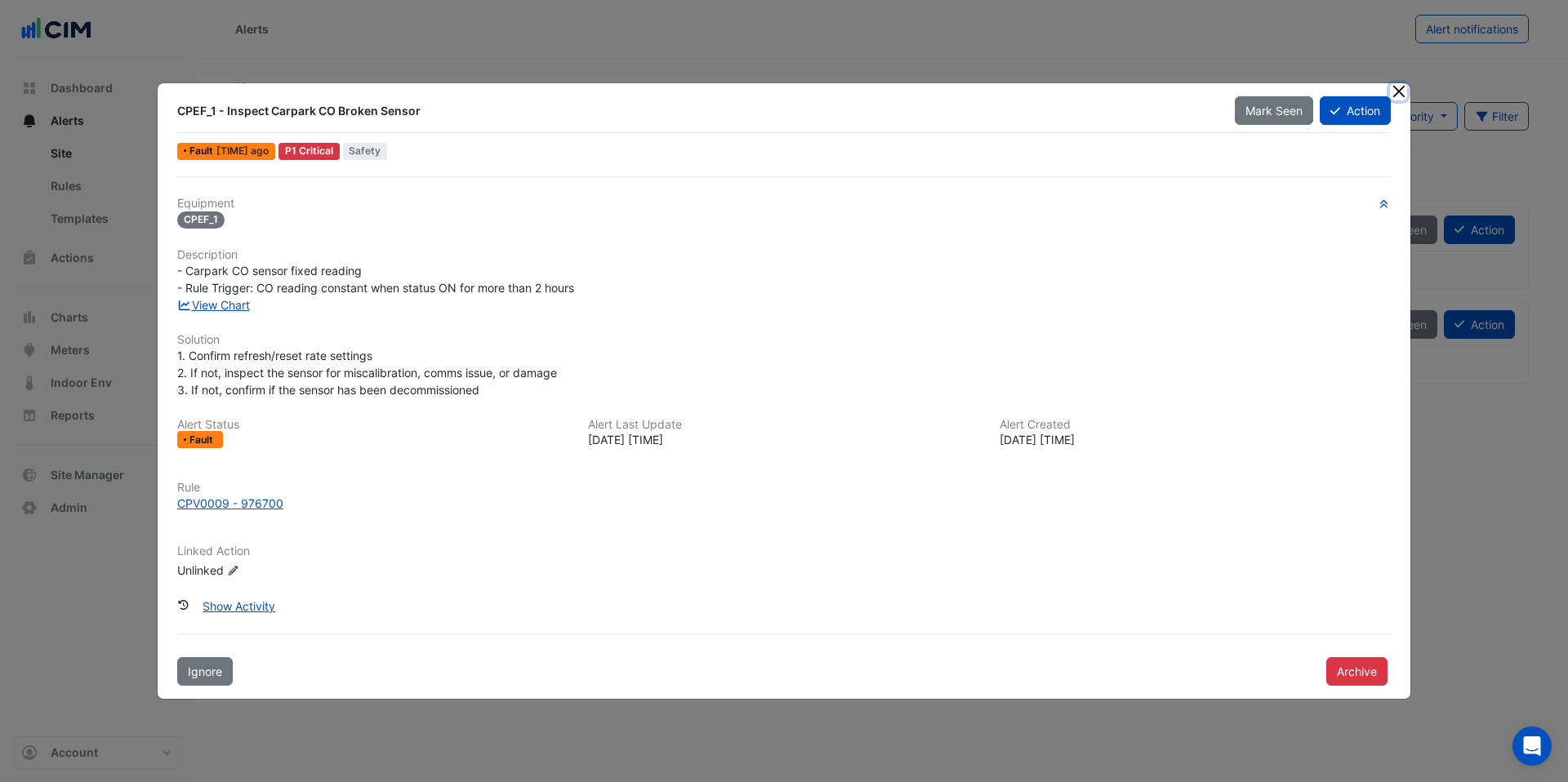 click 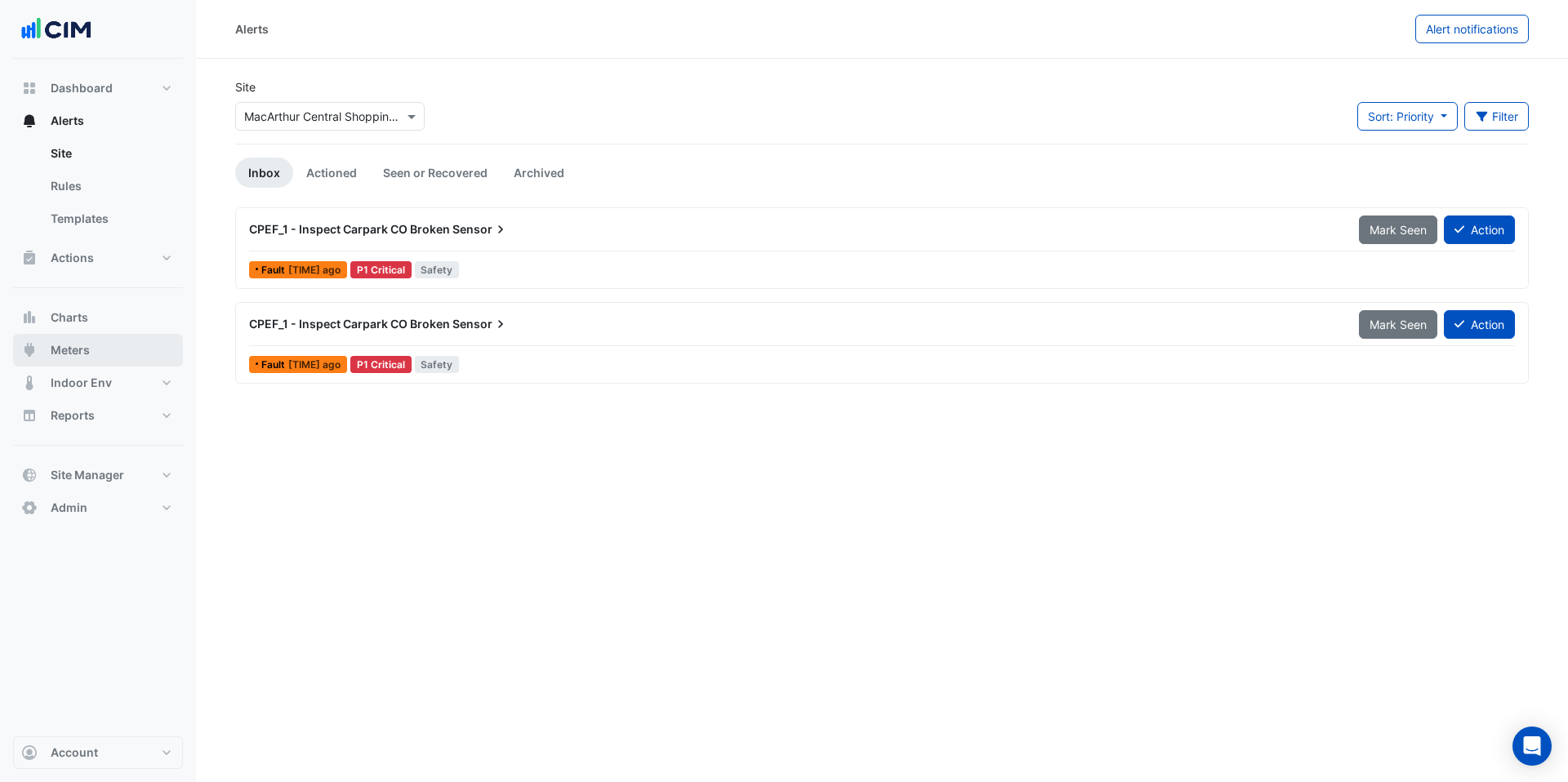 click on "Meters" at bounding box center [98, 350] 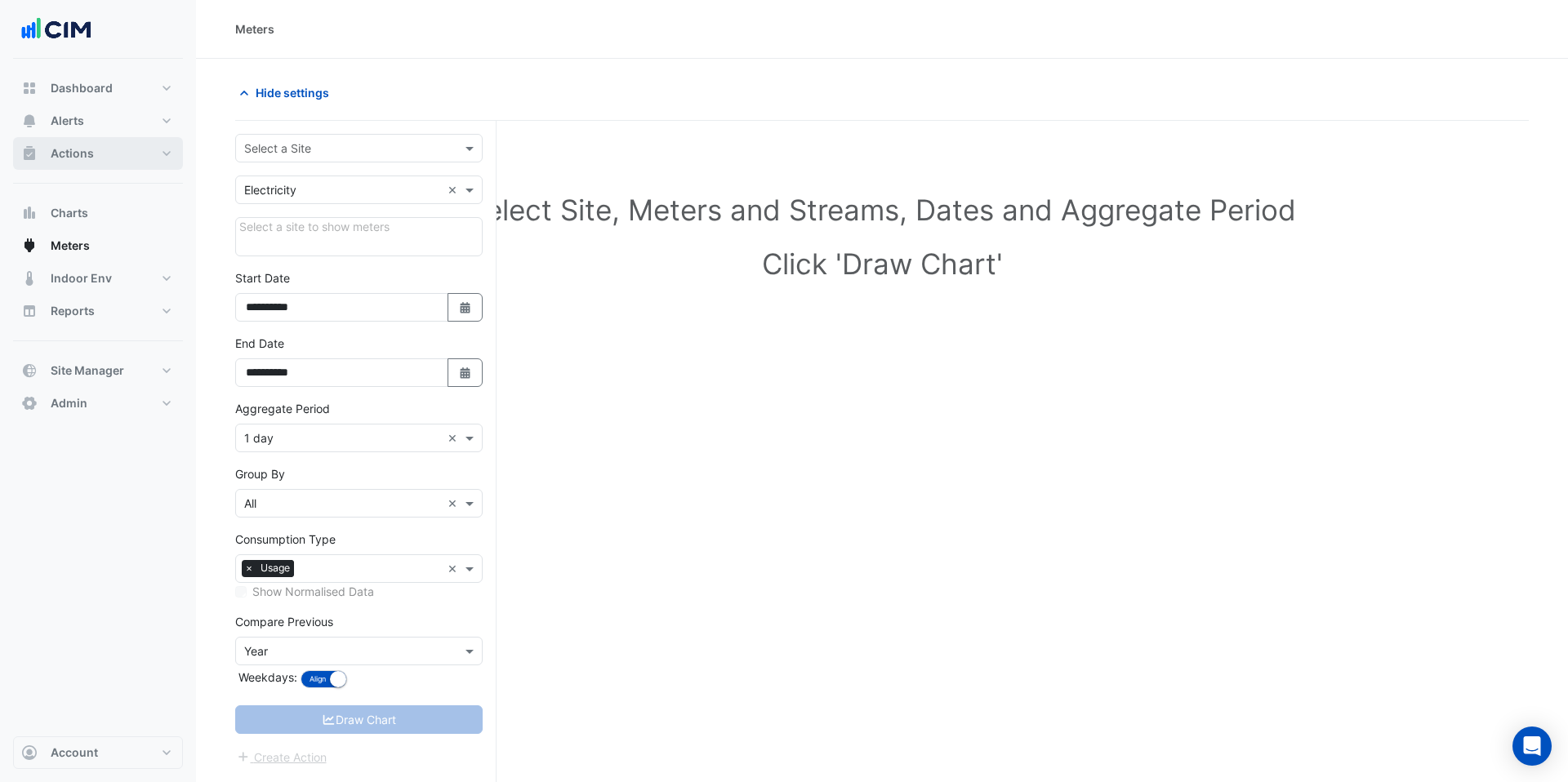 click on "Actions" at bounding box center (98, 153) 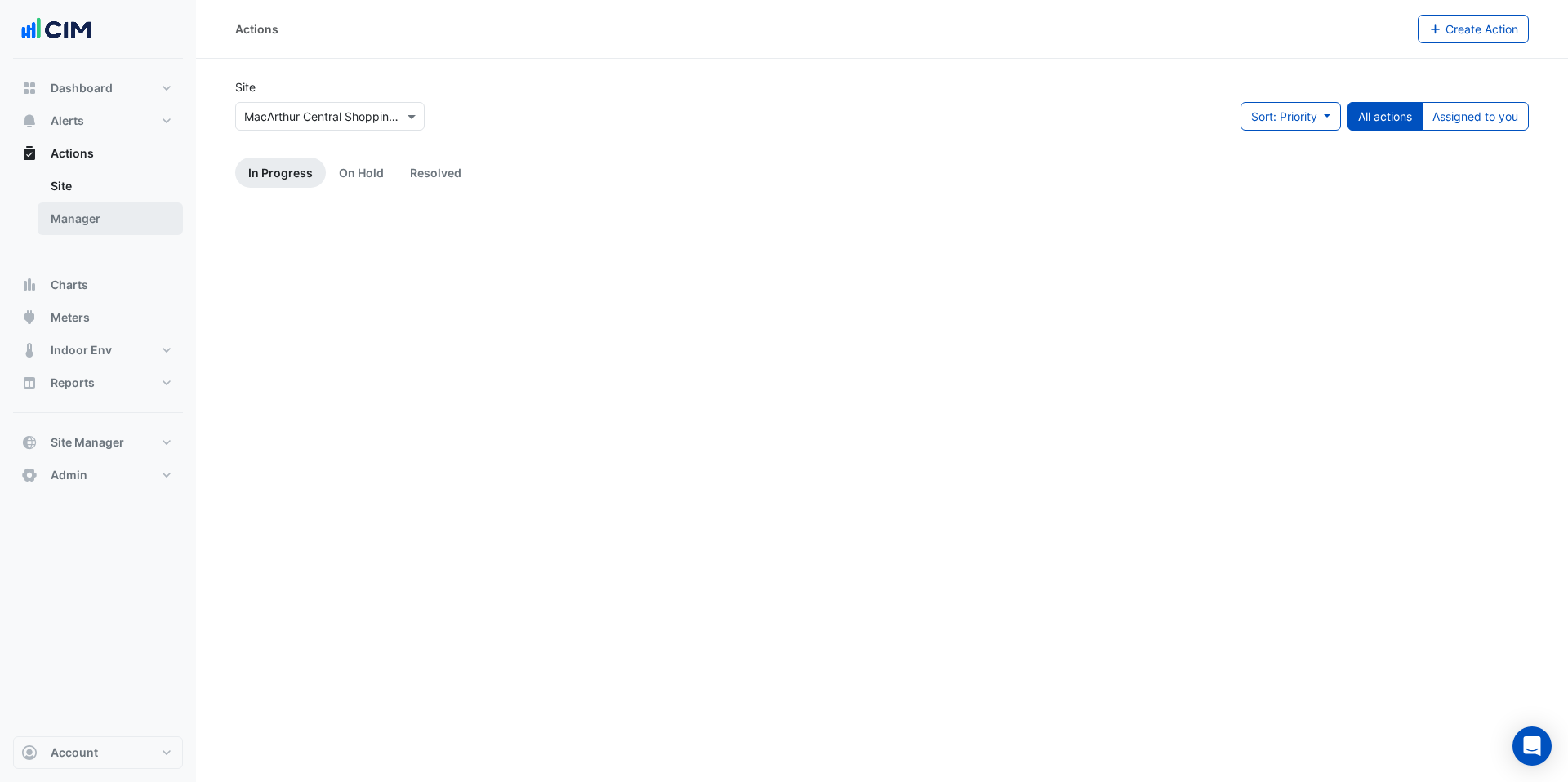 click on "Manager" at bounding box center (110, 219) 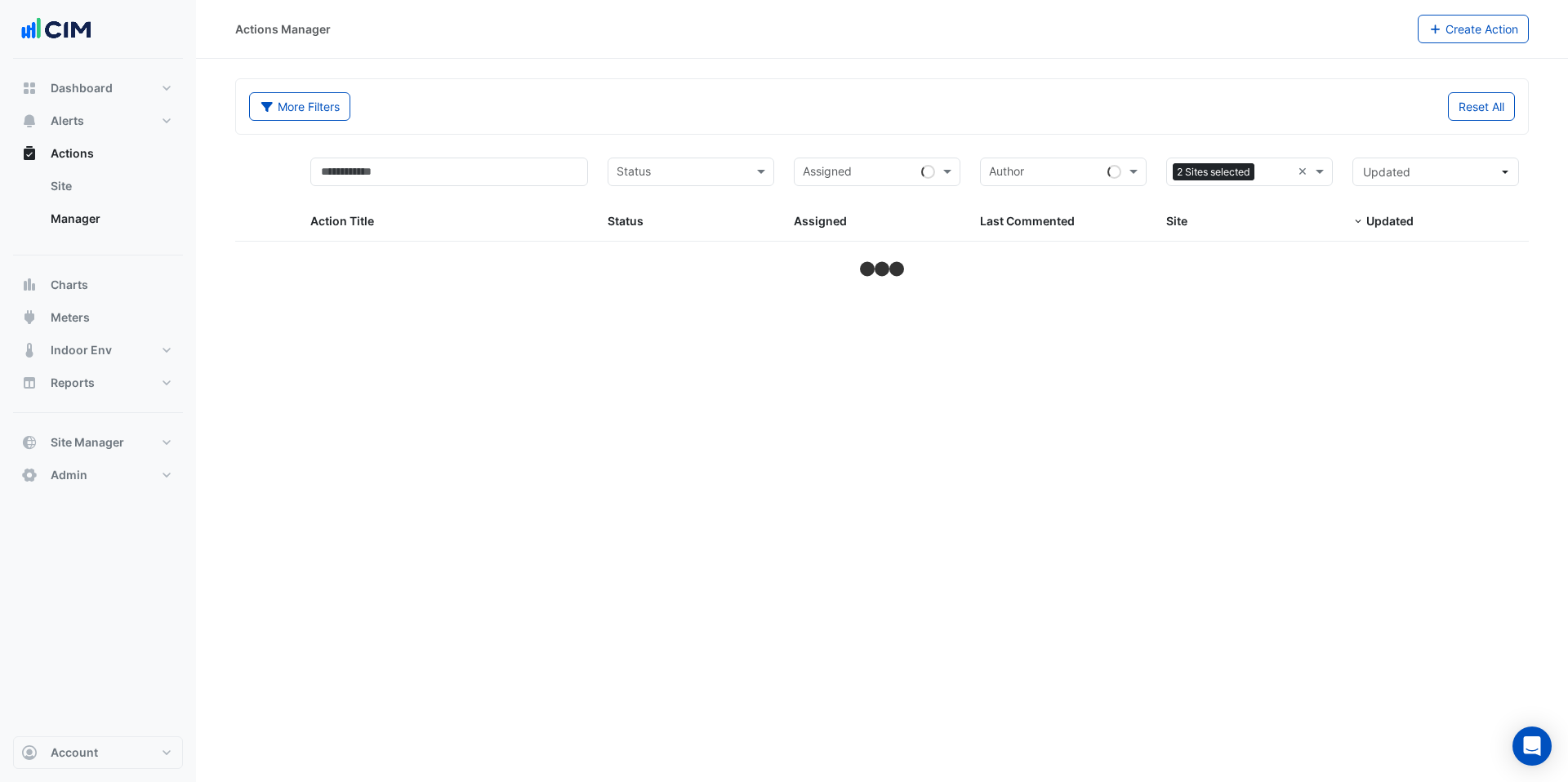 select on "***" 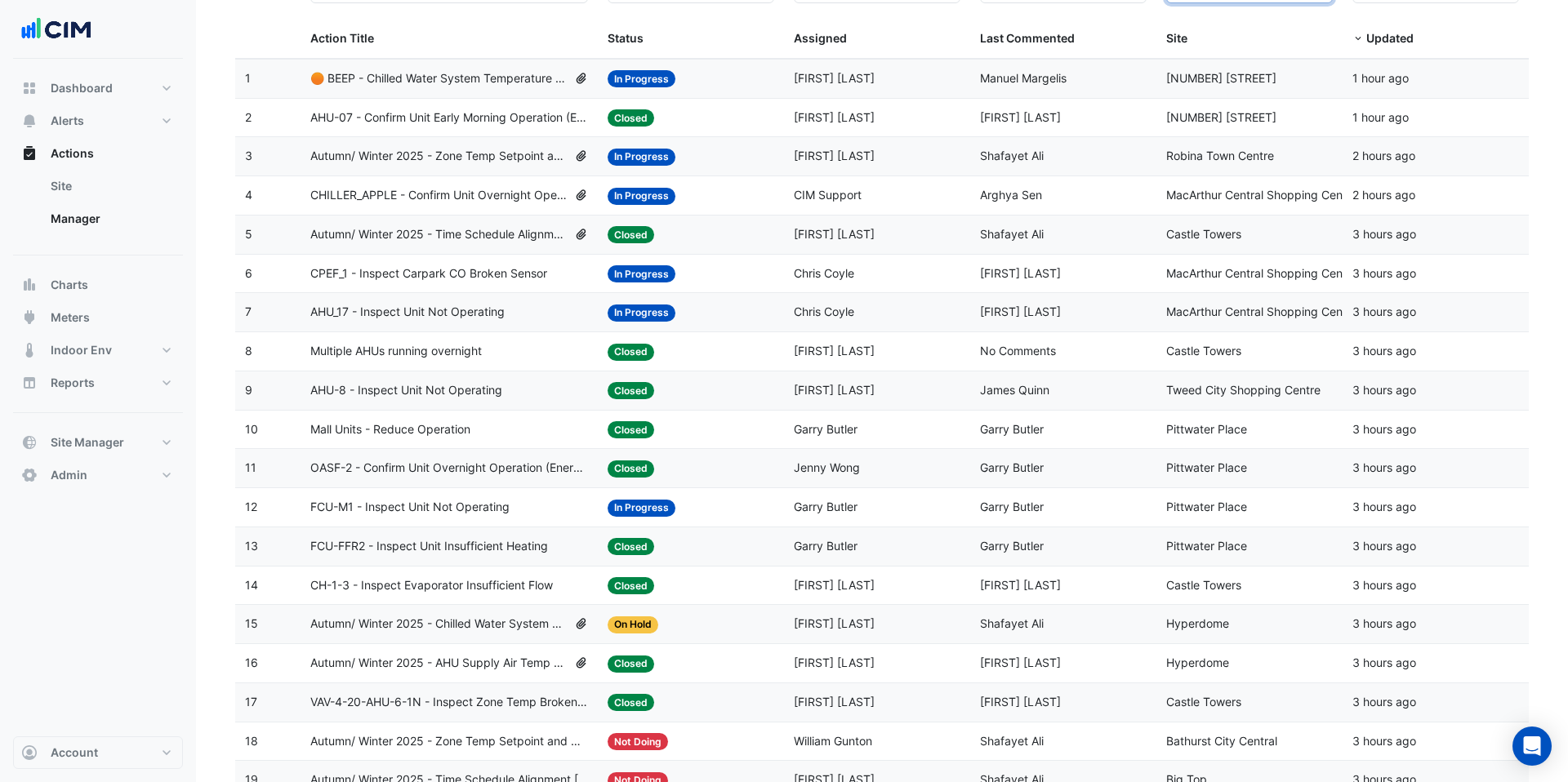 scroll, scrollTop: 190, scrollLeft: 0, axis: vertical 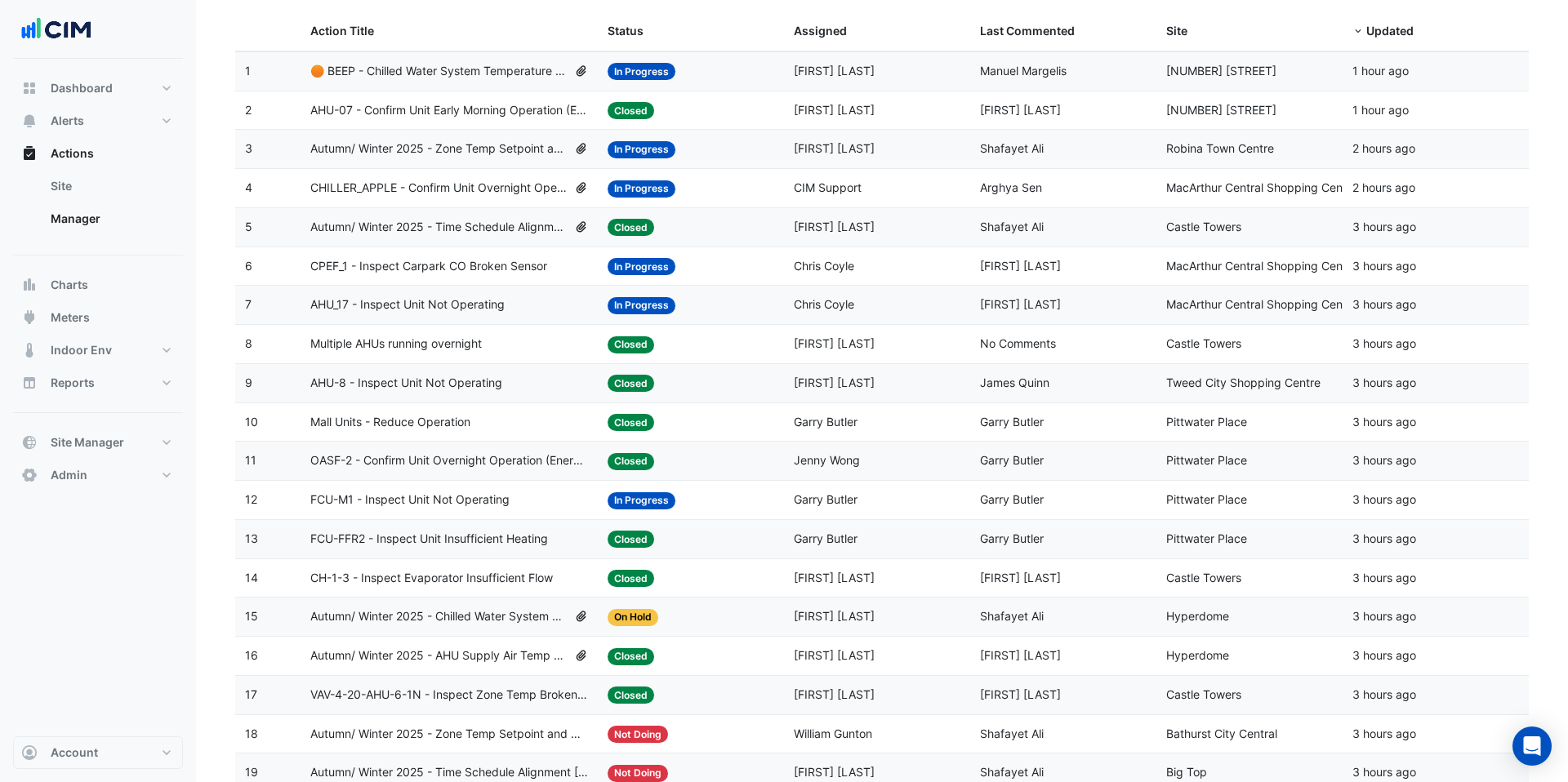 click on "Mall Units - Reduce Operation" 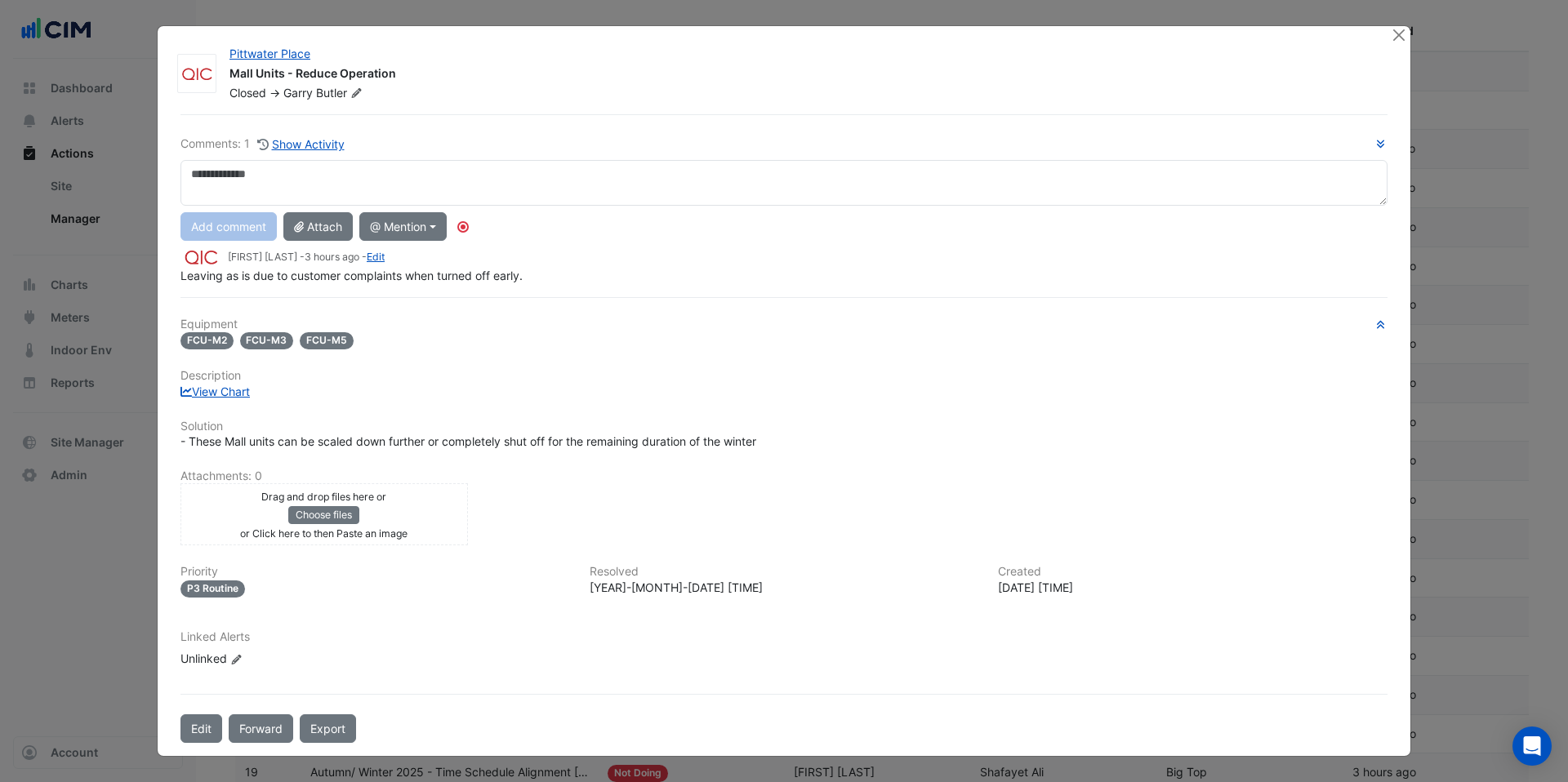 click 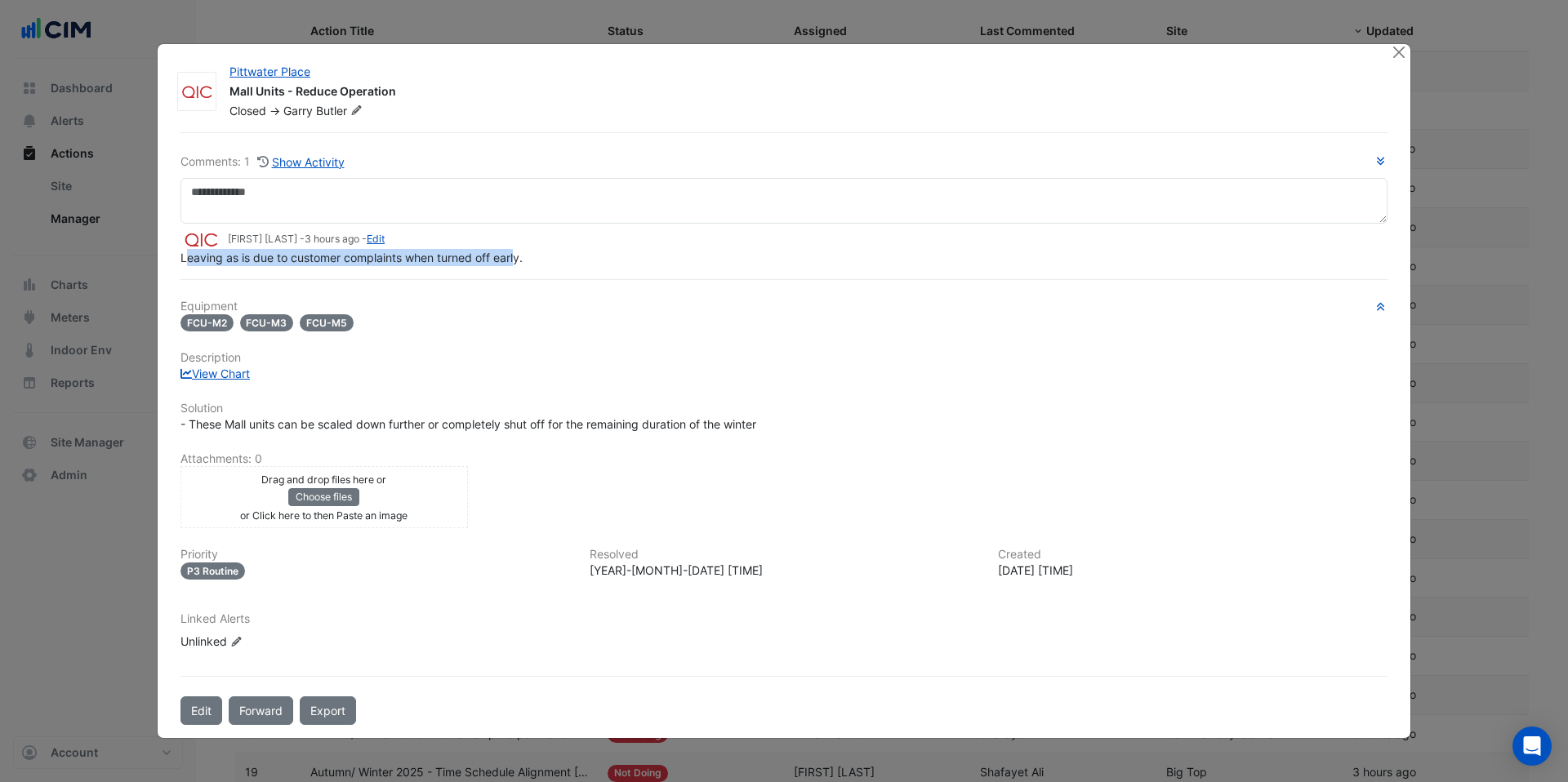 drag, startPoint x: 516, startPoint y: 255, endPoint x: 189, endPoint y: 261, distance: 327.06 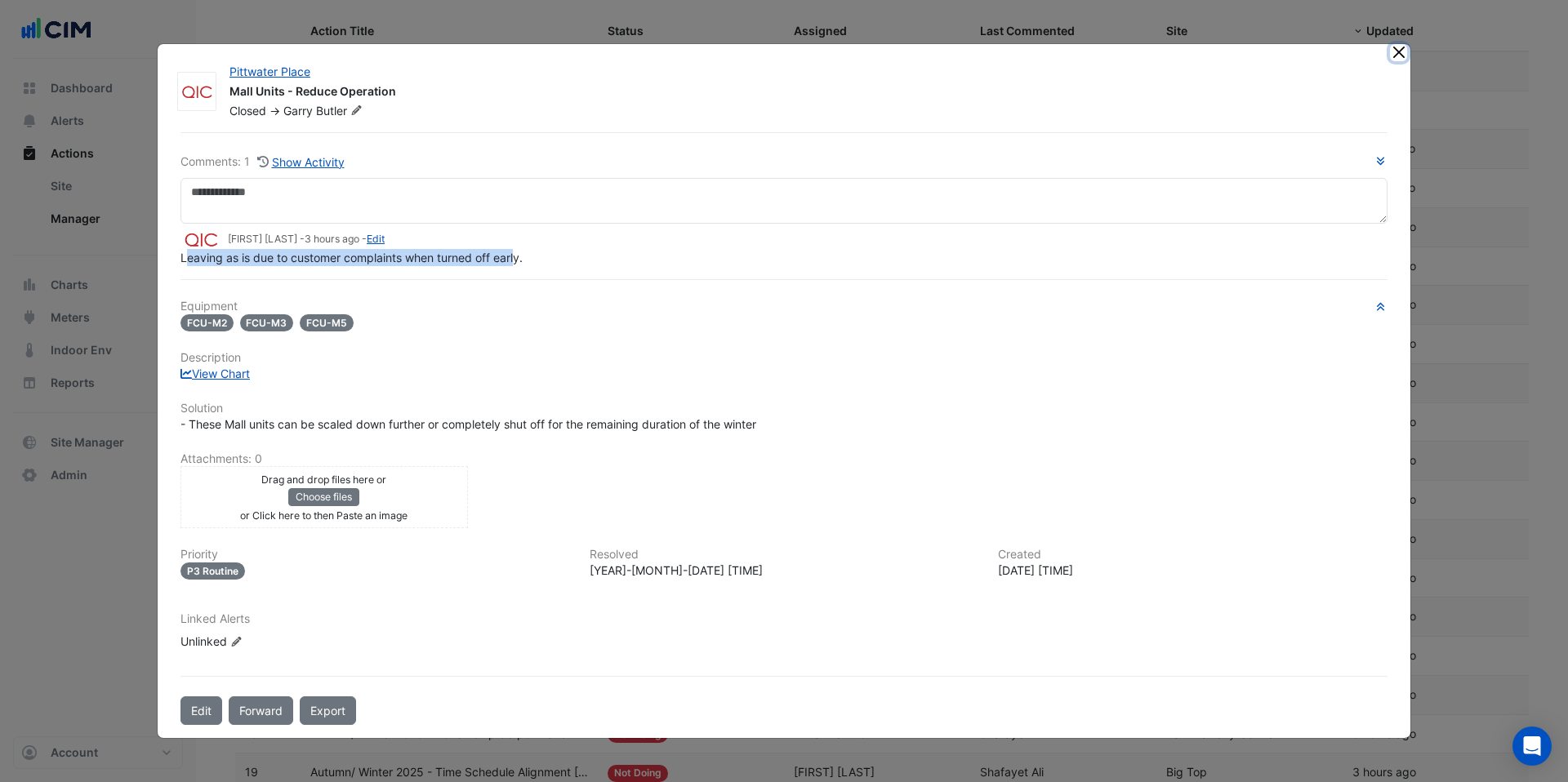 click 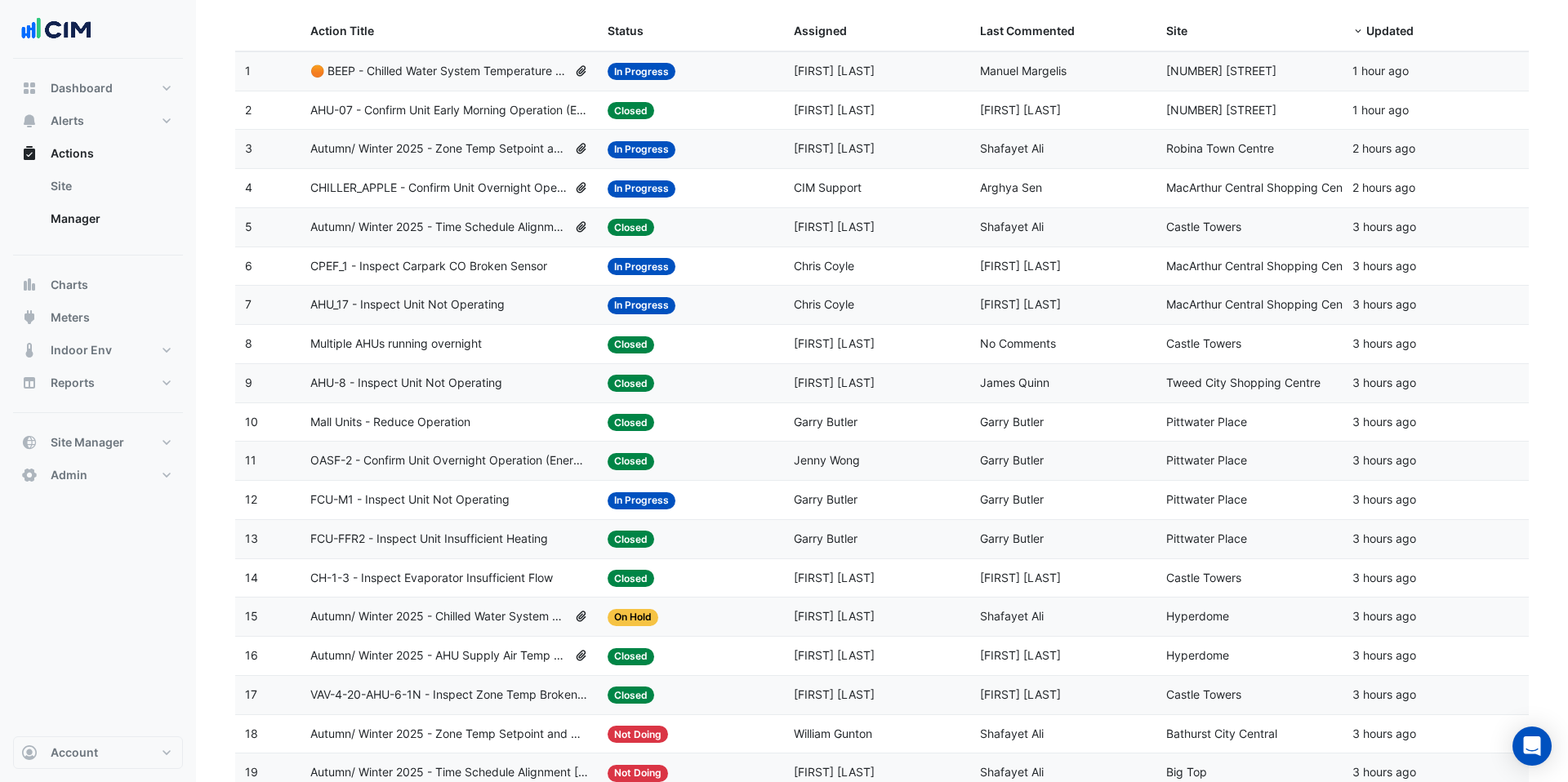 click on "FCU-M1 - Inspect Unit Not Operating" 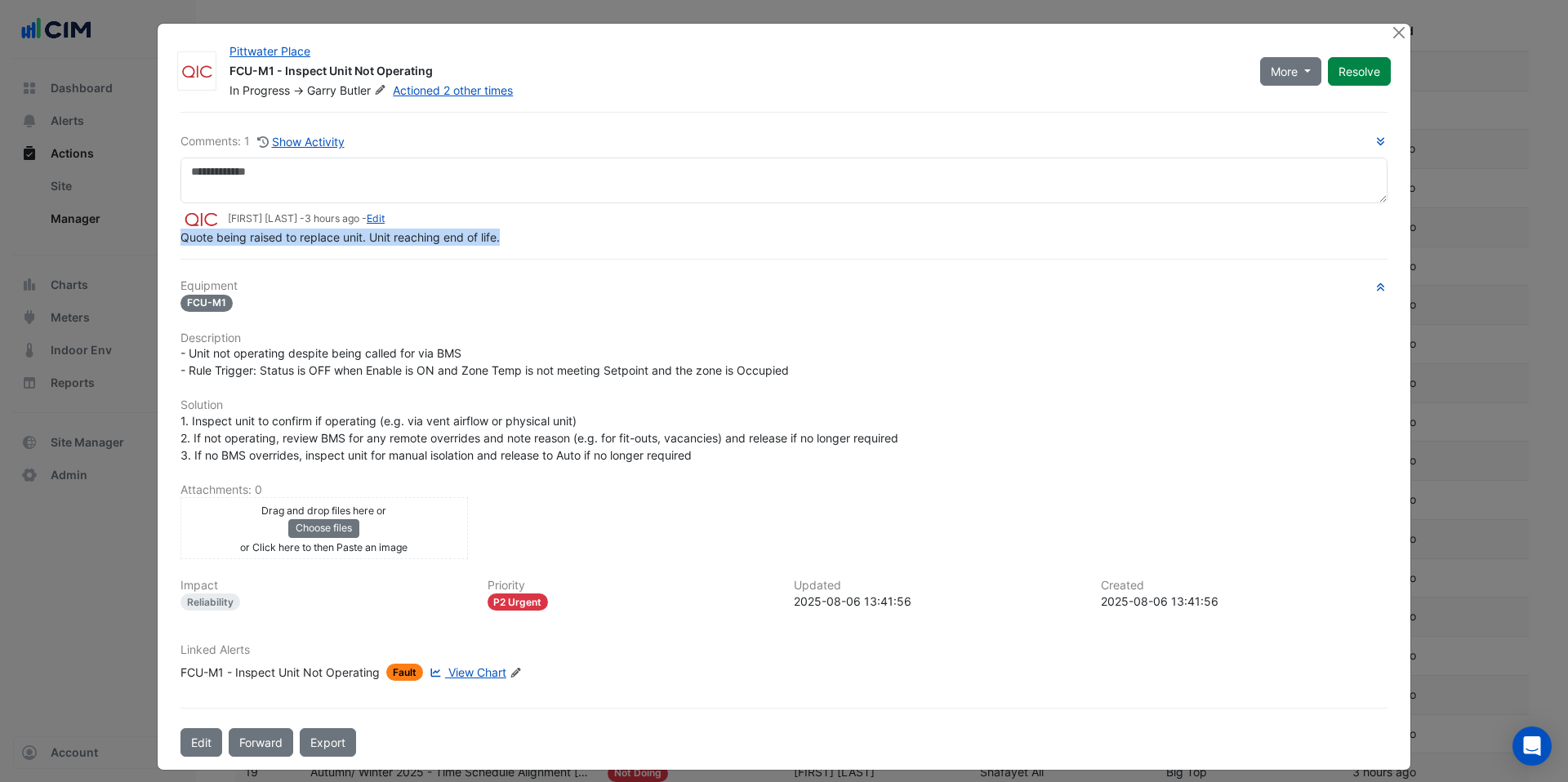 drag, startPoint x: 513, startPoint y: 280, endPoint x: 185, endPoint y: 235, distance: 331.072 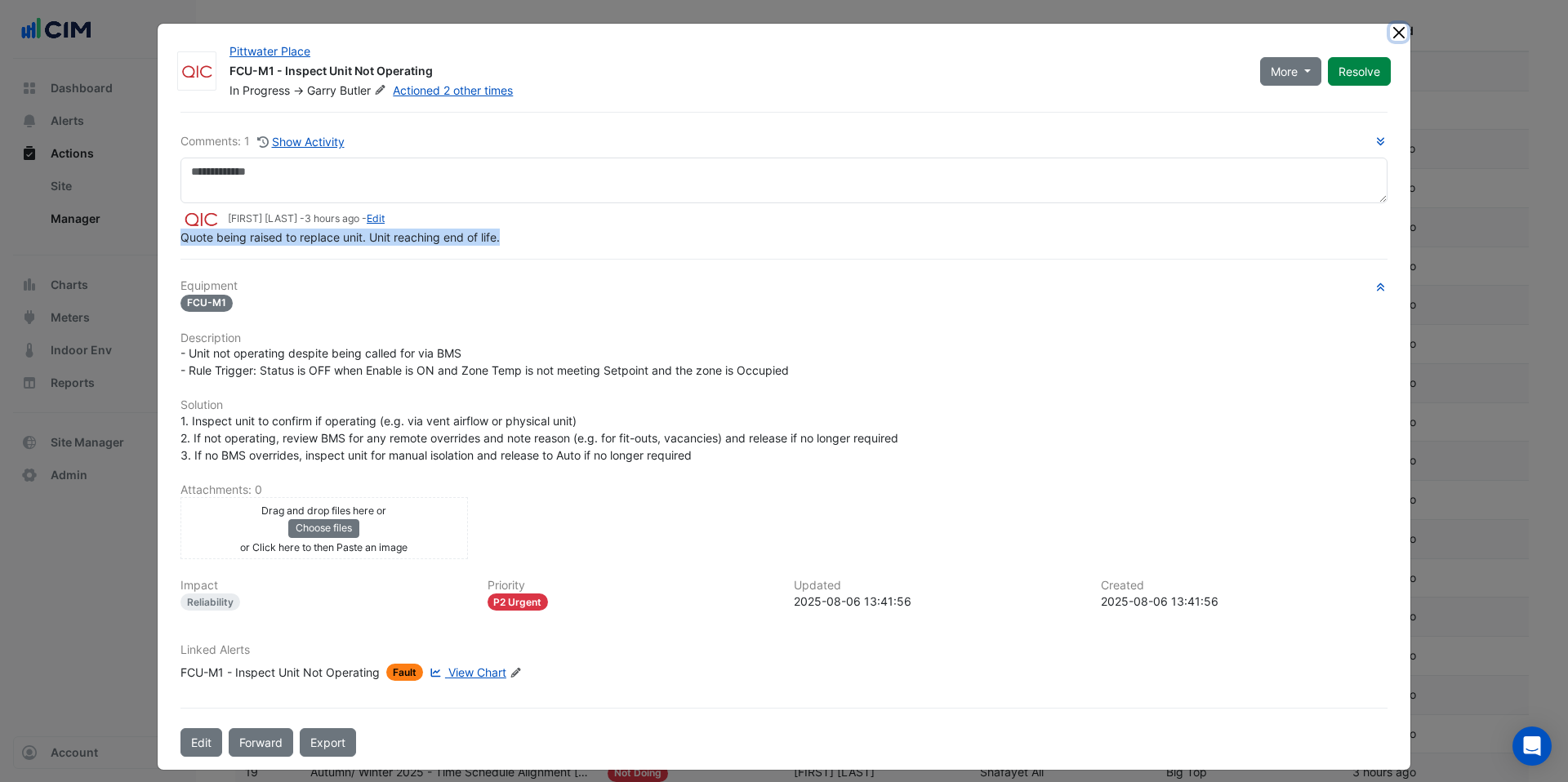 click 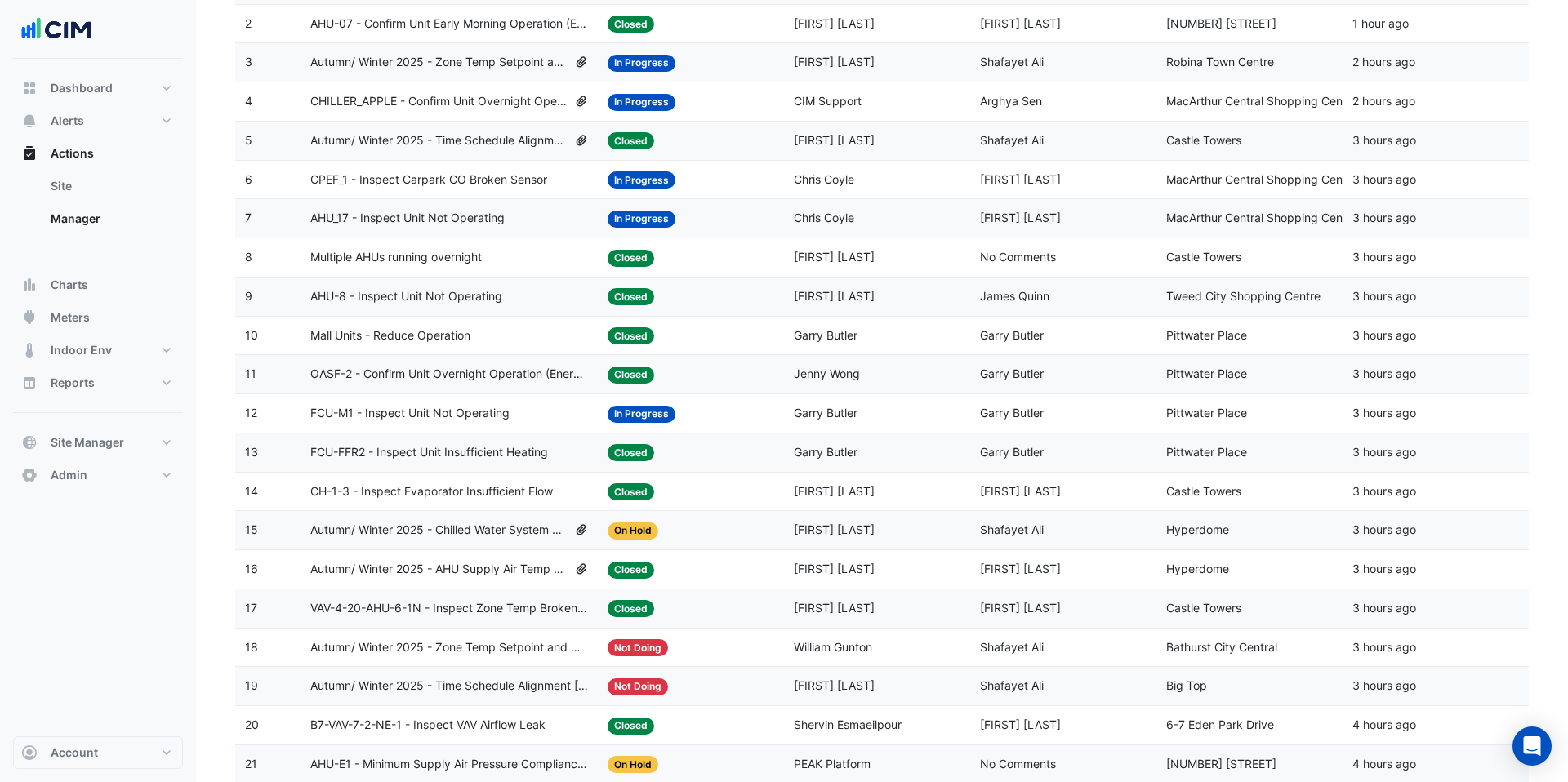 scroll, scrollTop: 291, scrollLeft: 0, axis: vertical 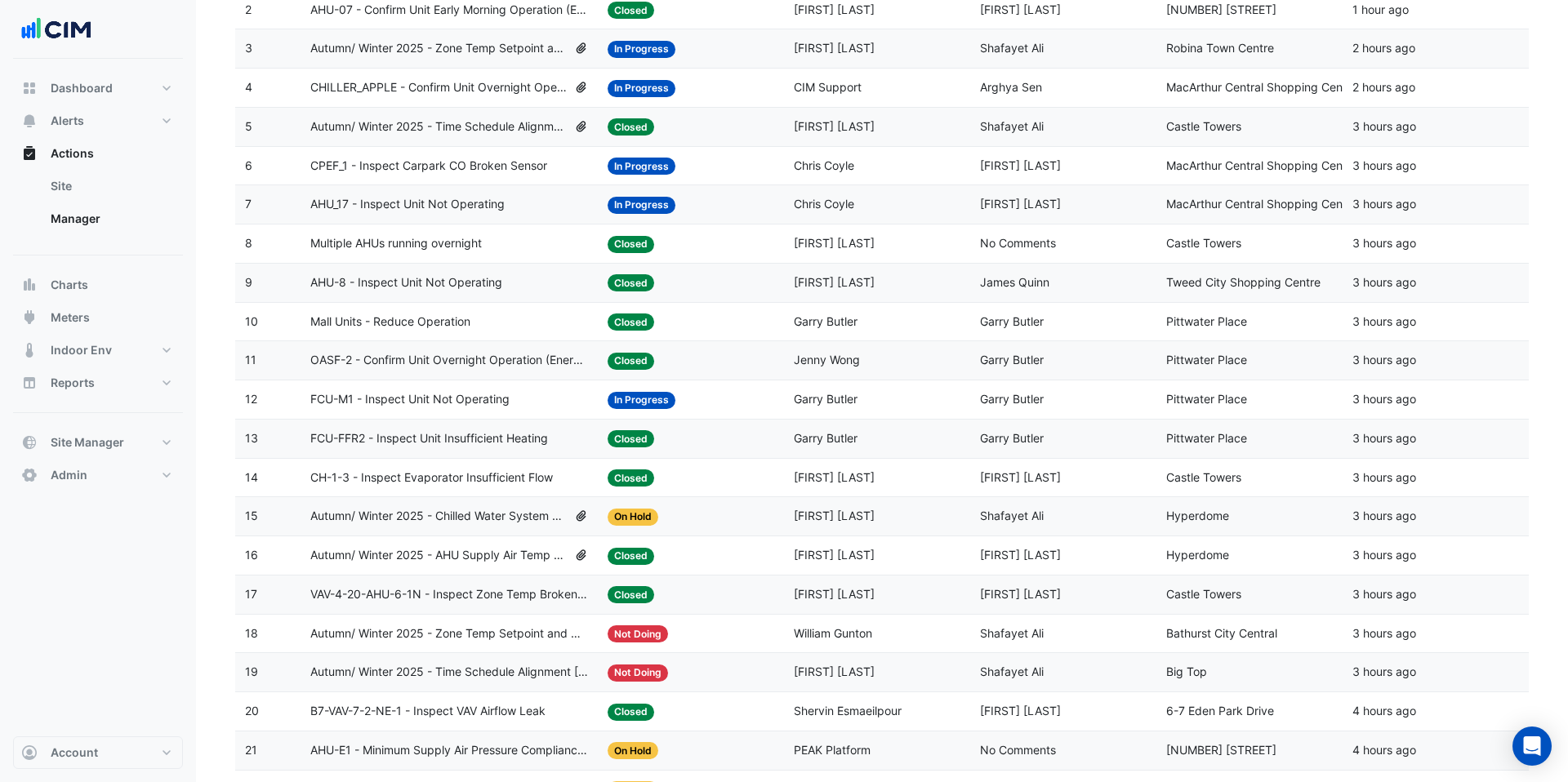 click on "Autumn/ Winter 2025 - Chilled Water System Temp Reset [BEEP]" 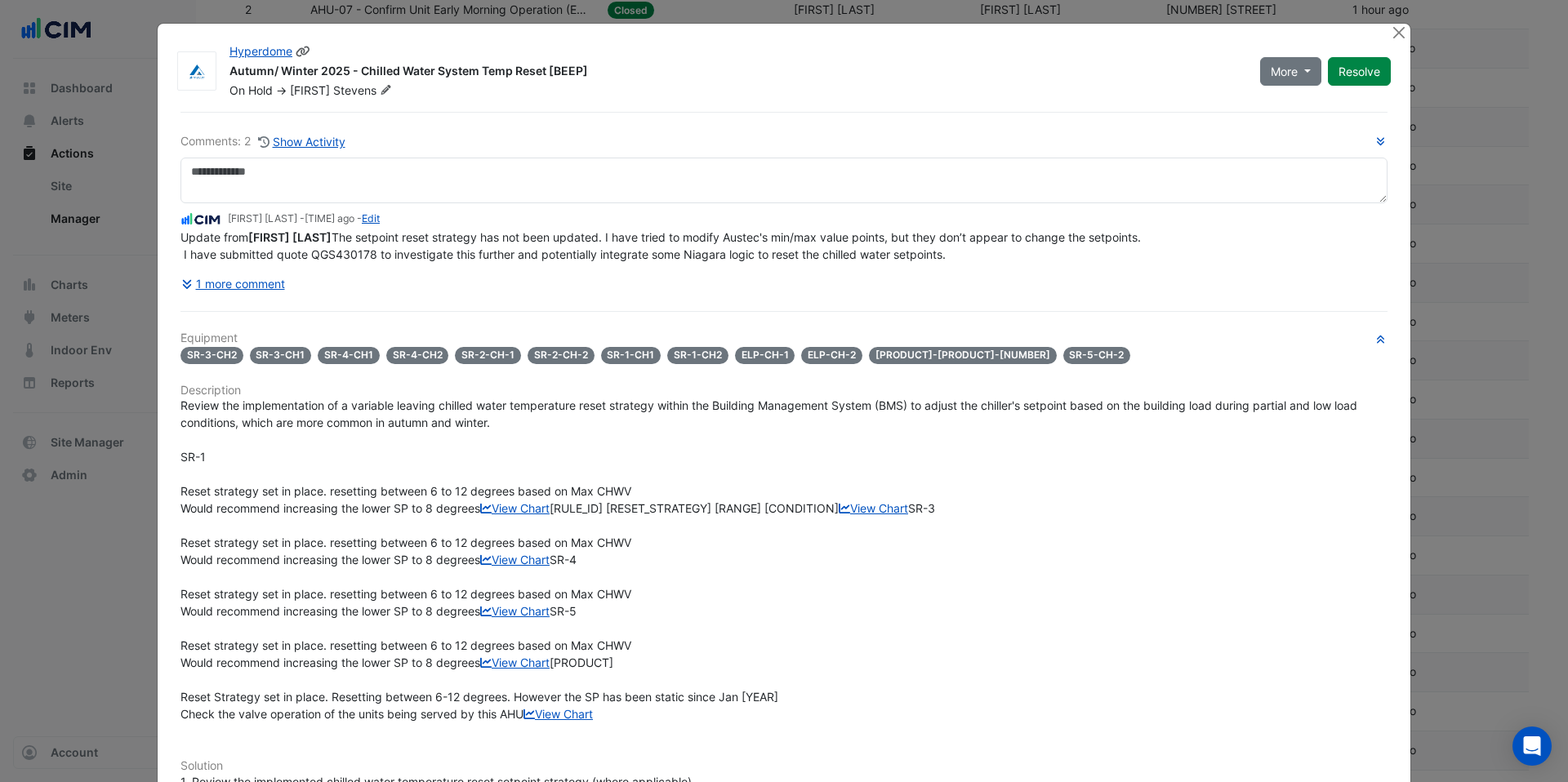 drag, startPoint x: 608, startPoint y: 69, endPoint x: 243, endPoint y: 74, distance: 365.03424 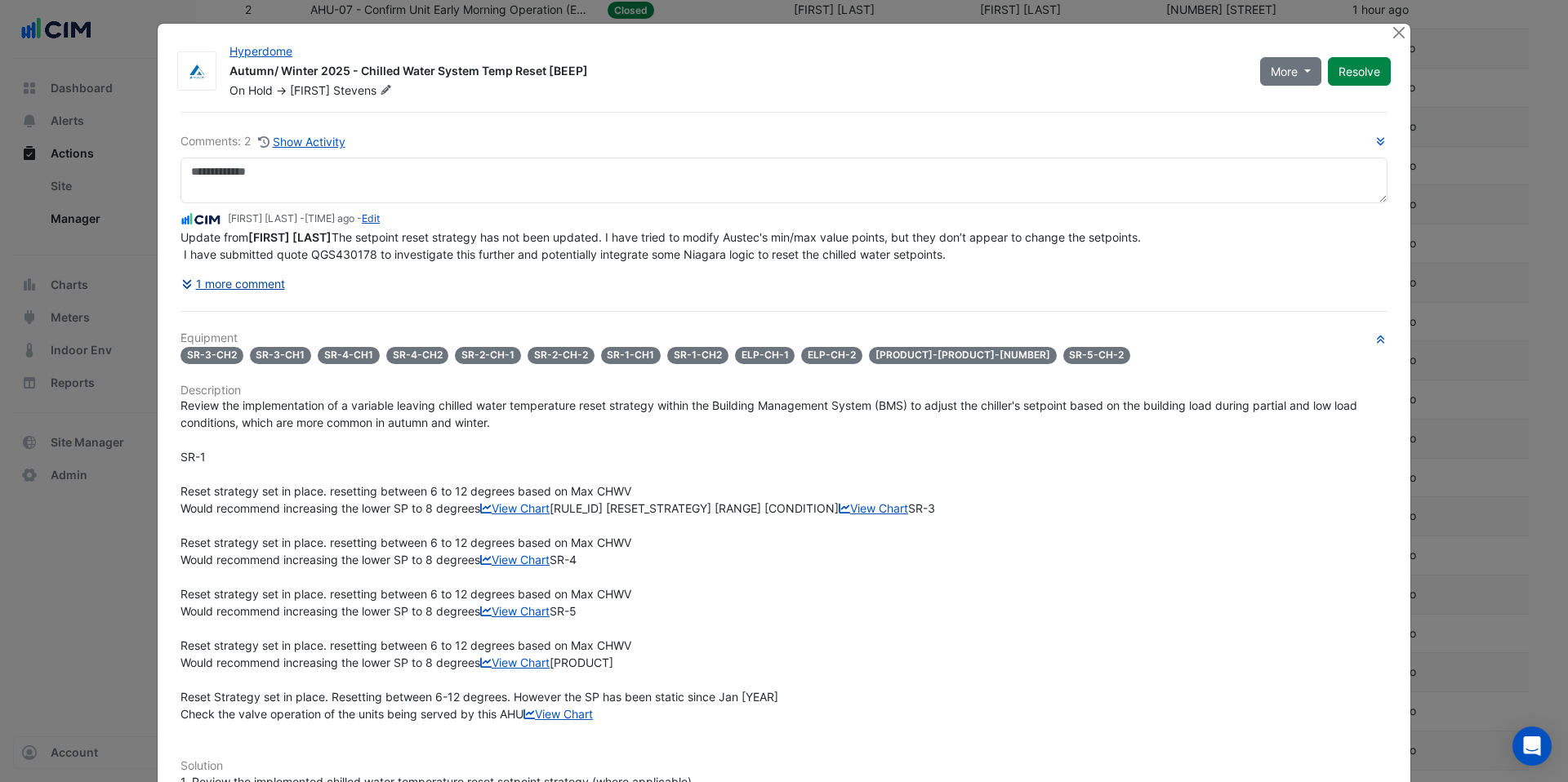 click on "1 more comment" 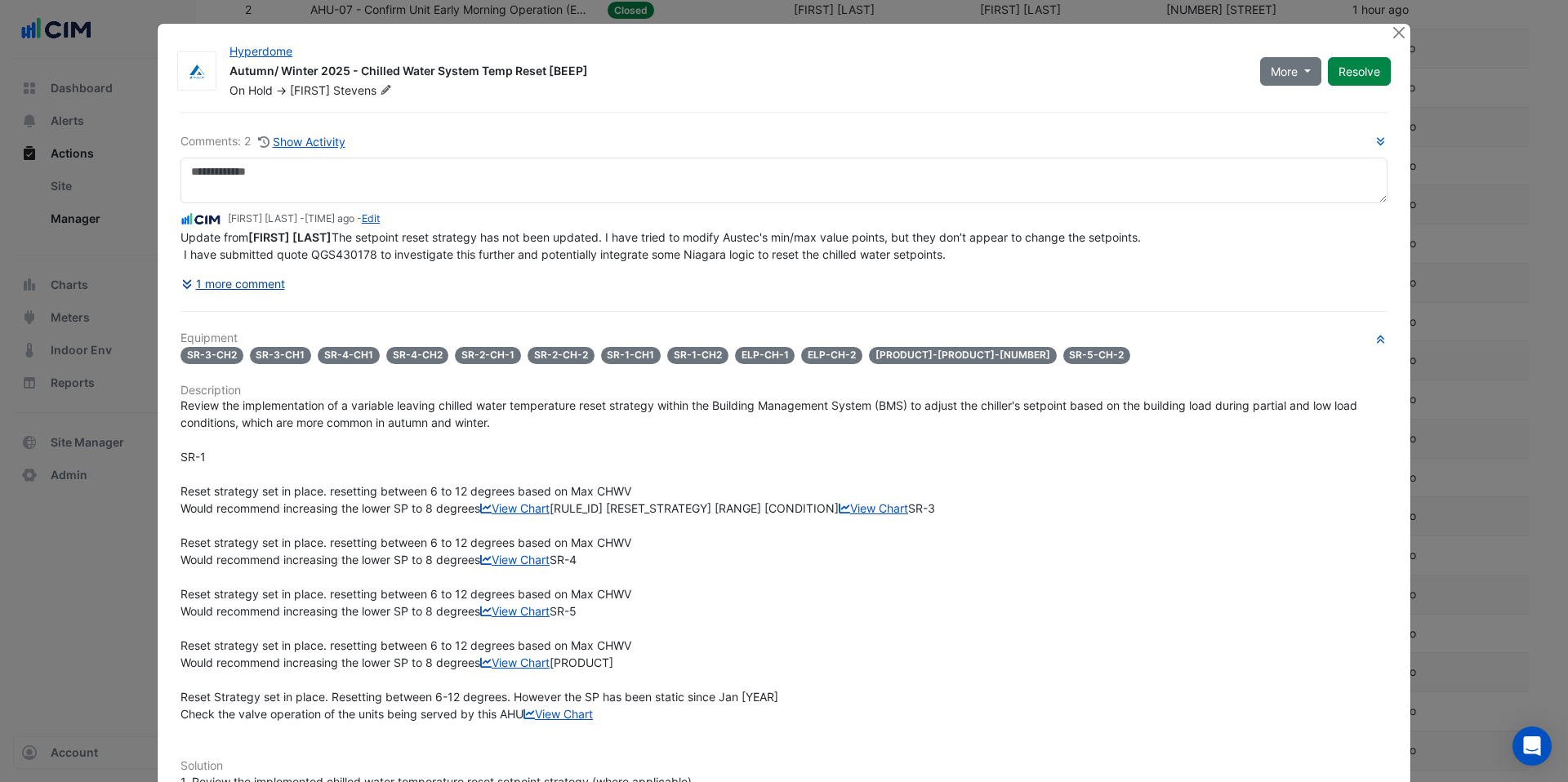 click on "1 more comment" 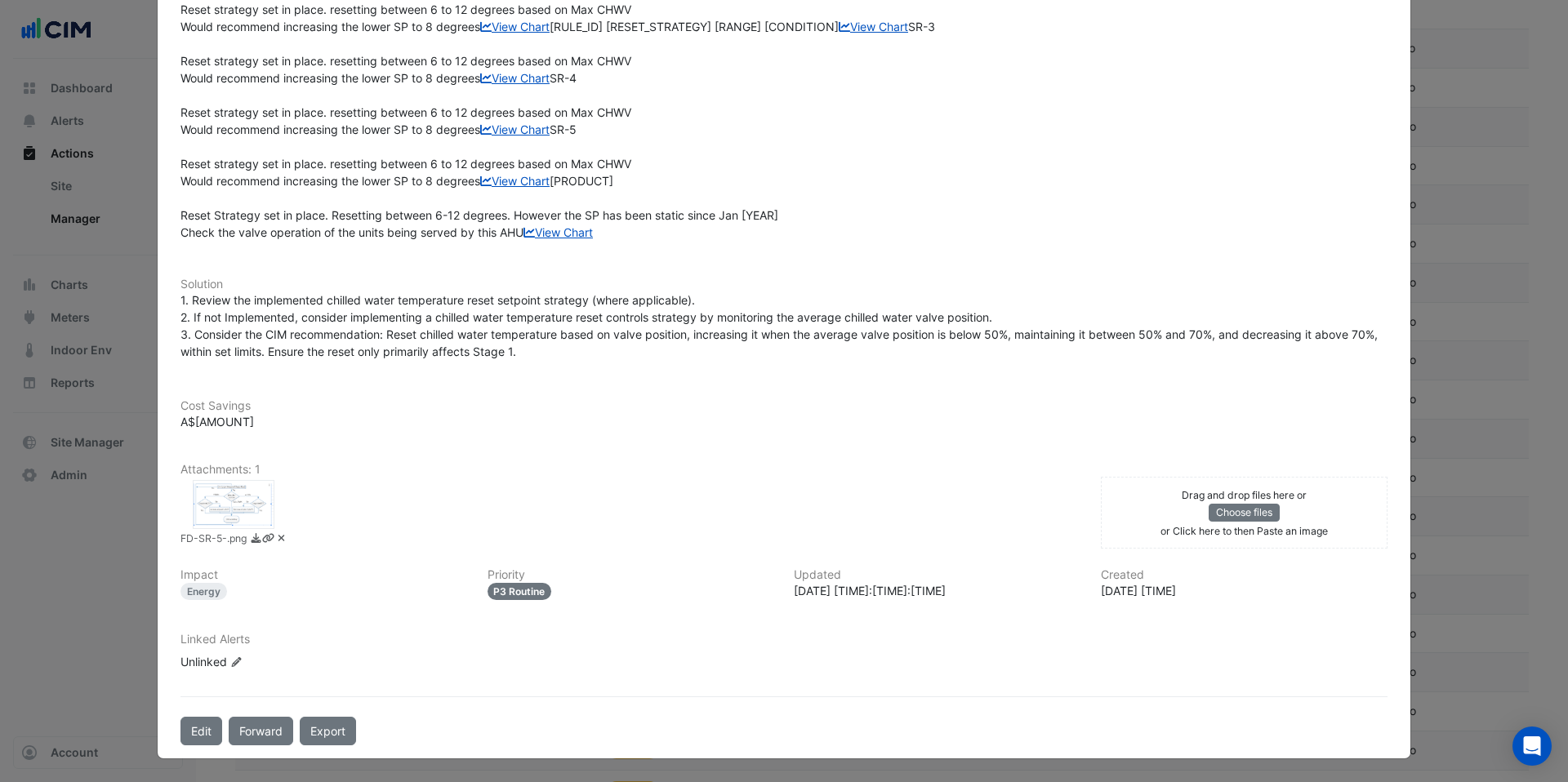scroll, scrollTop: 824, scrollLeft: 0, axis: vertical 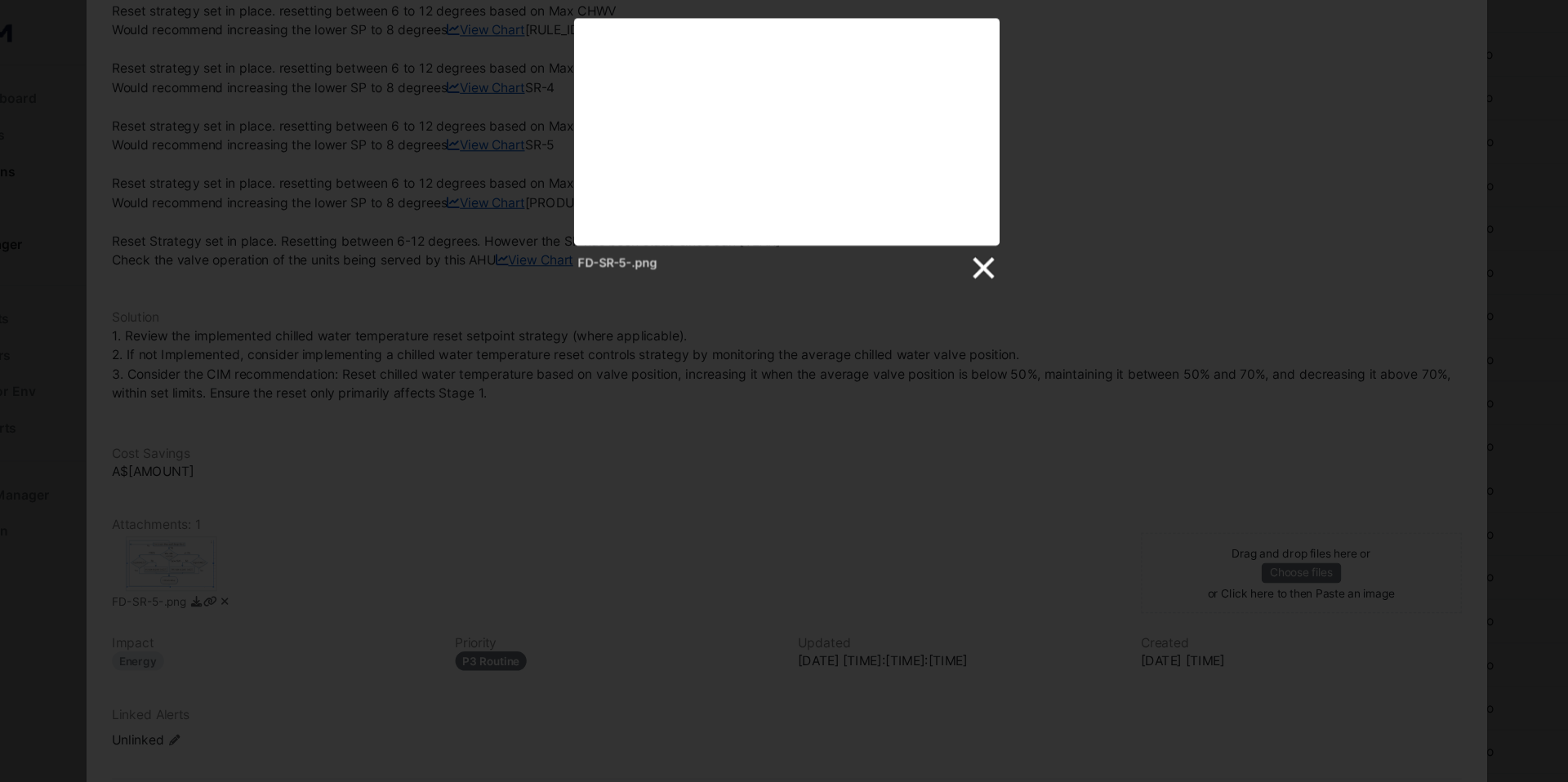 click at bounding box center (959, 240) 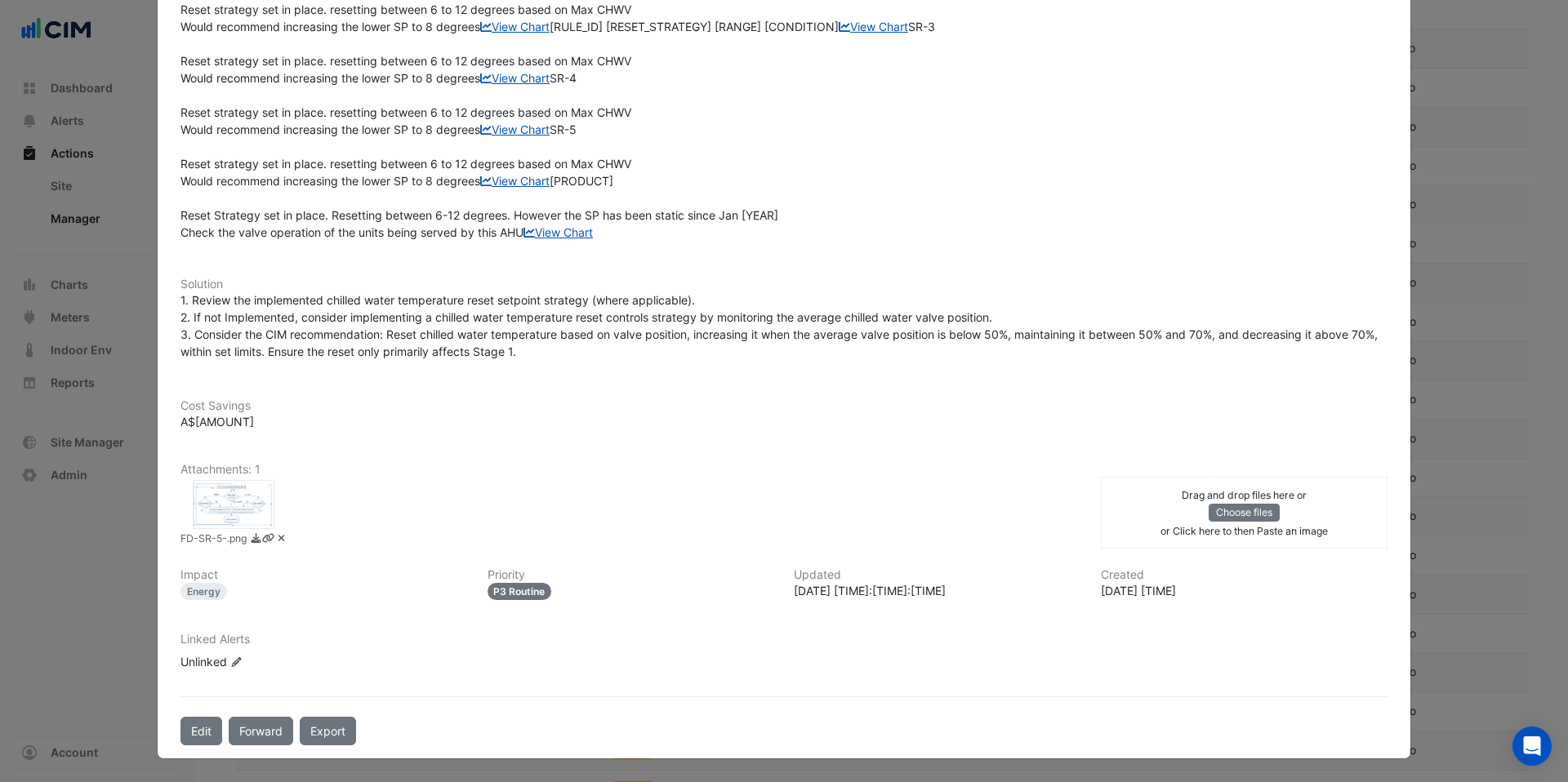 scroll, scrollTop: 0, scrollLeft: 0, axis: both 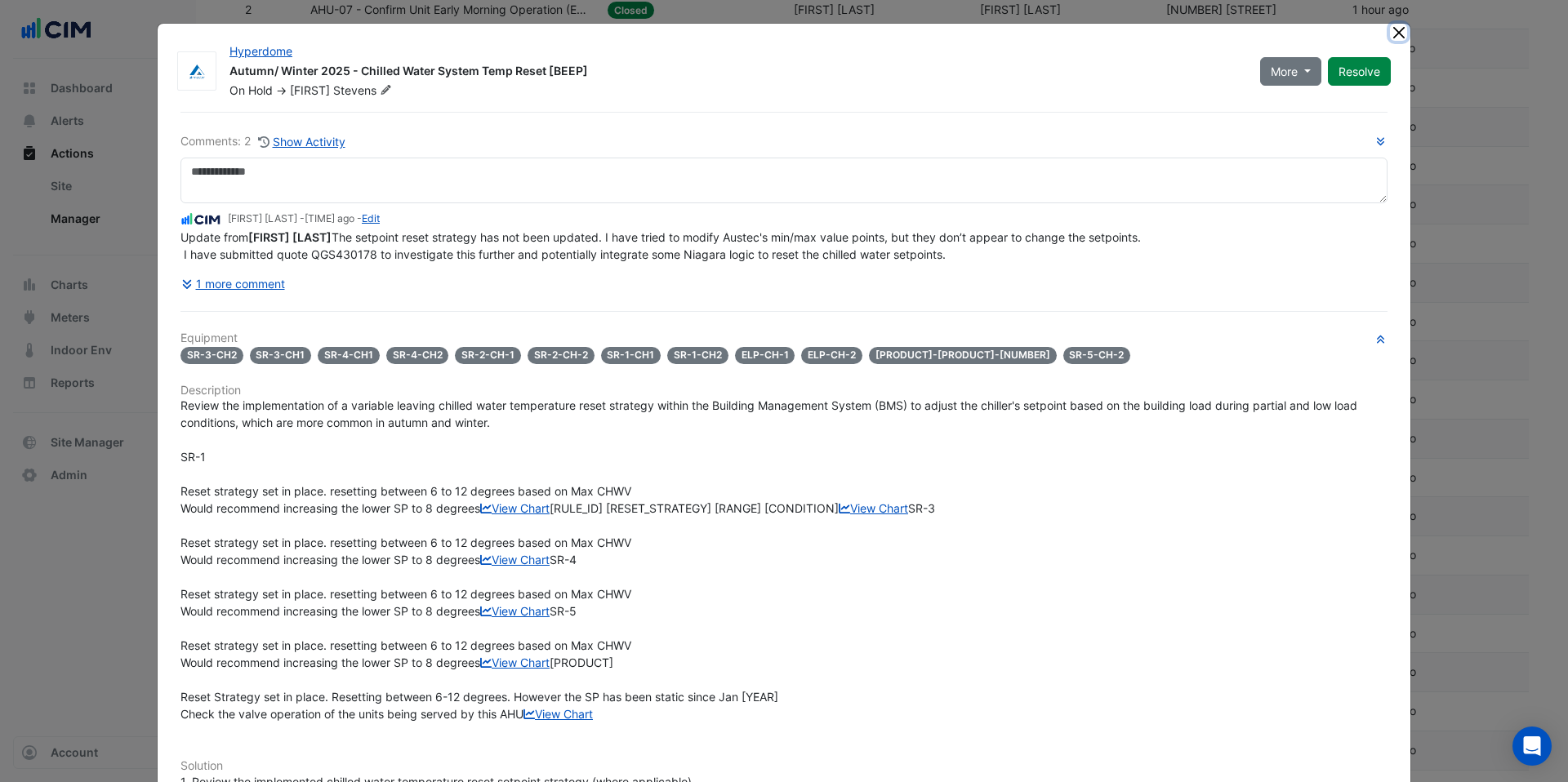 click 